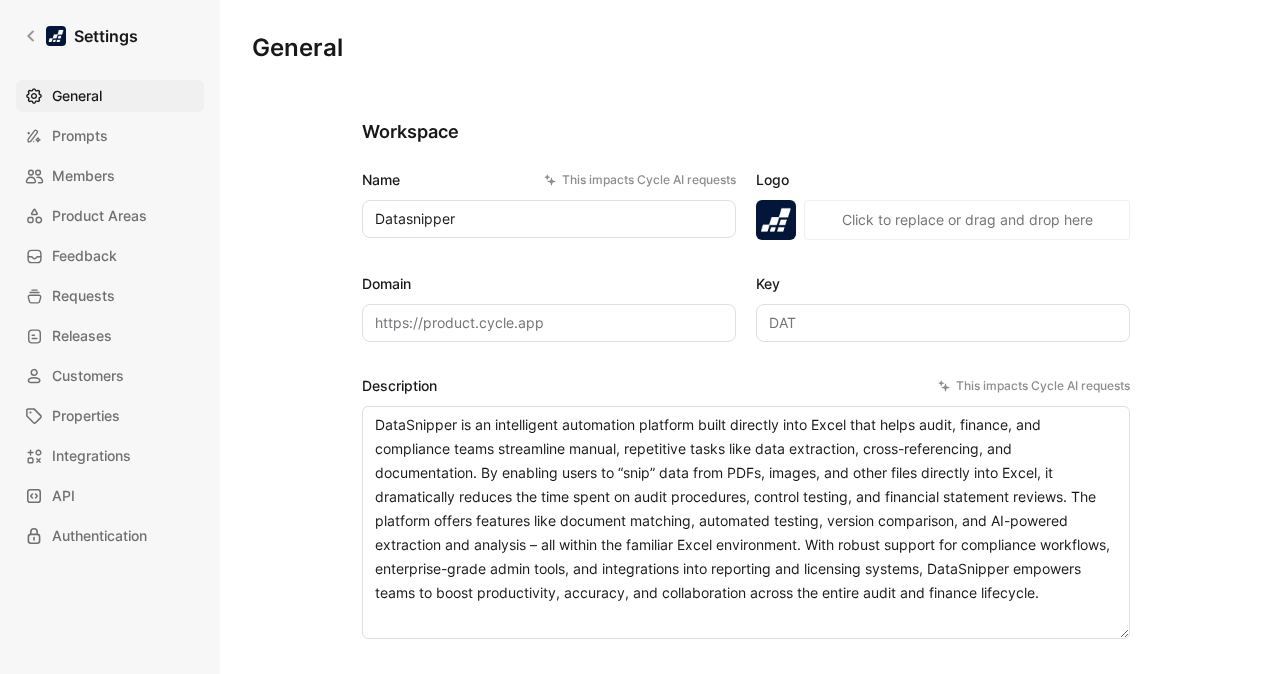 scroll, scrollTop: 0, scrollLeft: 0, axis: both 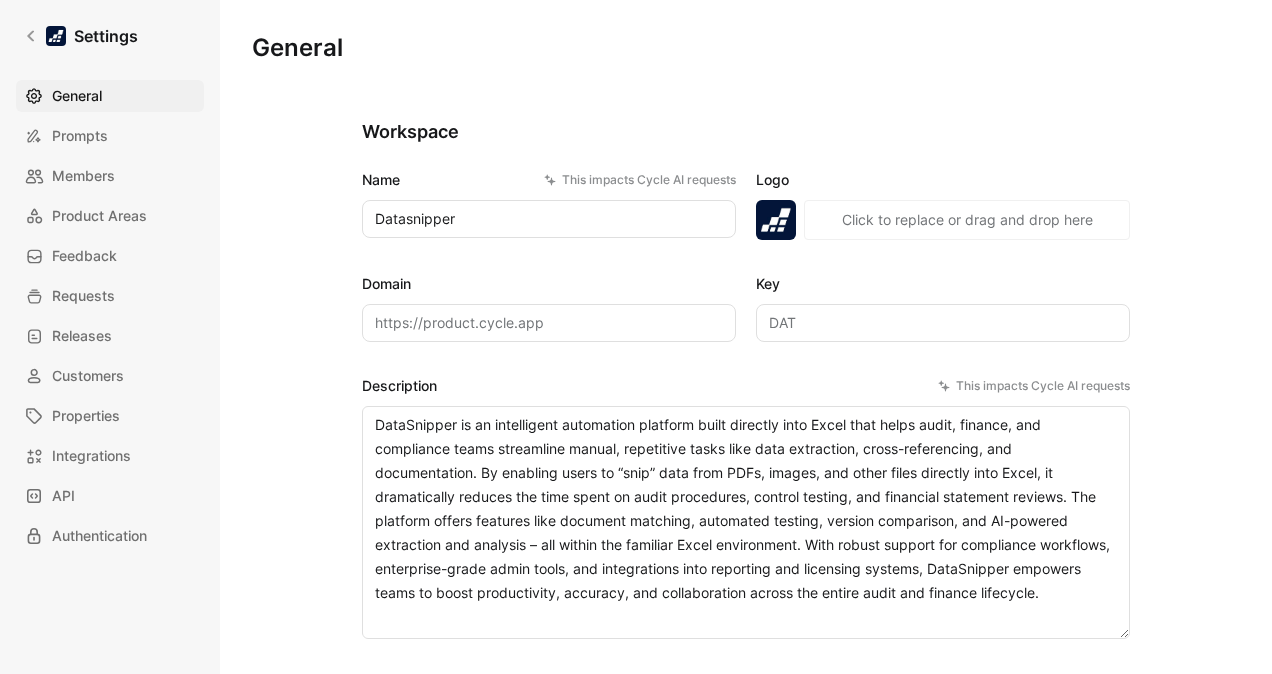 click on "General Saved" at bounding box center (746, 76) 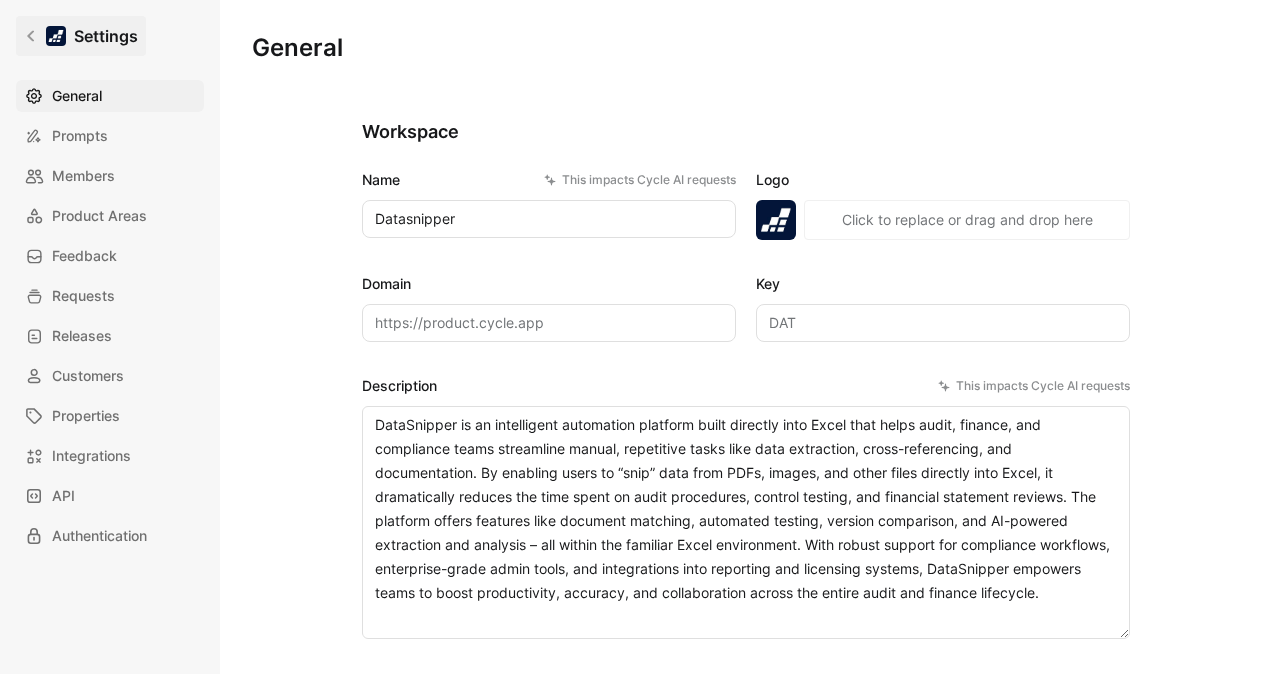 click on "Settings" at bounding box center (81, 36) 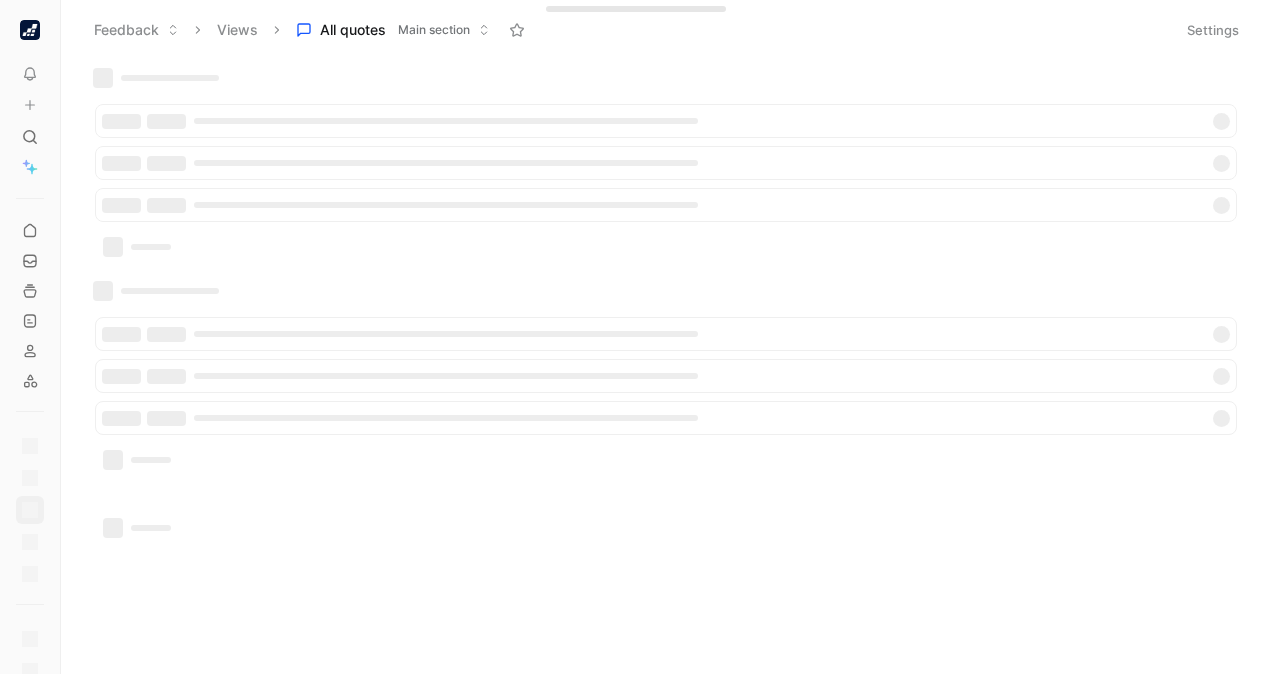 click at bounding box center (30, 30) 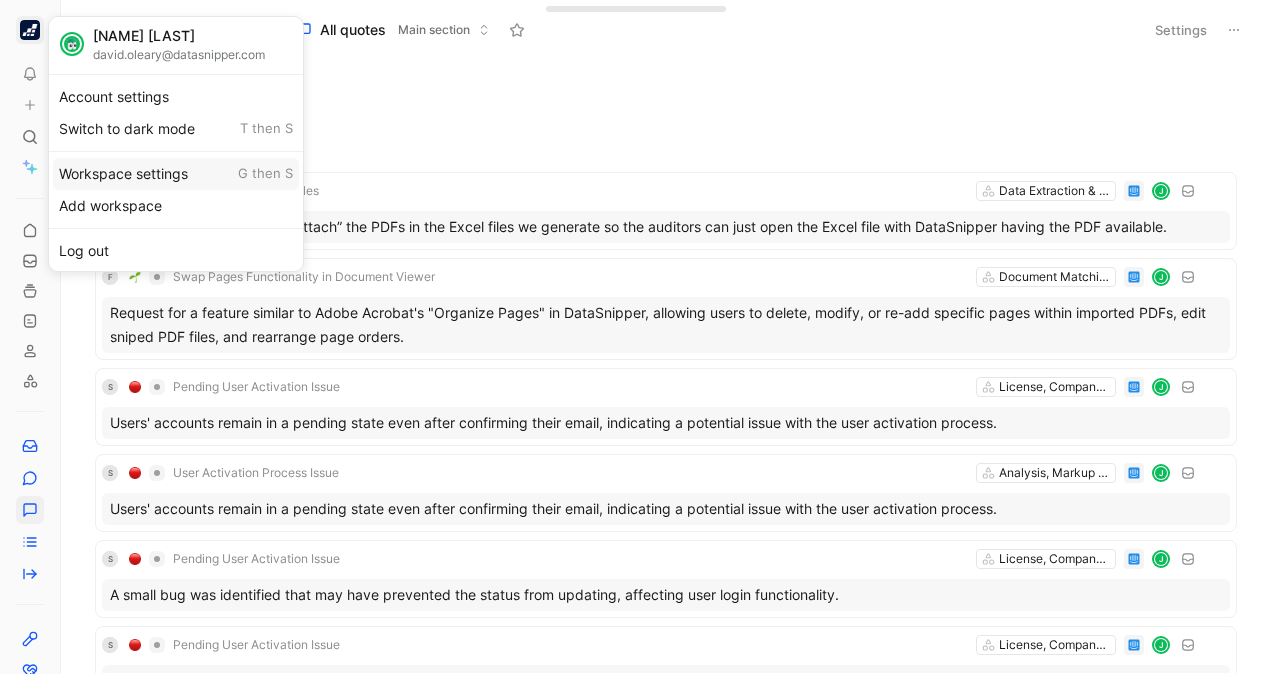 click on "Workspace settings G then S" at bounding box center [176, 174] 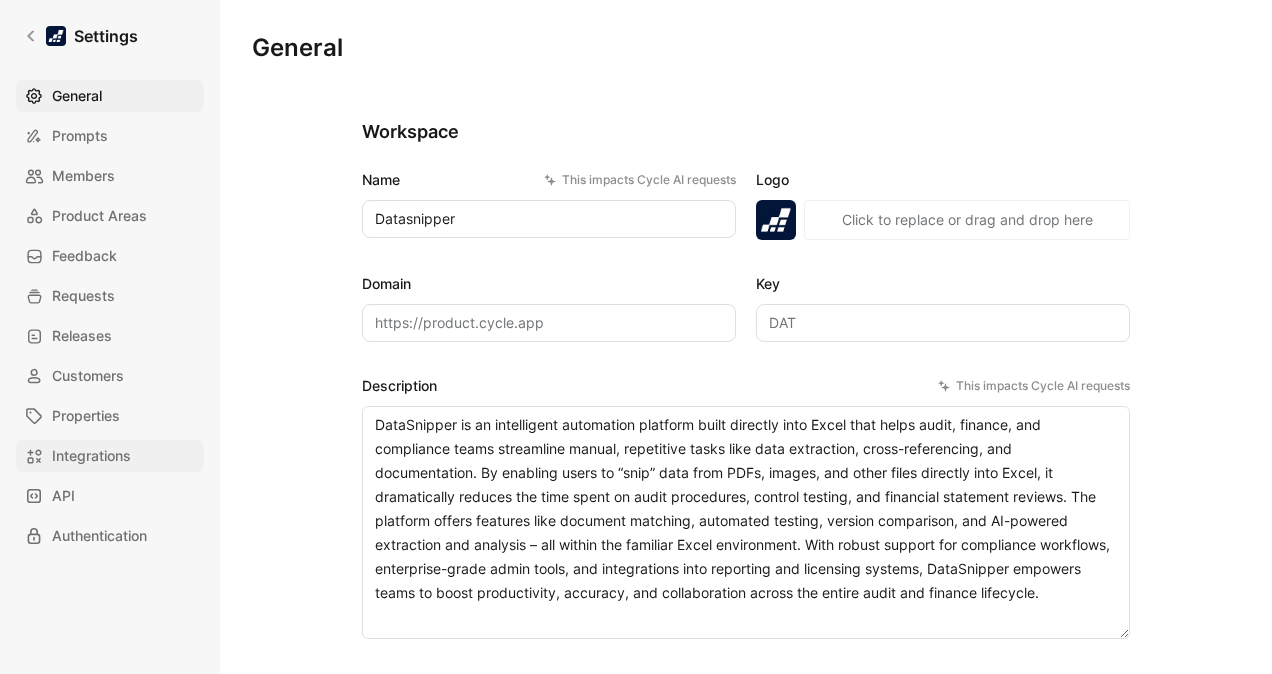 click on "Integrations" at bounding box center [91, 456] 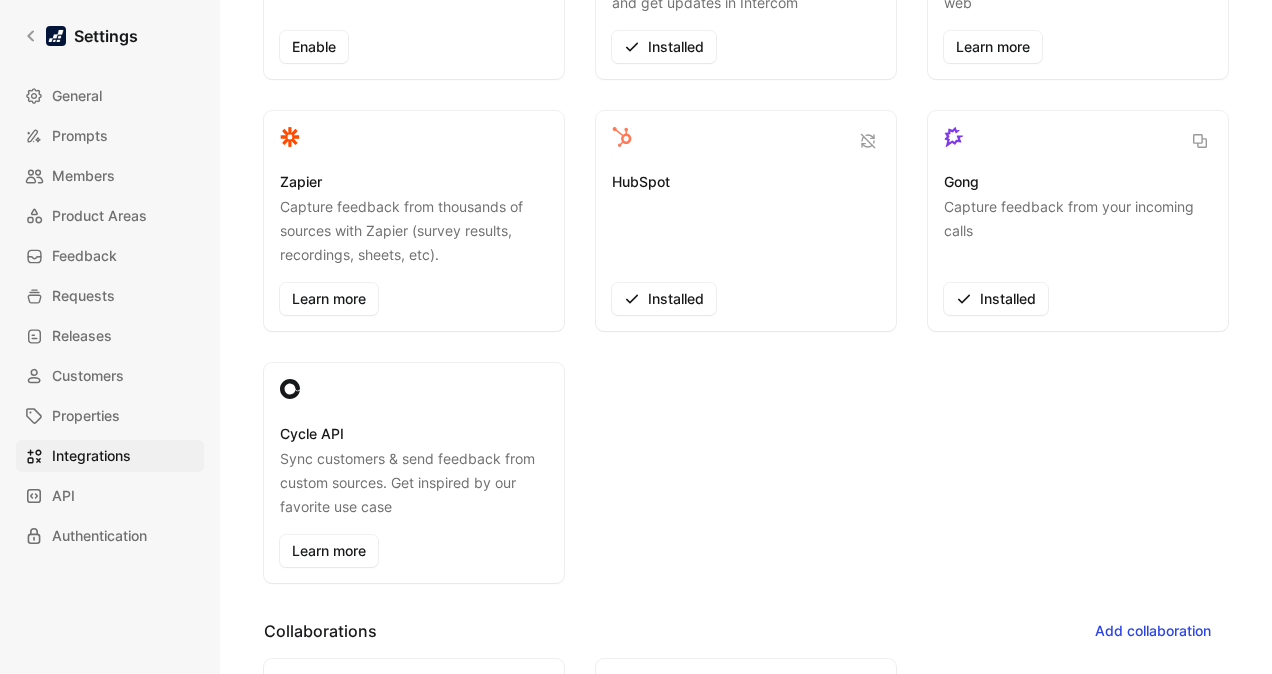 scroll, scrollTop: 258, scrollLeft: 0, axis: vertical 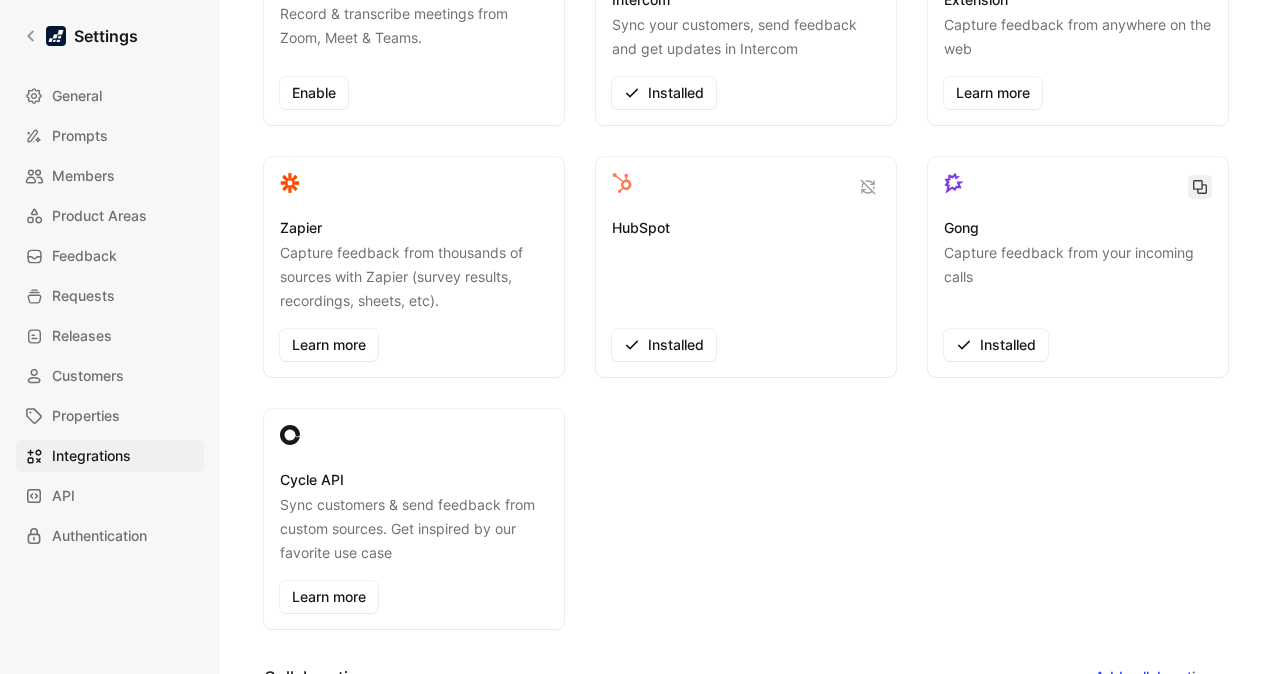 click at bounding box center (1200, 187) 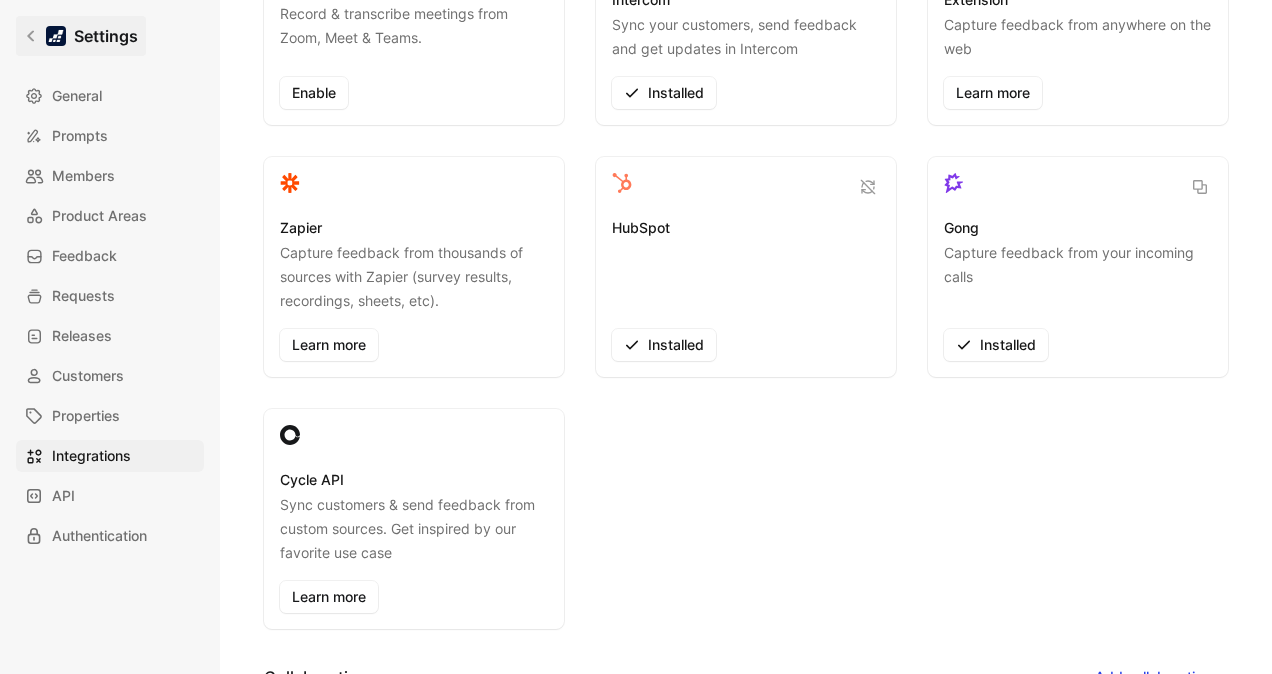 click on "Settings" at bounding box center (81, 36) 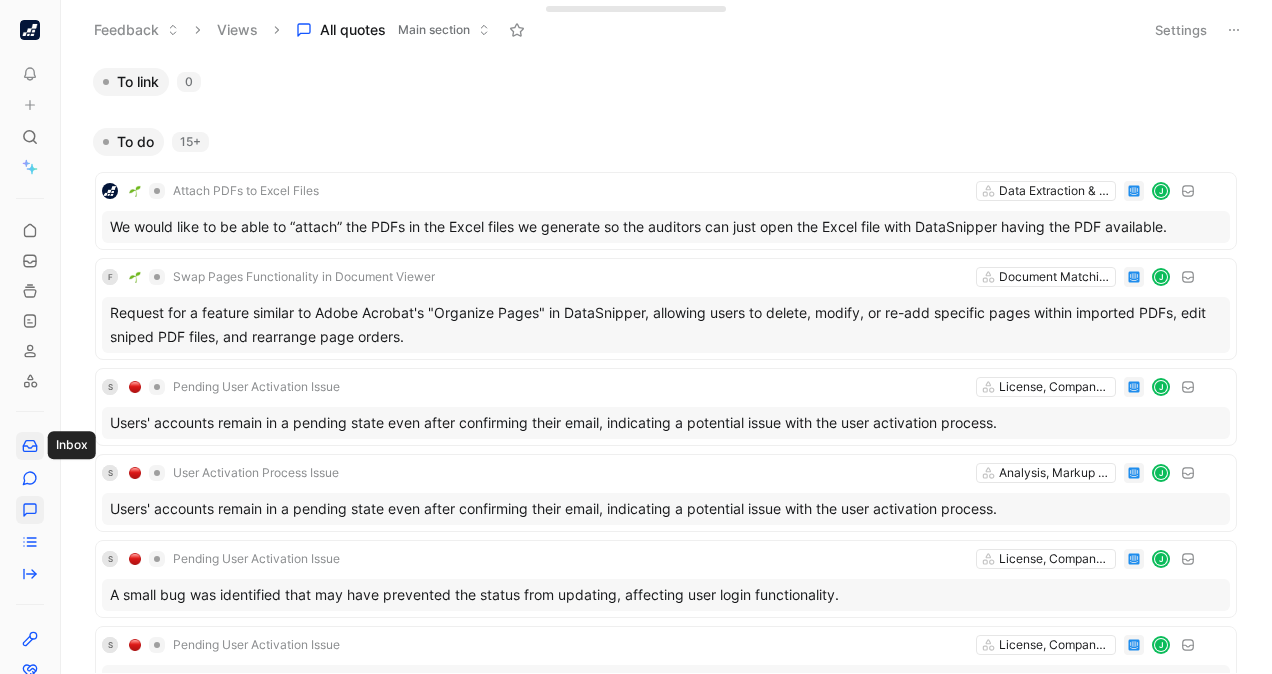 click 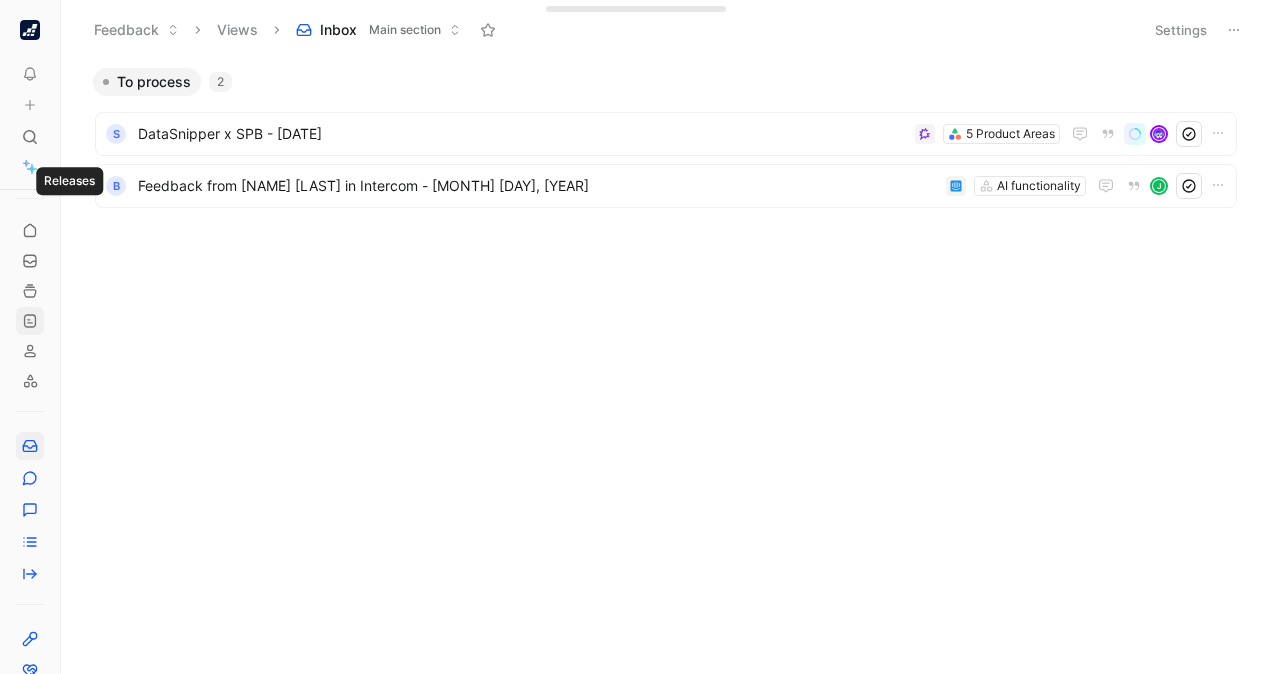 scroll, scrollTop: 145, scrollLeft: 0, axis: vertical 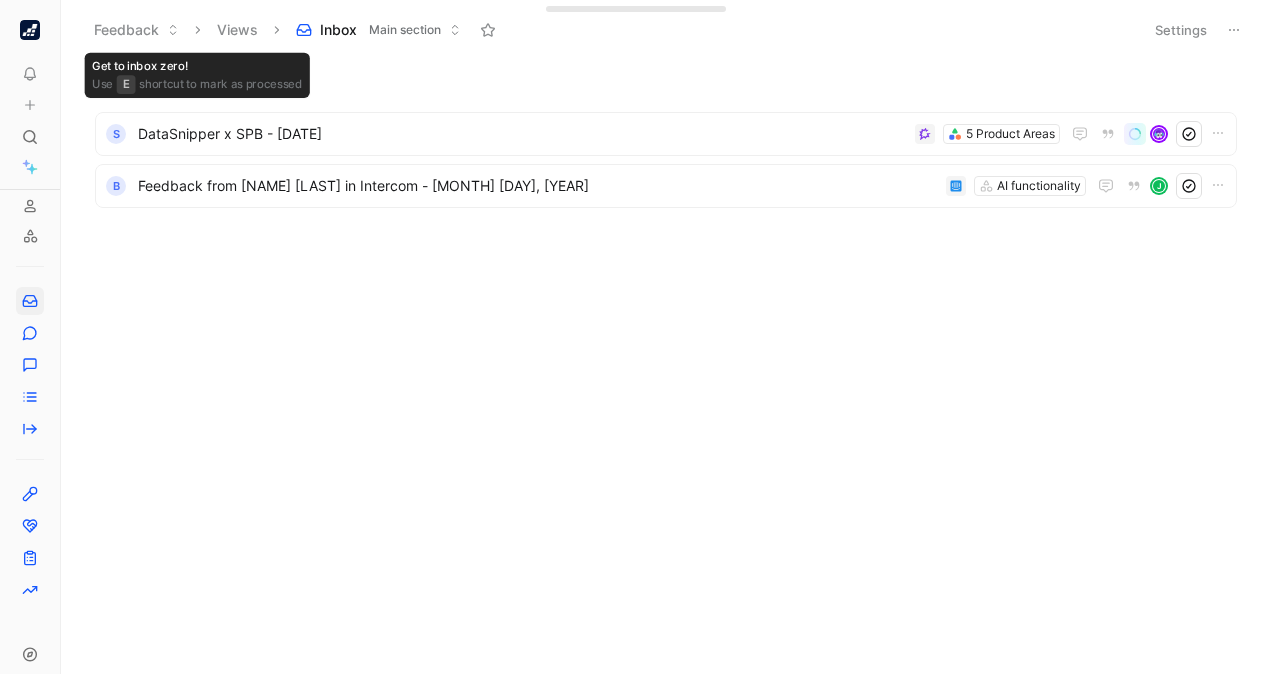 click on "Feedback" at bounding box center [136, 30] 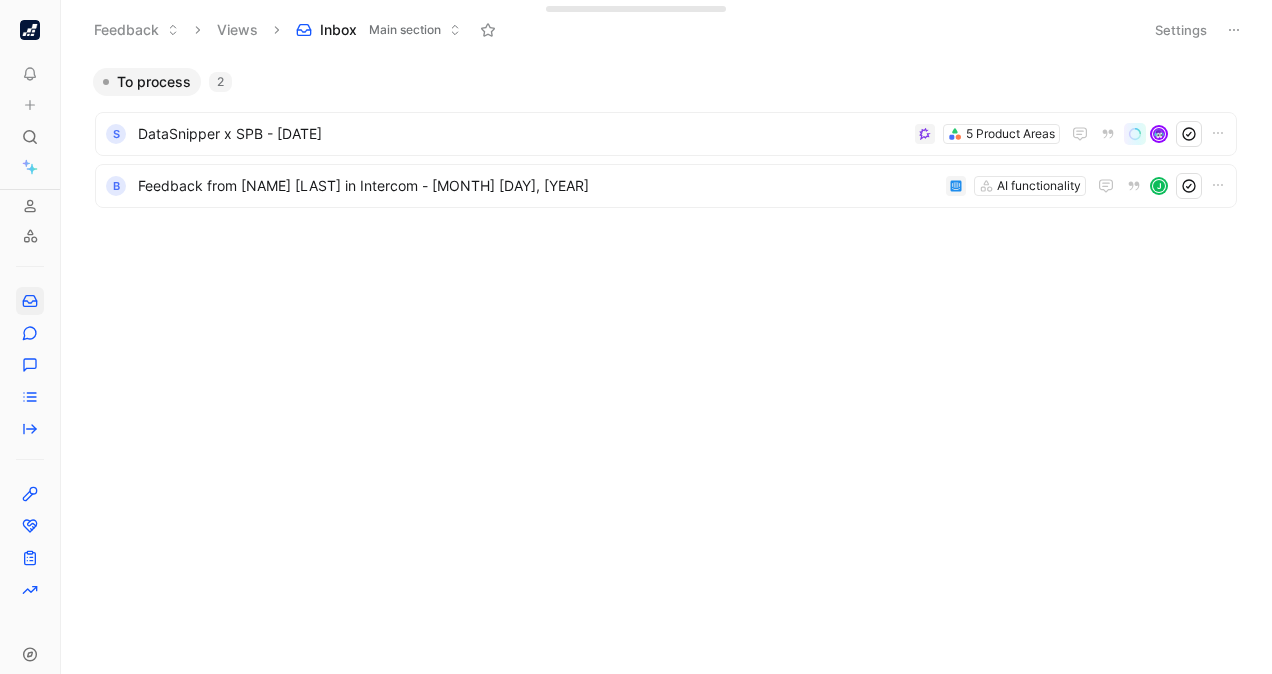 click on "Main section" at bounding box center [405, 30] 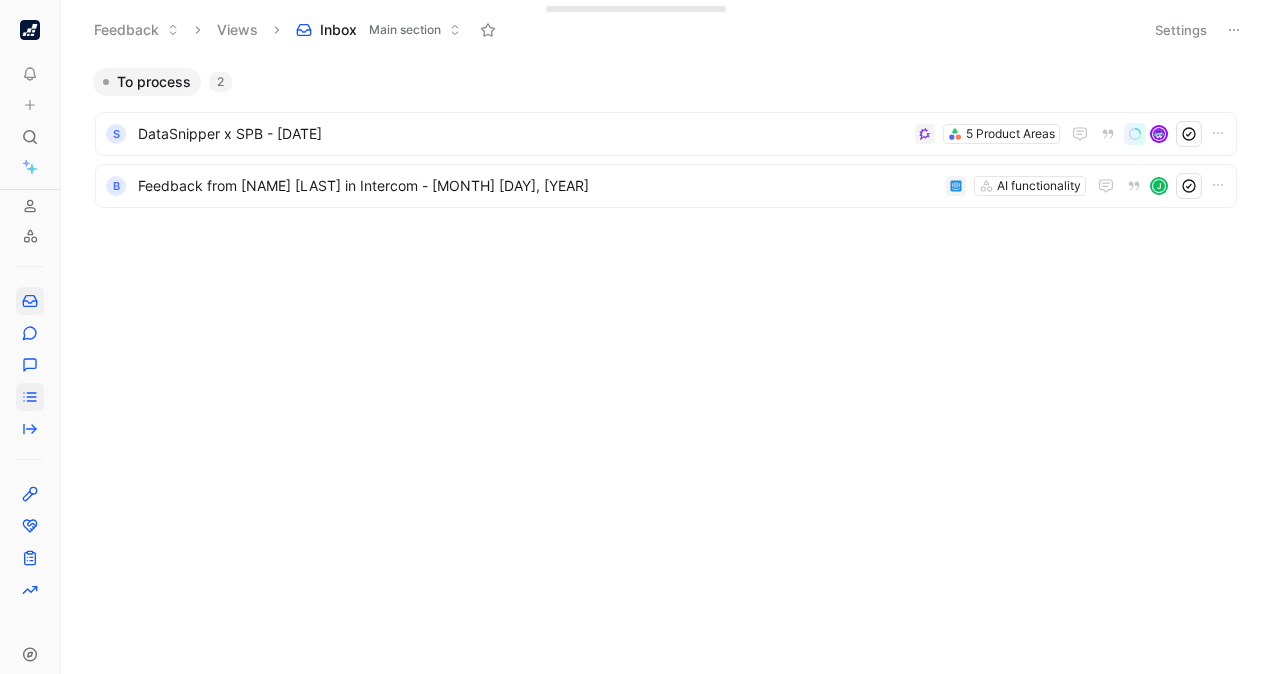 scroll, scrollTop: 0, scrollLeft: 0, axis: both 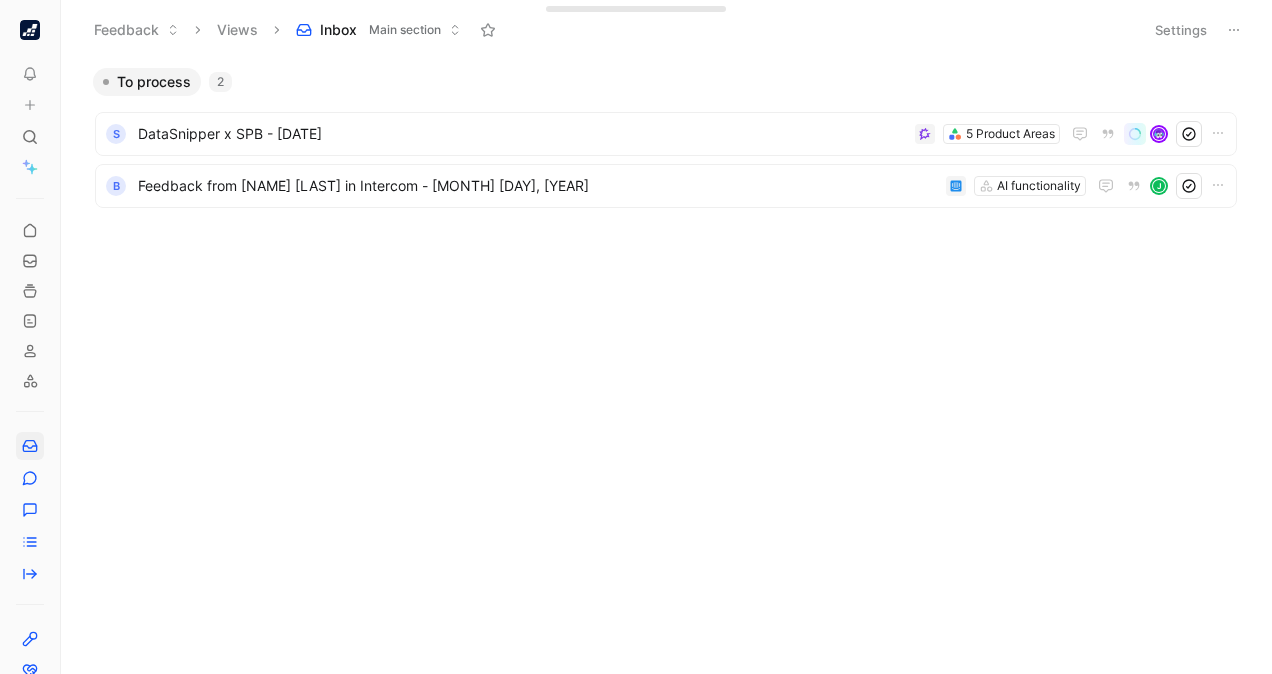 click at bounding box center (30, 296) 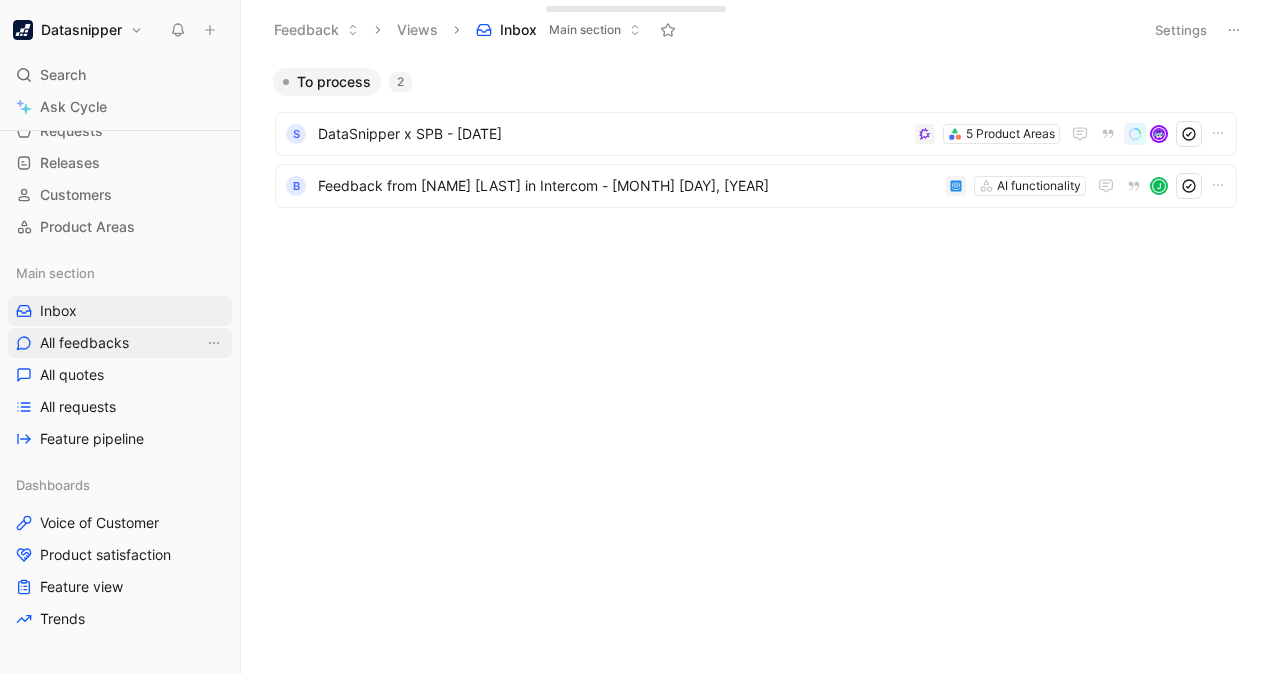 scroll, scrollTop: 125, scrollLeft: 0, axis: vertical 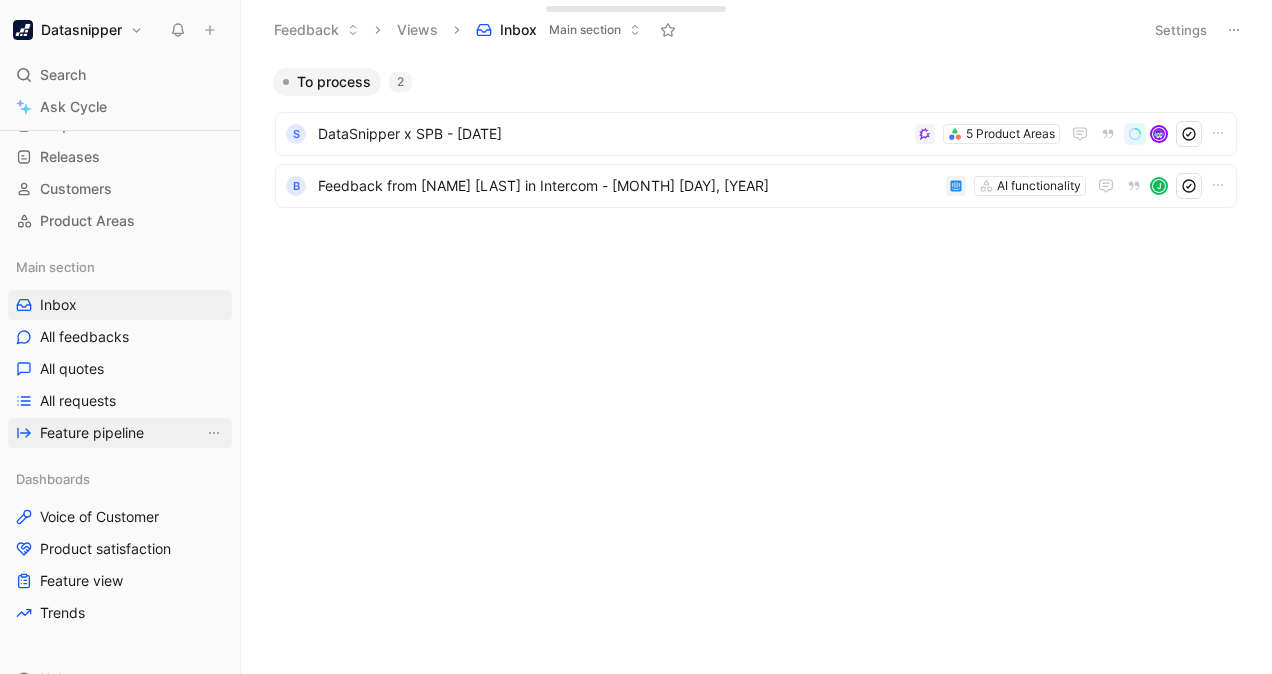 click on "Feature pipeline" at bounding box center [92, 433] 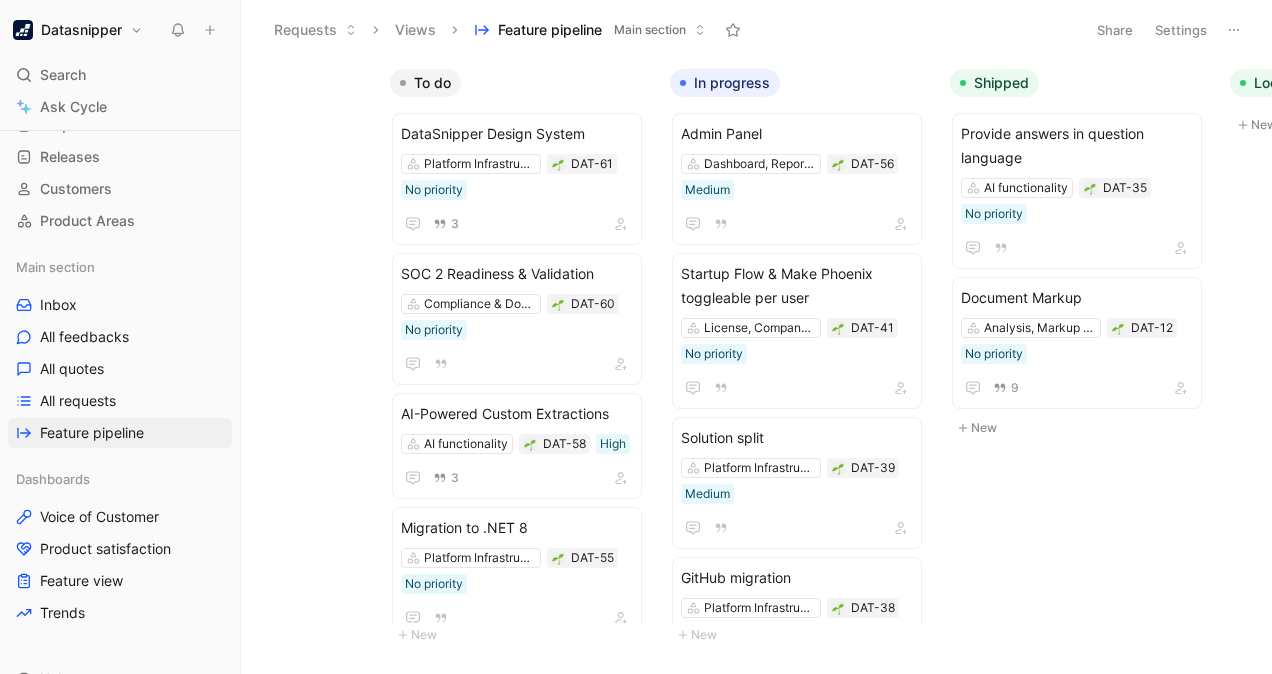 scroll, scrollTop: 0, scrollLeft: 766, axis: horizontal 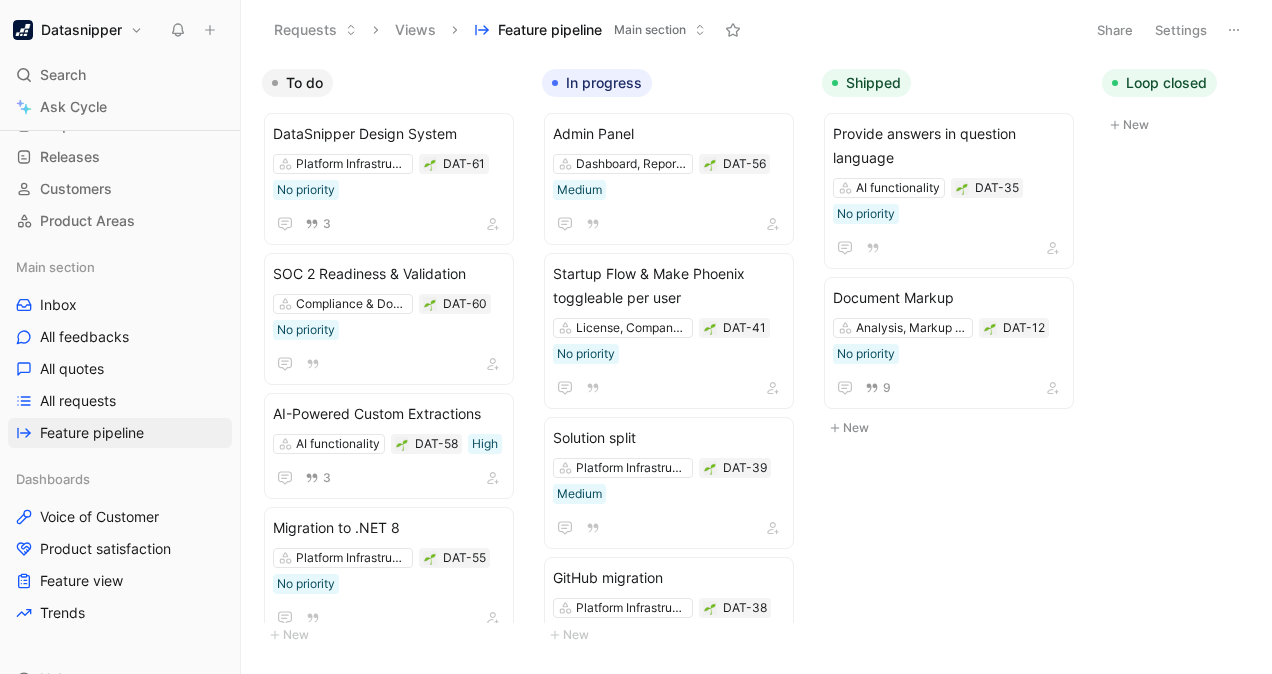 click on "Datasnipper" at bounding box center (81, 30) 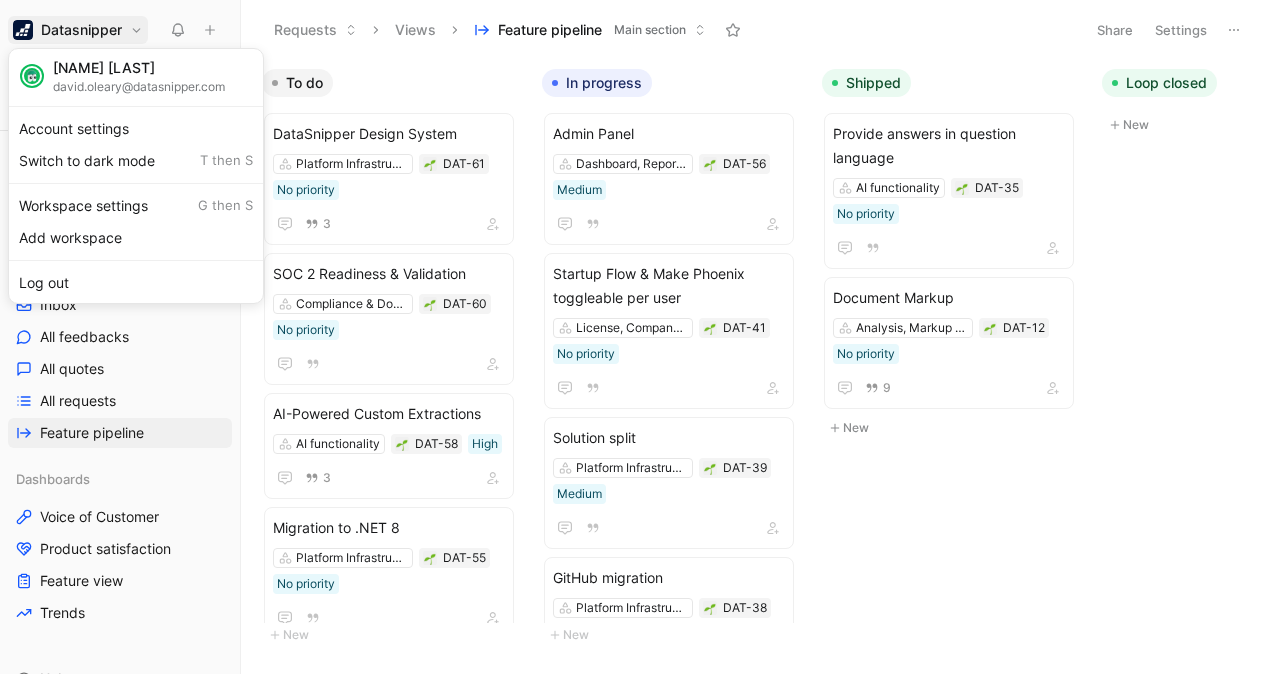 click at bounding box center [636, 337] 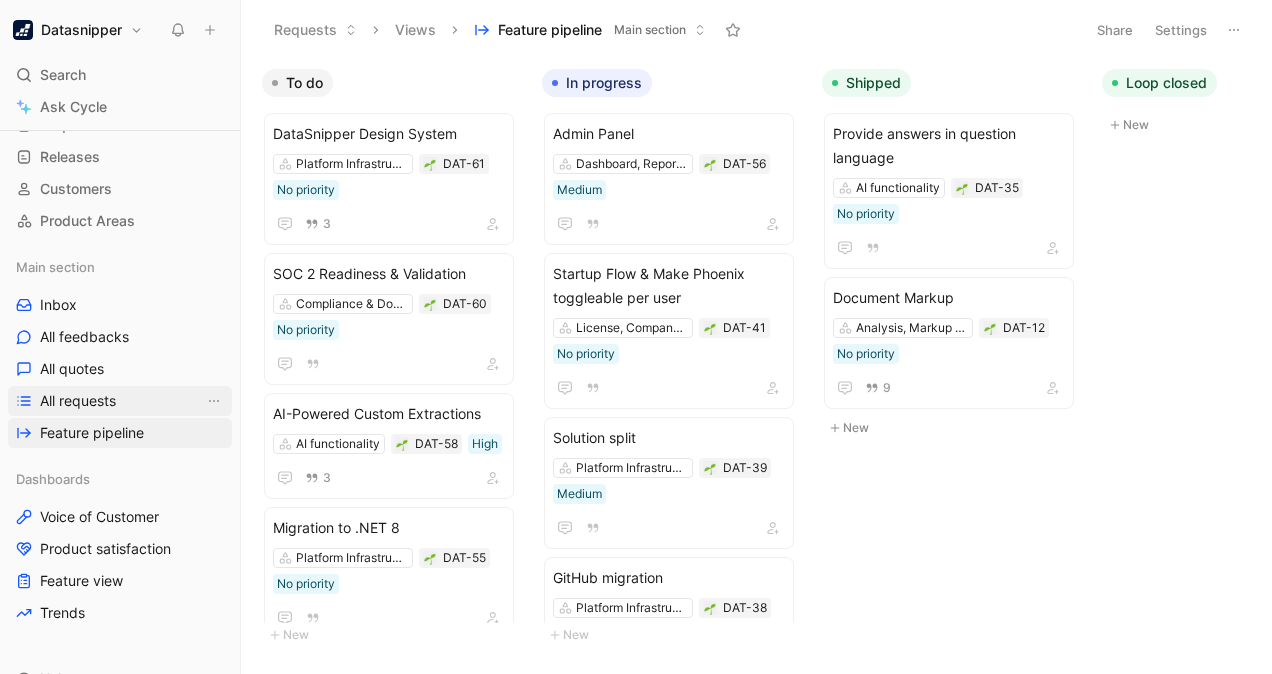 click on "All requests" at bounding box center [78, 401] 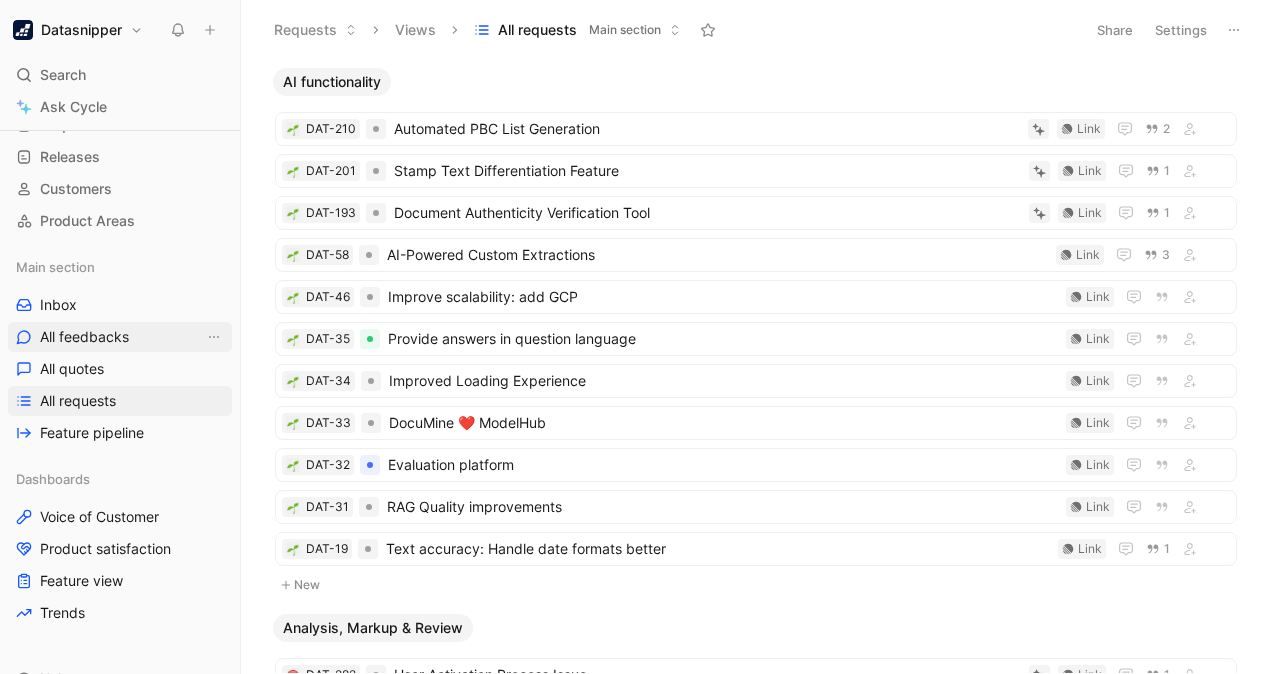 click on "All feedbacks" at bounding box center [84, 337] 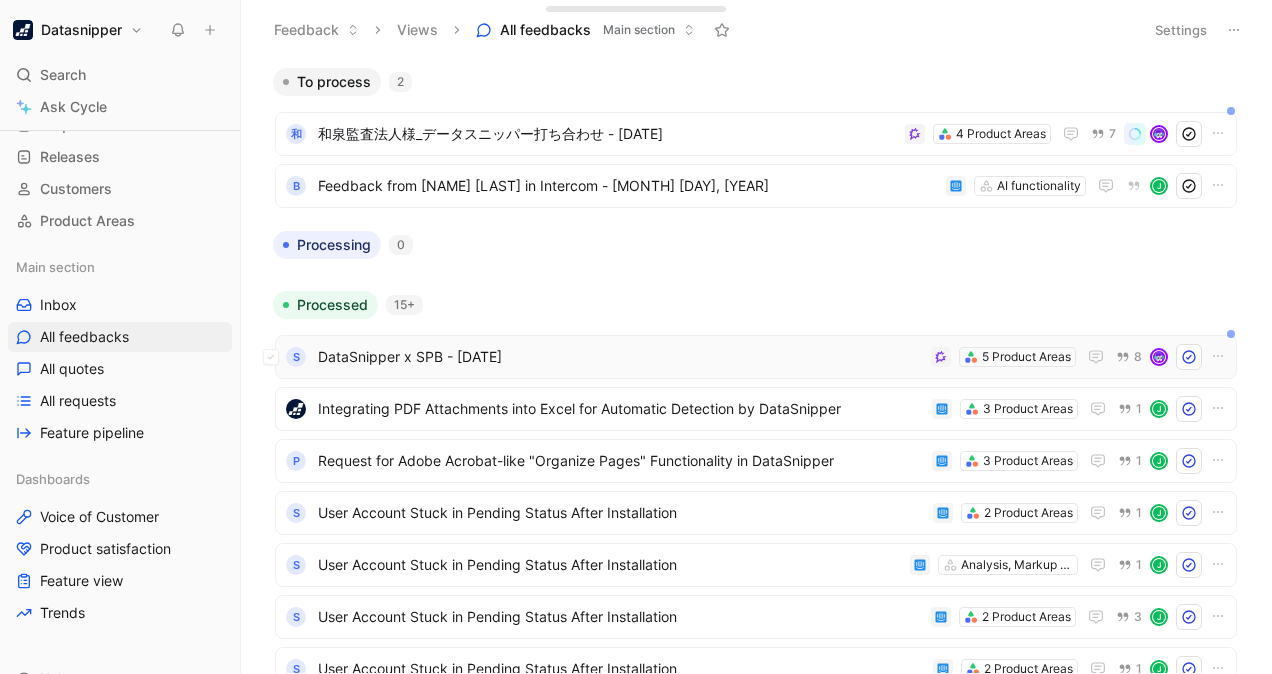 click on "DataSnipper x SPB - [DATE]" at bounding box center [620, 357] 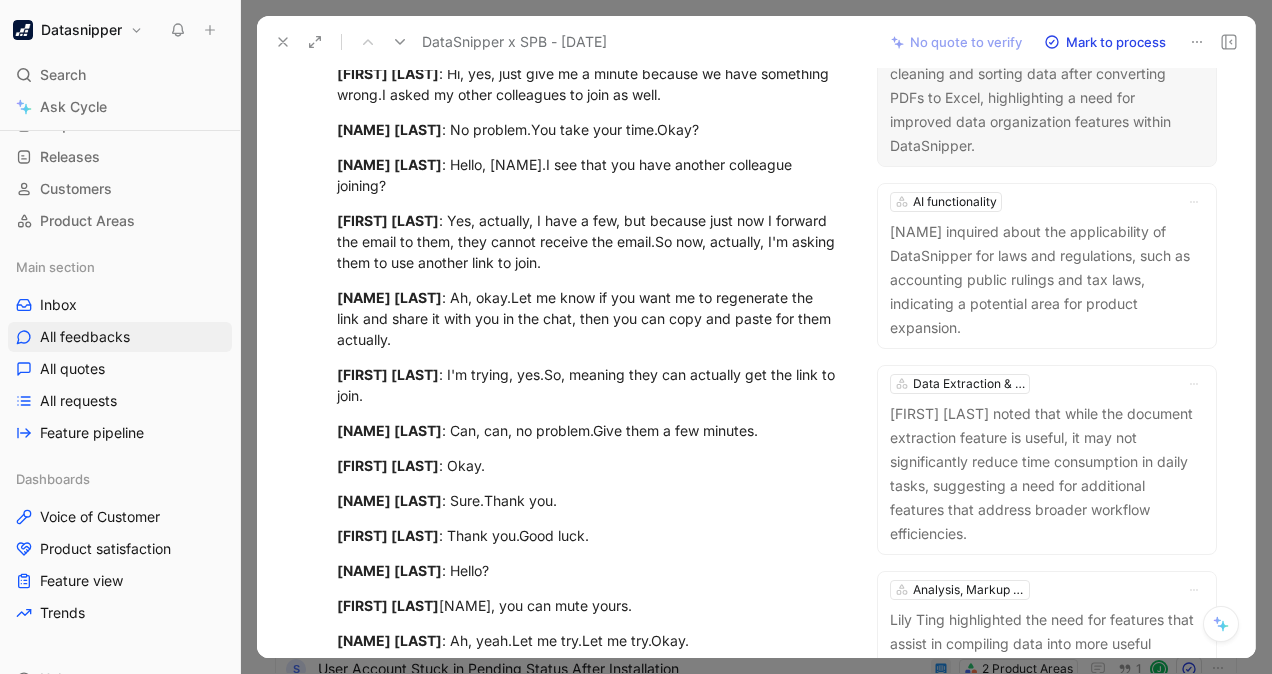 scroll, scrollTop: 553, scrollLeft: 0, axis: vertical 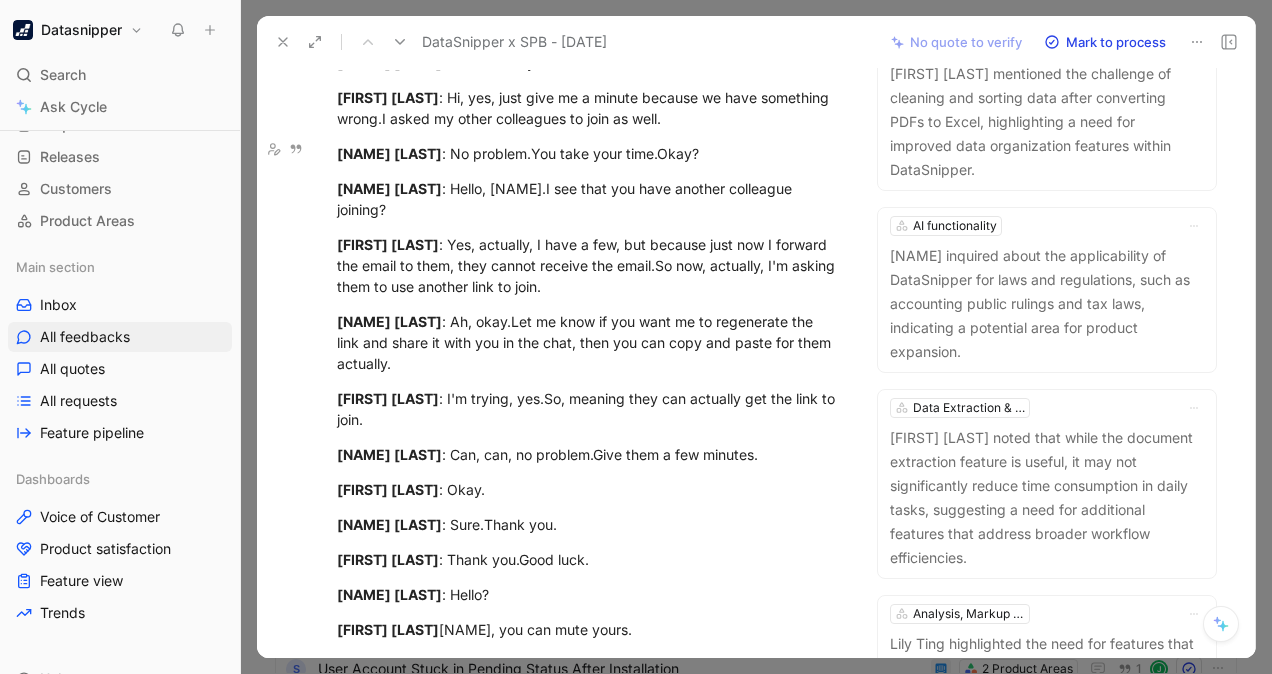 click at bounding box center (283, 42) 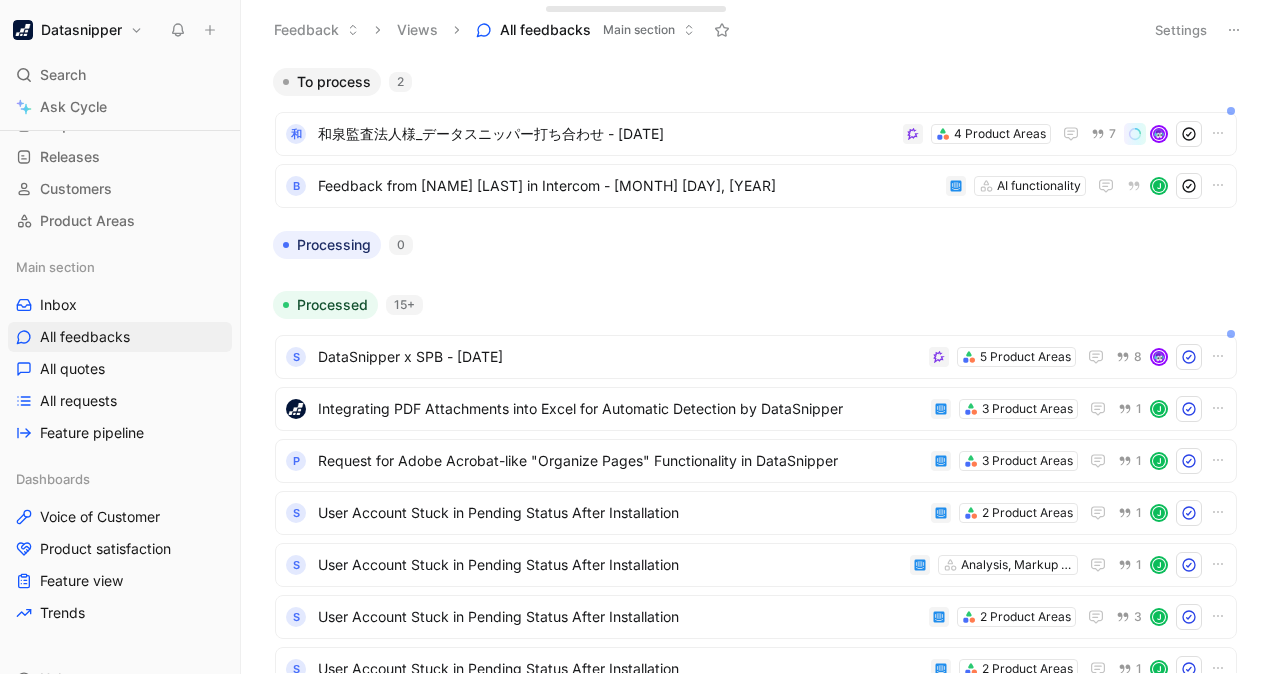 click on "Datasnipper" at bounding box center [78, 30] 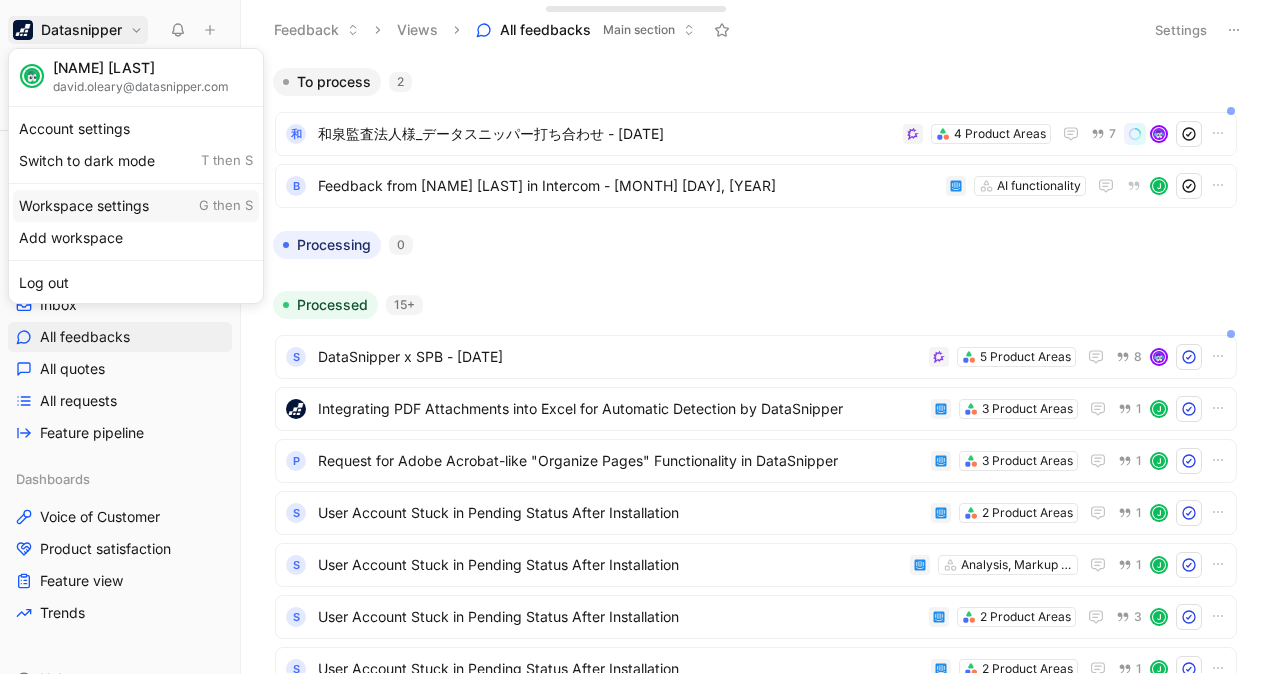click on "Workspace settings G then S" at bounding box center (136, 206) 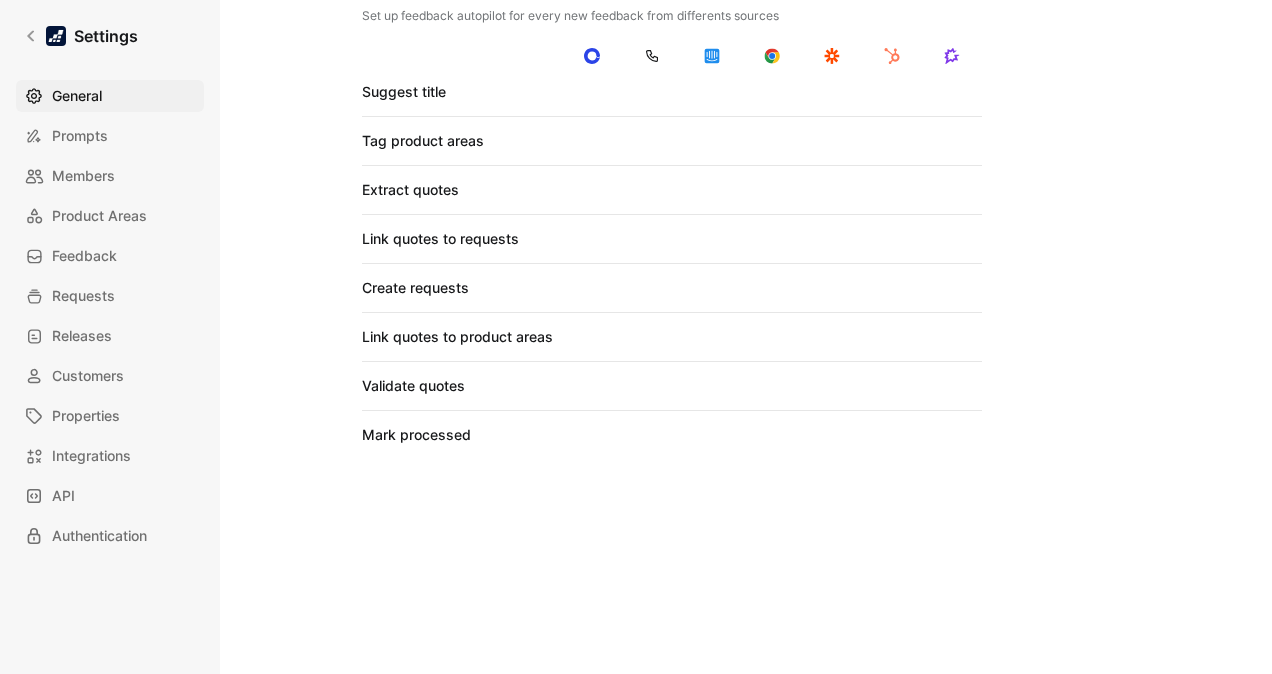 scroll, scrollTop: 2049, scrollLeft: 0, axis: vertical 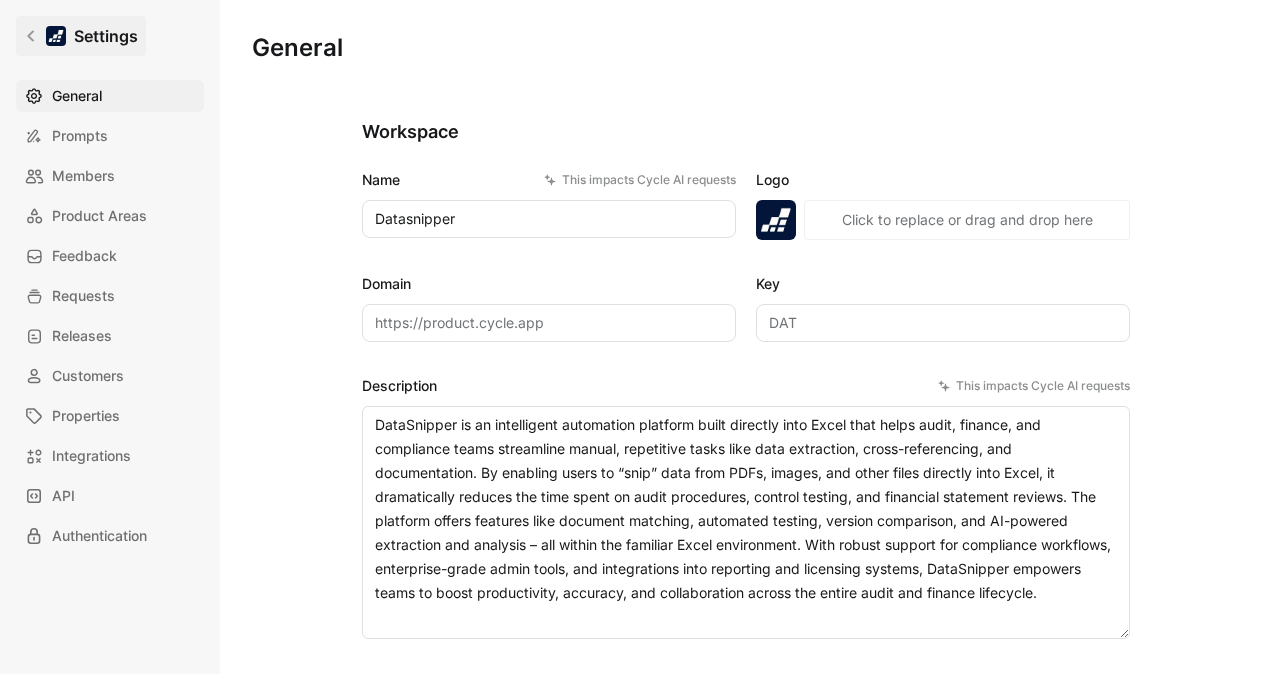 click on "Settings" at bounding box center (81, 36) 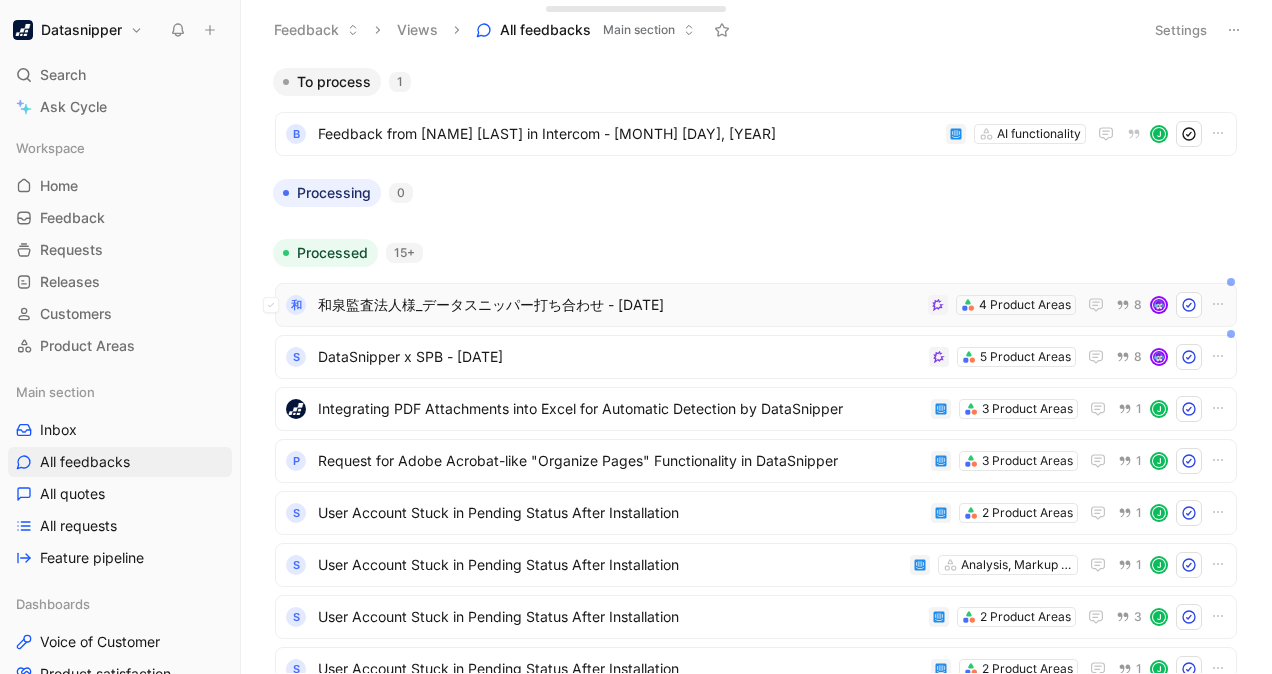 click on "和泉監査法人様_データスニッパー打ち合わせ - [DATE]" at bounding box center (619, 305) 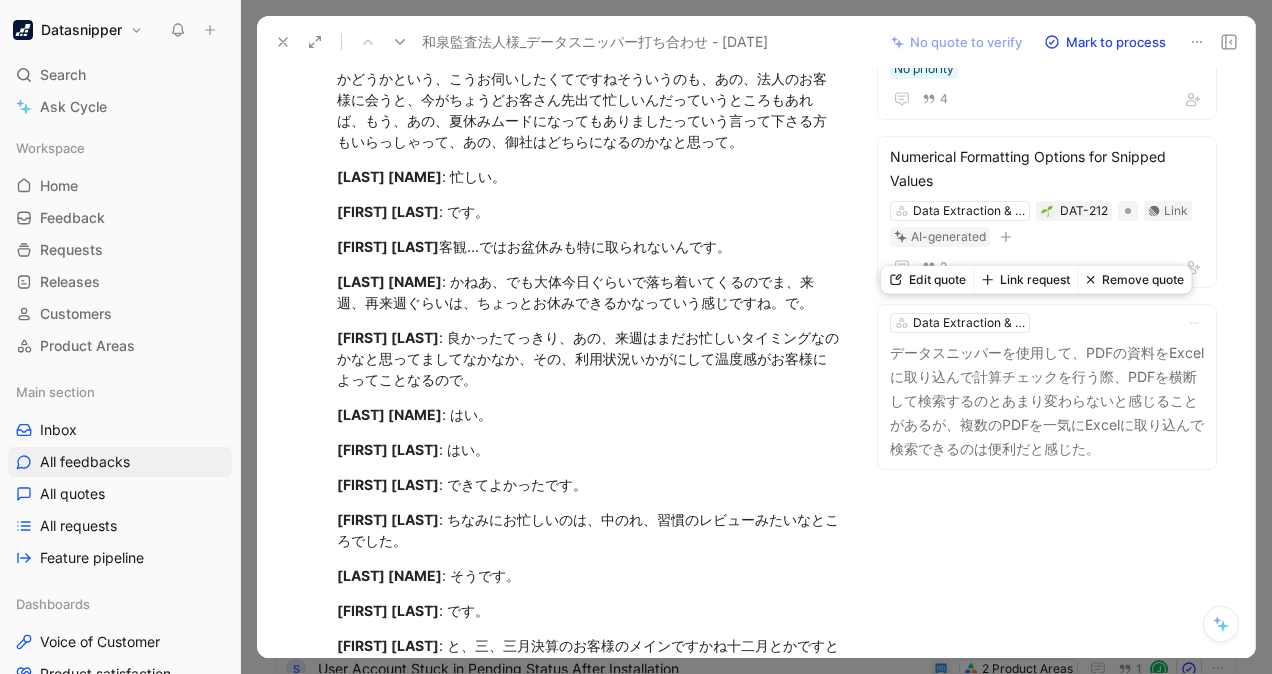 scroll, scrollTop: 926, scrollLeft: 0, axis: vertical 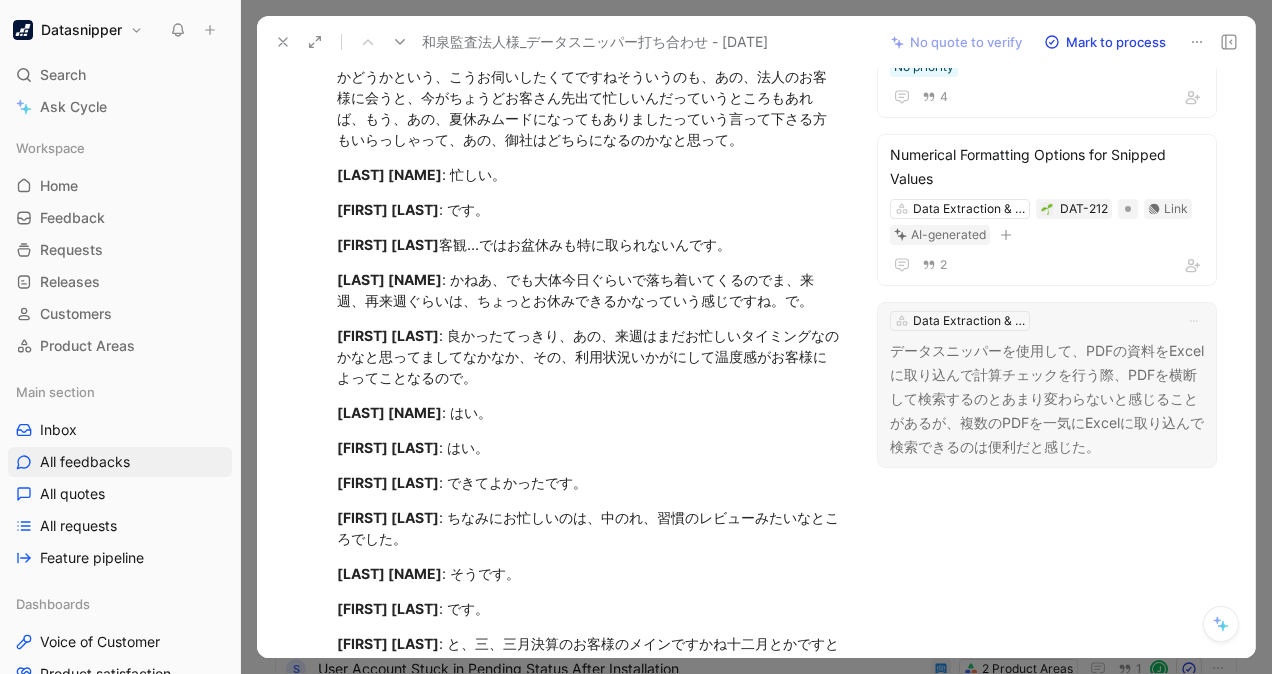 click on "データスニッパーを使用して、PDFの資料をExcelに取り込んで計算チェックを行う際、PDFを横断して検索するのとあまり変わらないと感じることがあるが、複数のPDFを一気にExcelに取り込んで検索できるのは便利だと感じた。" at bounding box center [1047, 399] 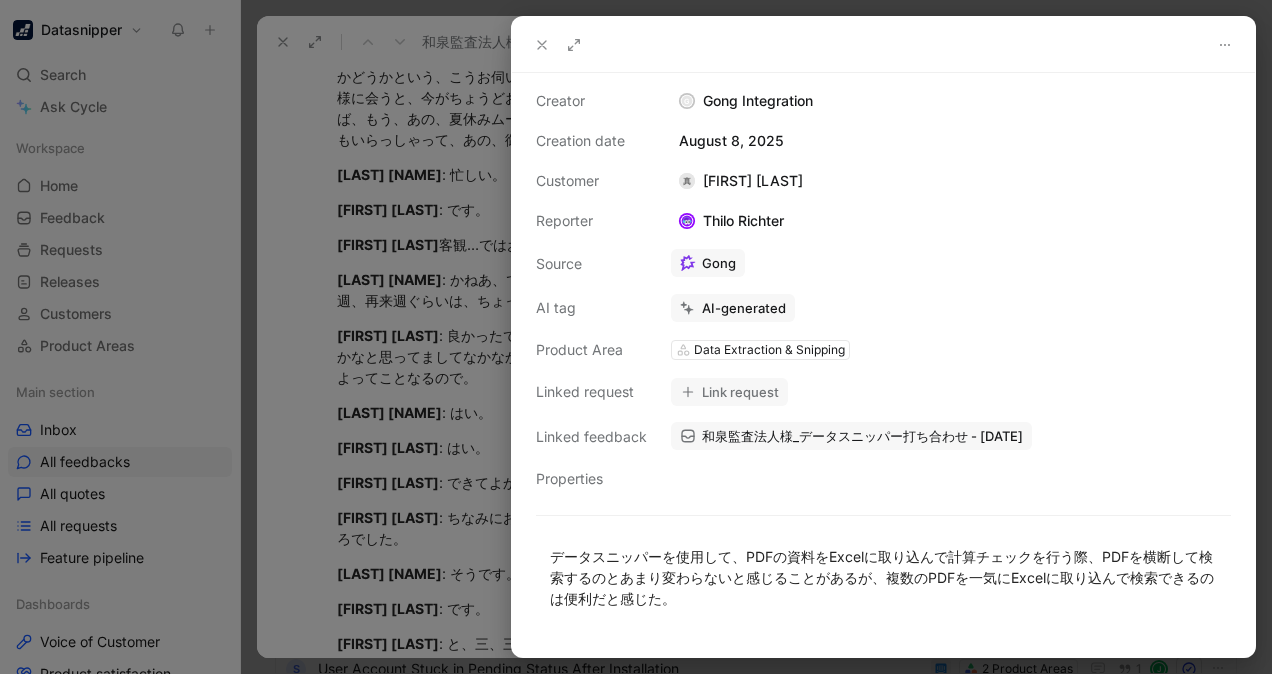 scroll, scrollTop: 100, scrollLeft: 0, axis: vertical 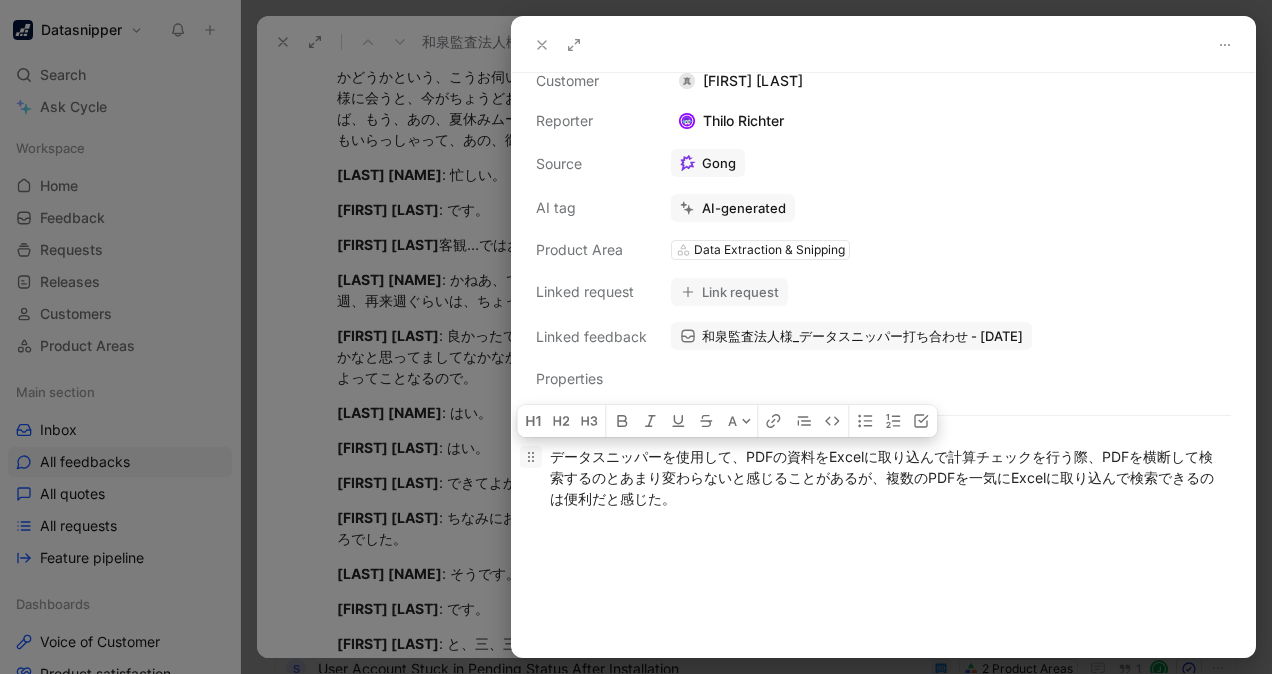drag, startPoint x: 710, startPoint y: 502, endPoint x: 541, endPoint y: 460, distance: 174.14075 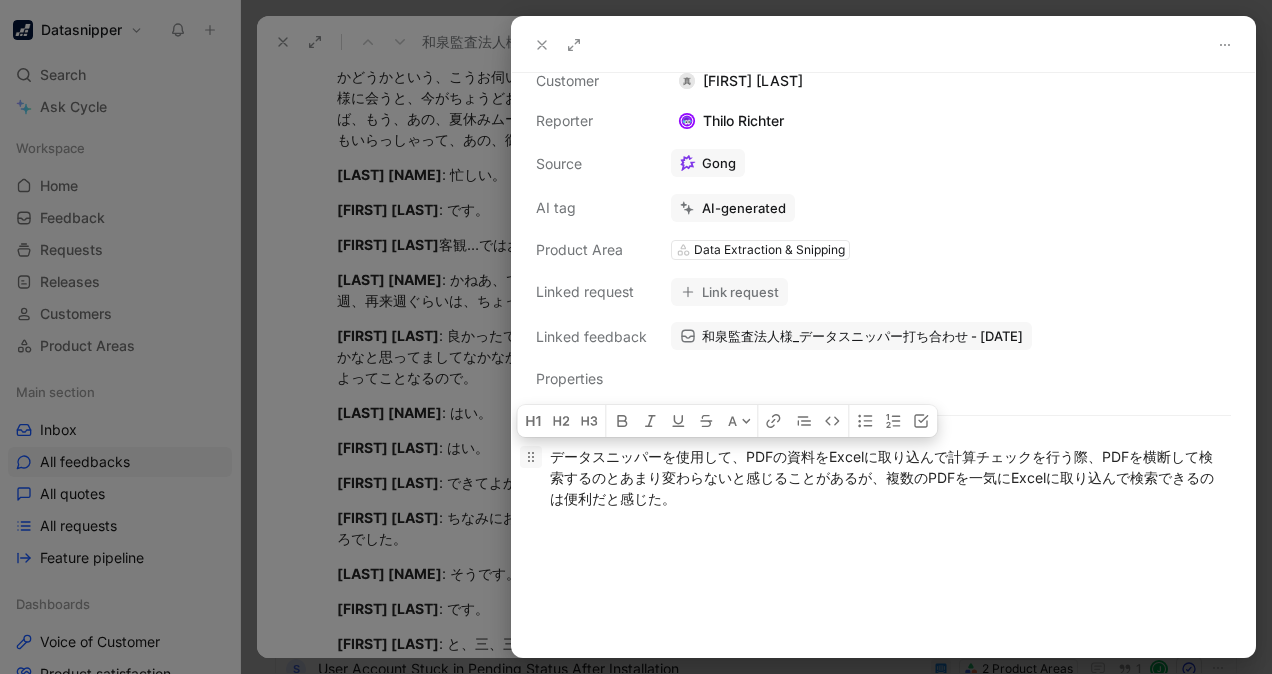 click on "データスニッパーを使用して、PDFの資料をExcelに取り込んで計算チェックを行う際、PDFを横断して検索するのとあまり変わらないと感じることがあるが、複数のPDFを一気にExcelに取り込んで検索できるのは便利だと感じた。" at bounding box center [883, 477] 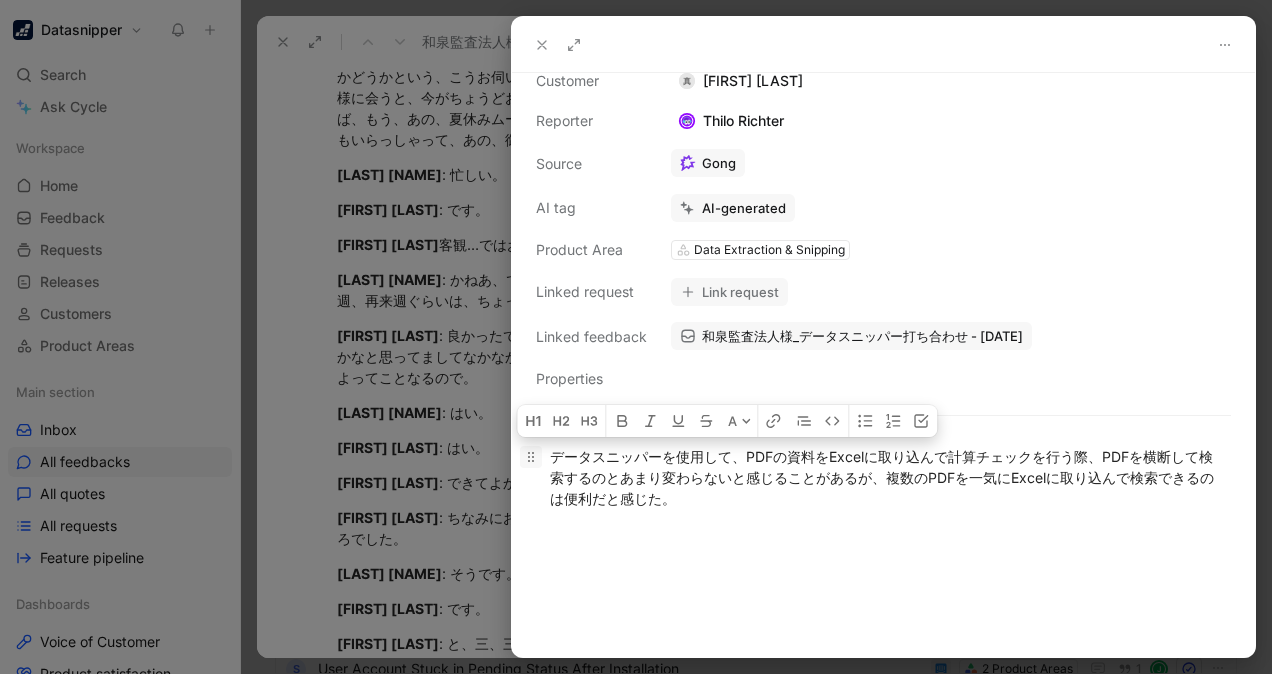 copy on "データスニッパーを使用して、PDFの資料をExcelに取り込んで計算チェックを行う際、PDFを横断して検索するのとあまり変わらないと感じることがあるが、複数のPDFを一気にExcelに取り込んで検索できるのは便利だと感じた。" 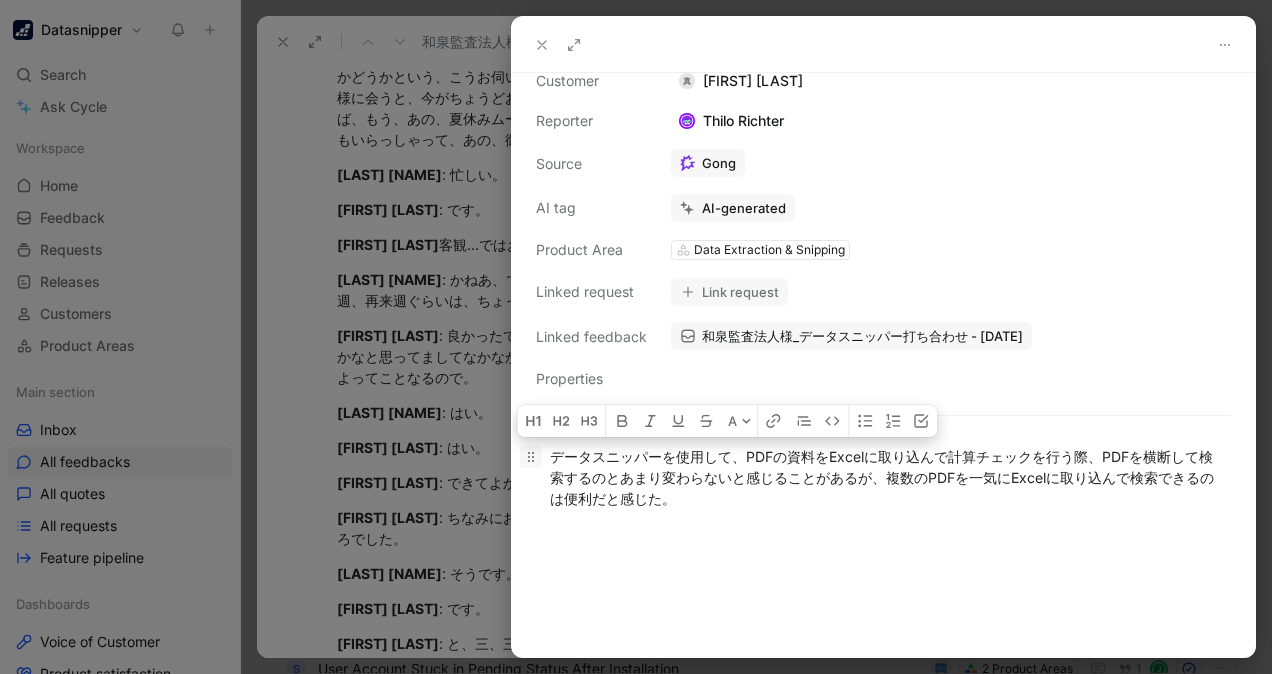 click at bounding box center [531, 457] 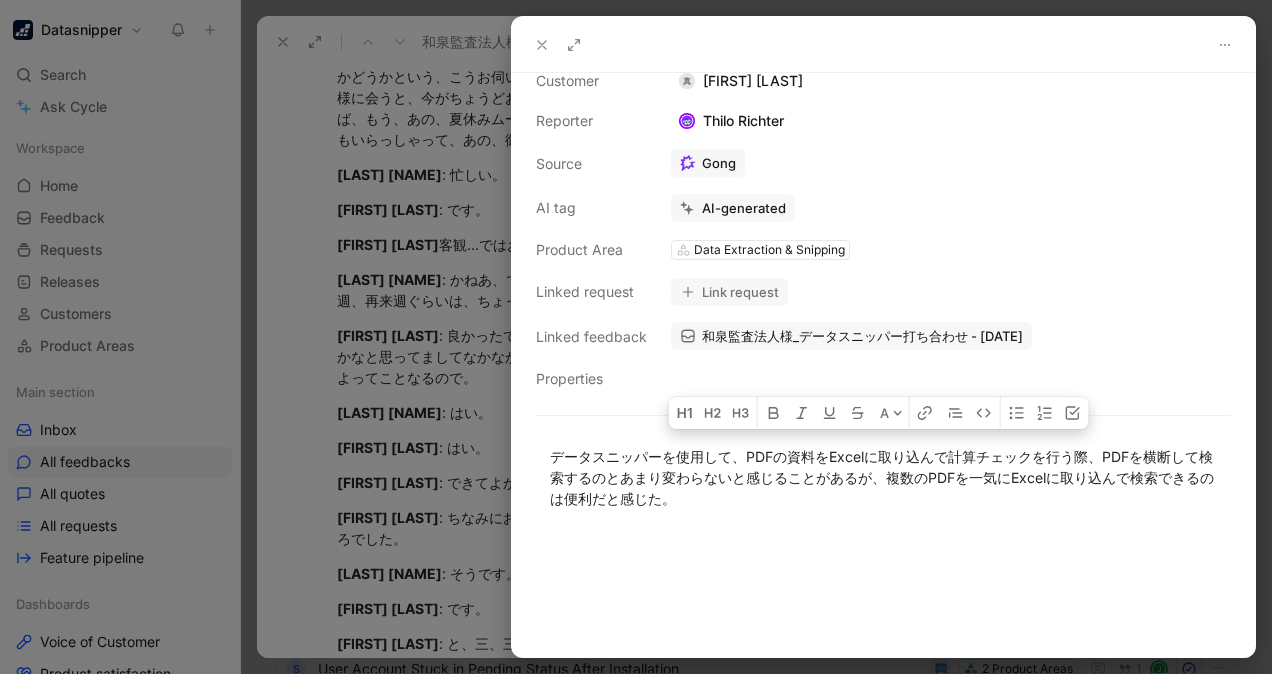 click at bounding box center (636, 337) 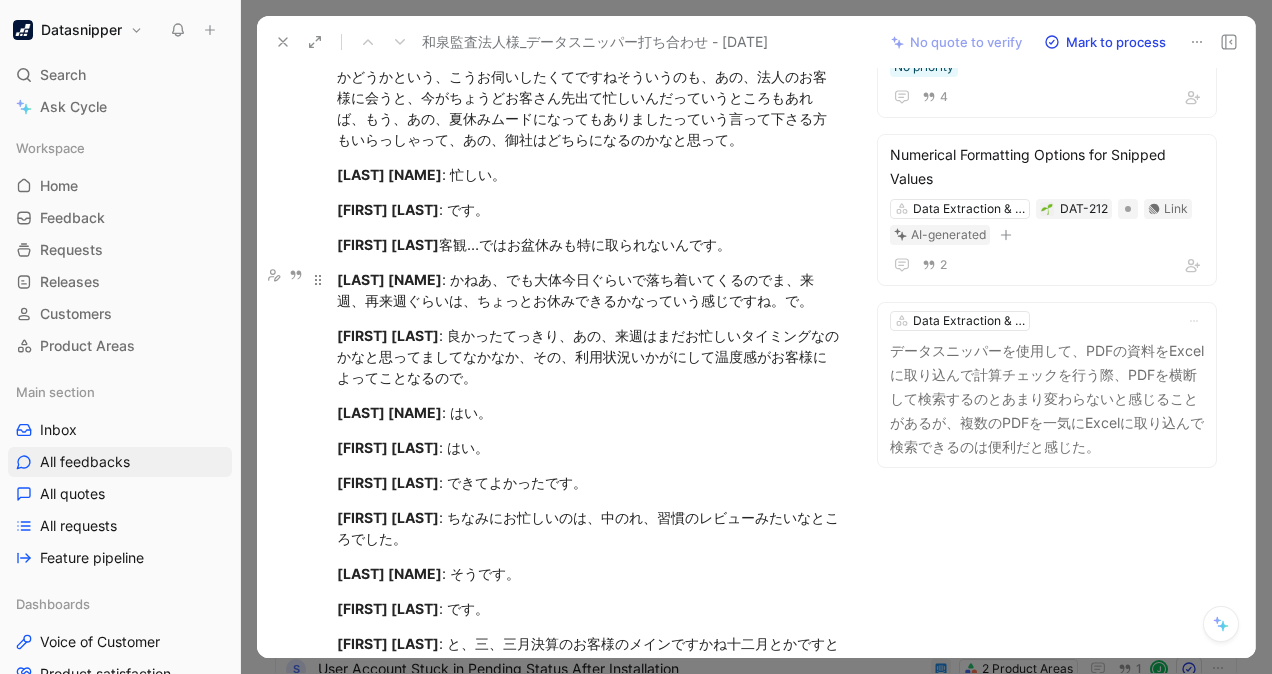 click on "[LAST] [NAME] : かねあ、でも大体今日ぐらいで落ち着いてくるのでま、来週、再来週ぐらいは、ちょっとお休みできるかなっていう感じですね。で。" at bounding box center (588, 290) 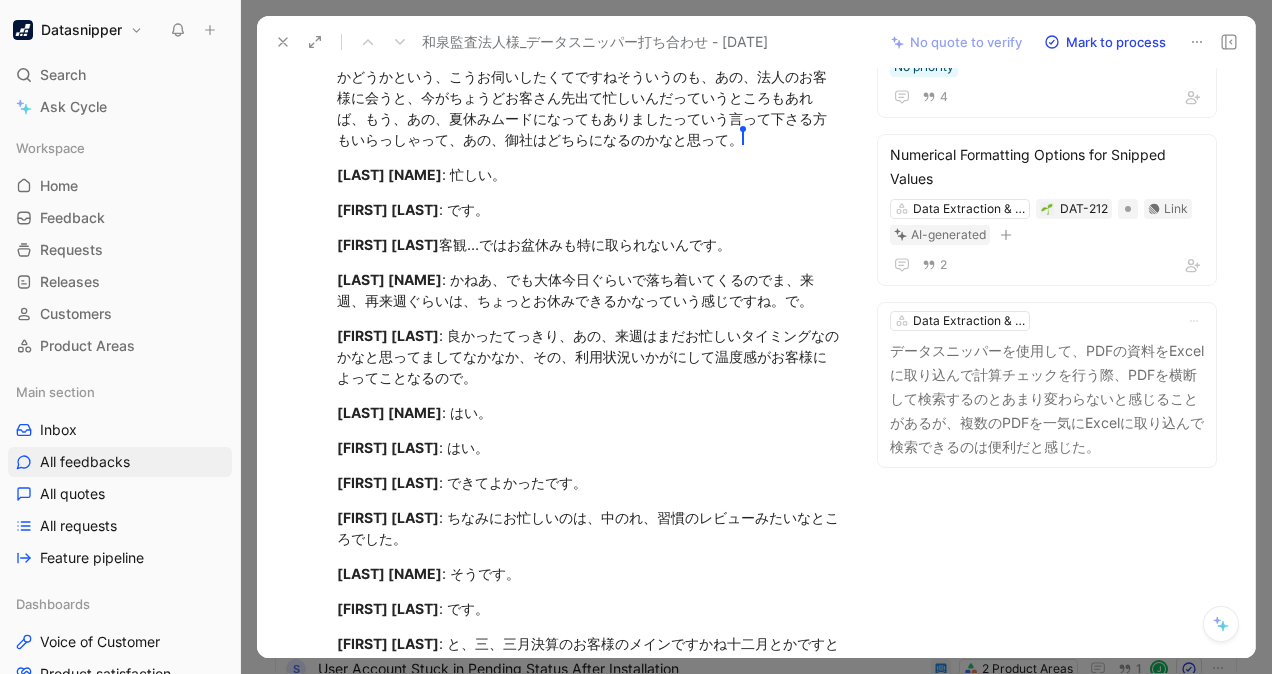 scroll, scrollTop: 0, scrollLeft: 0, axis: both 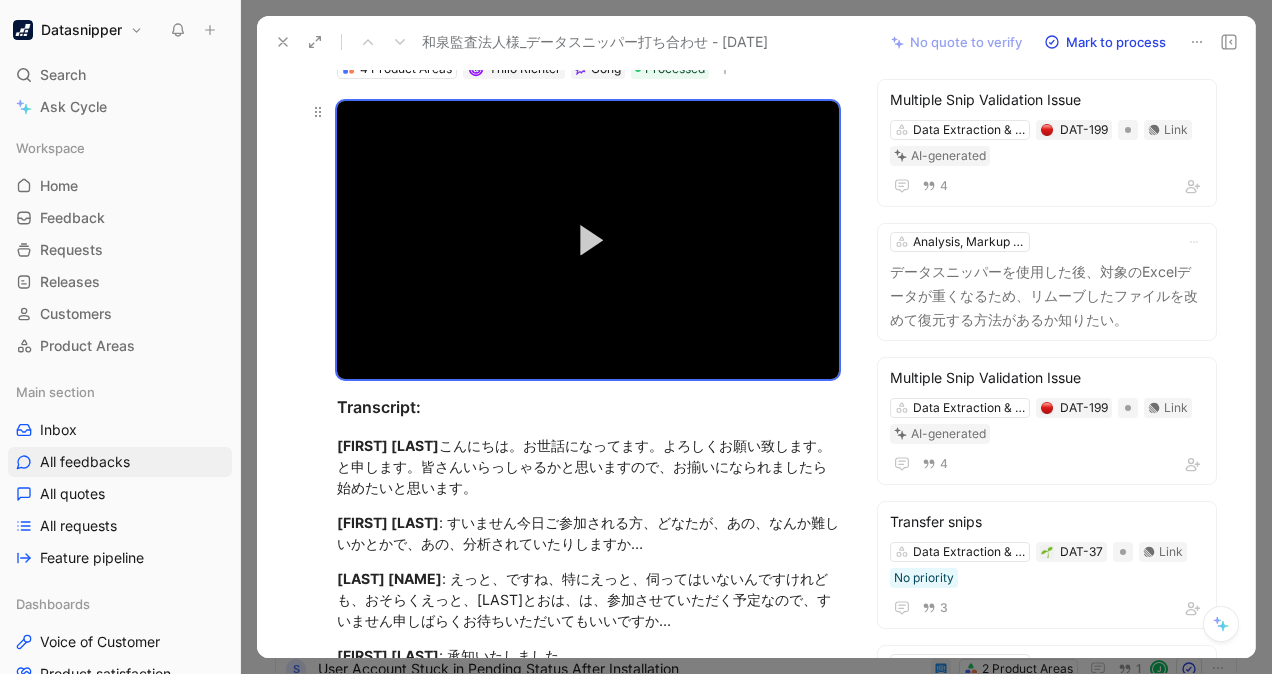 click on "Transcript:" at bounding box center (588, 407) 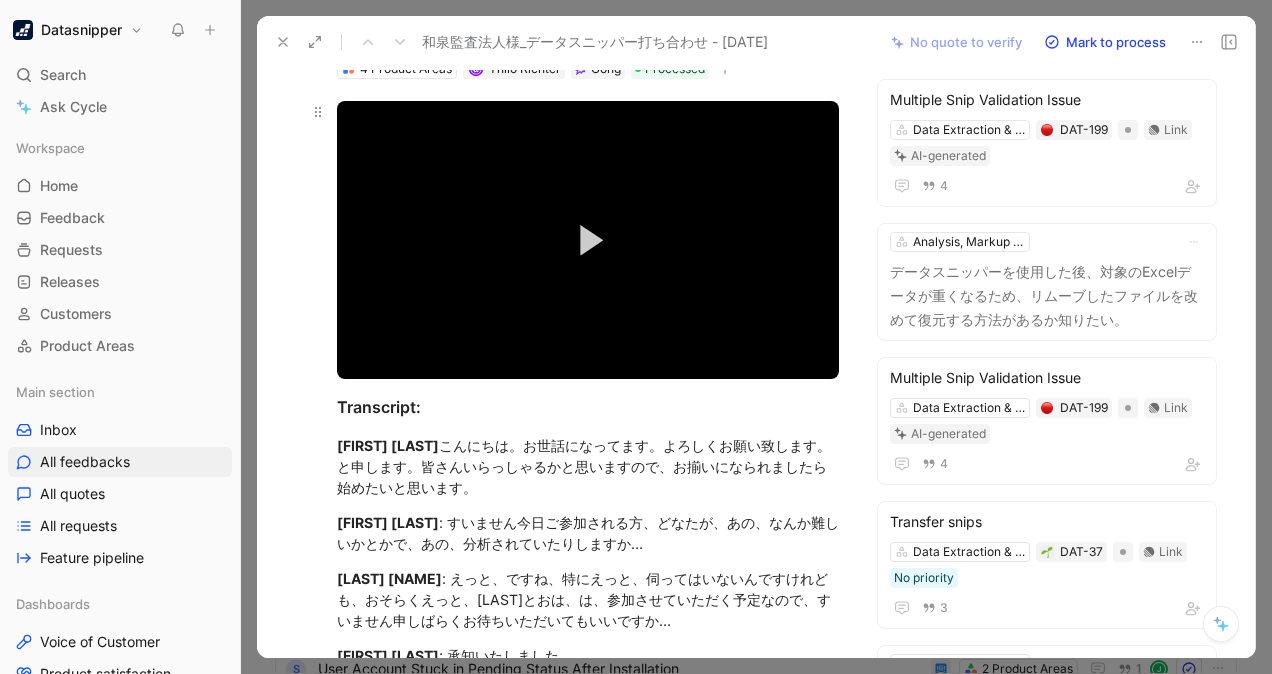 scroll, scrollTop: 30, scrollLeft: 0, axis: vertical 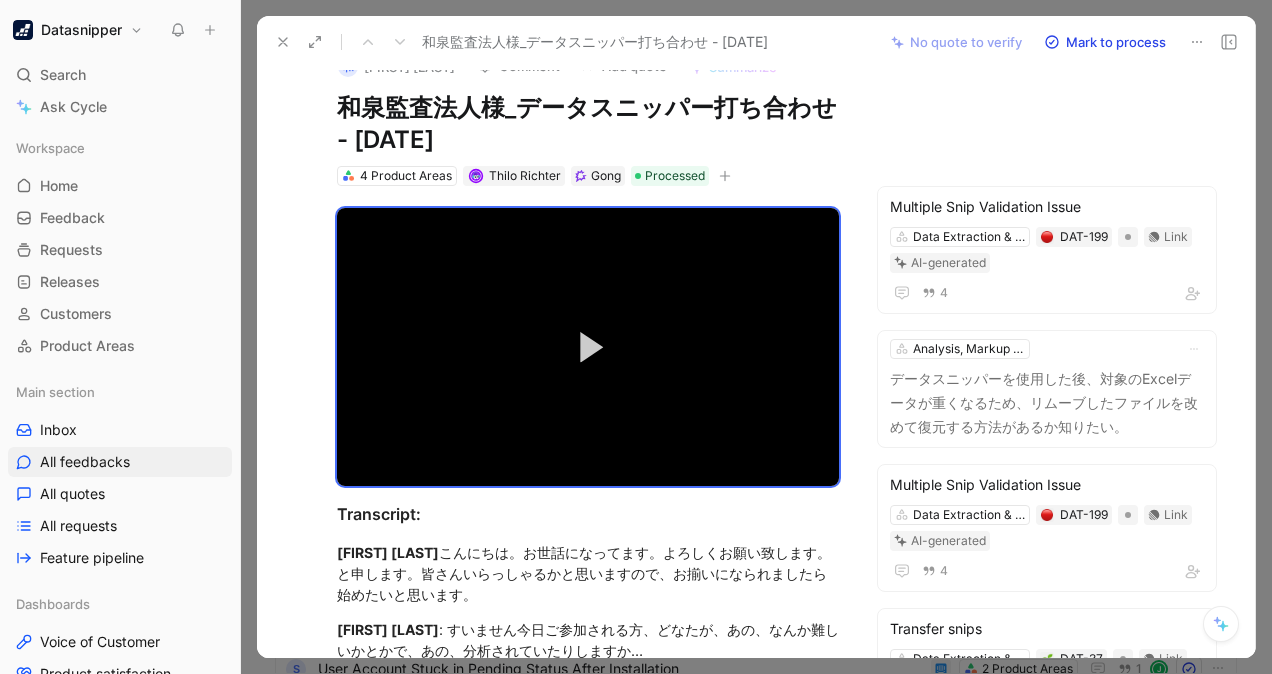 click 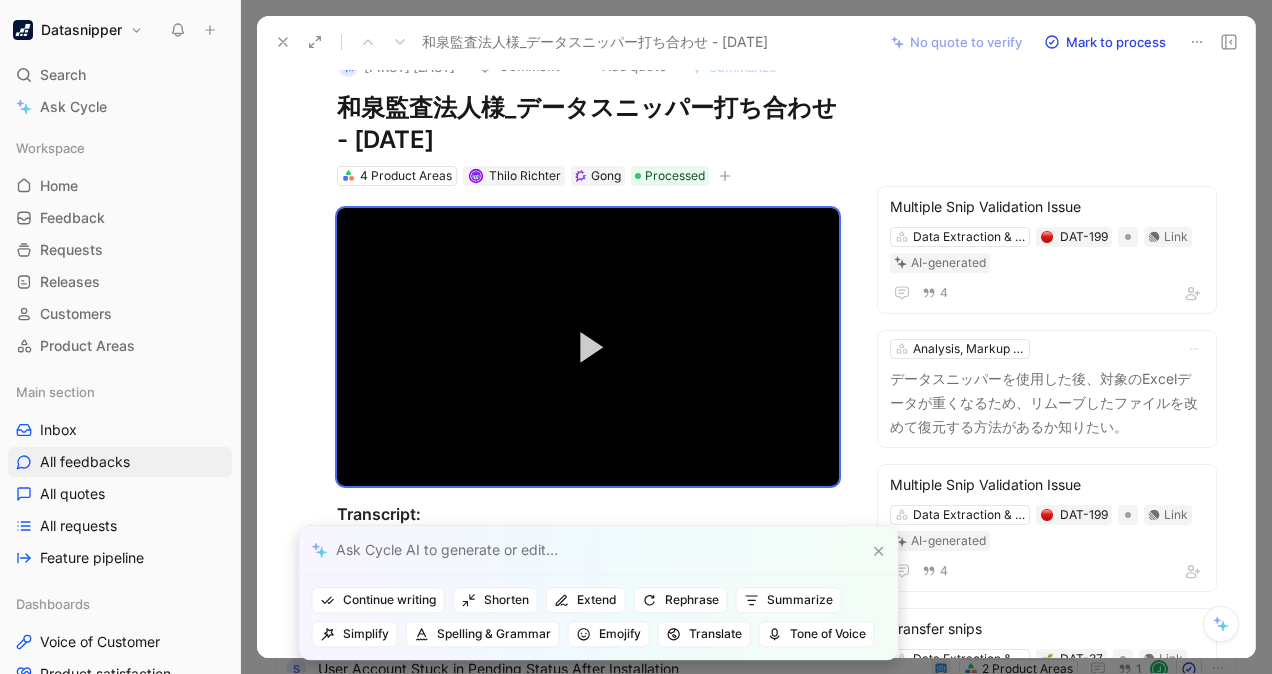 scroll, scrollTop: 17208, scrollLeft: 0, axis: vertical 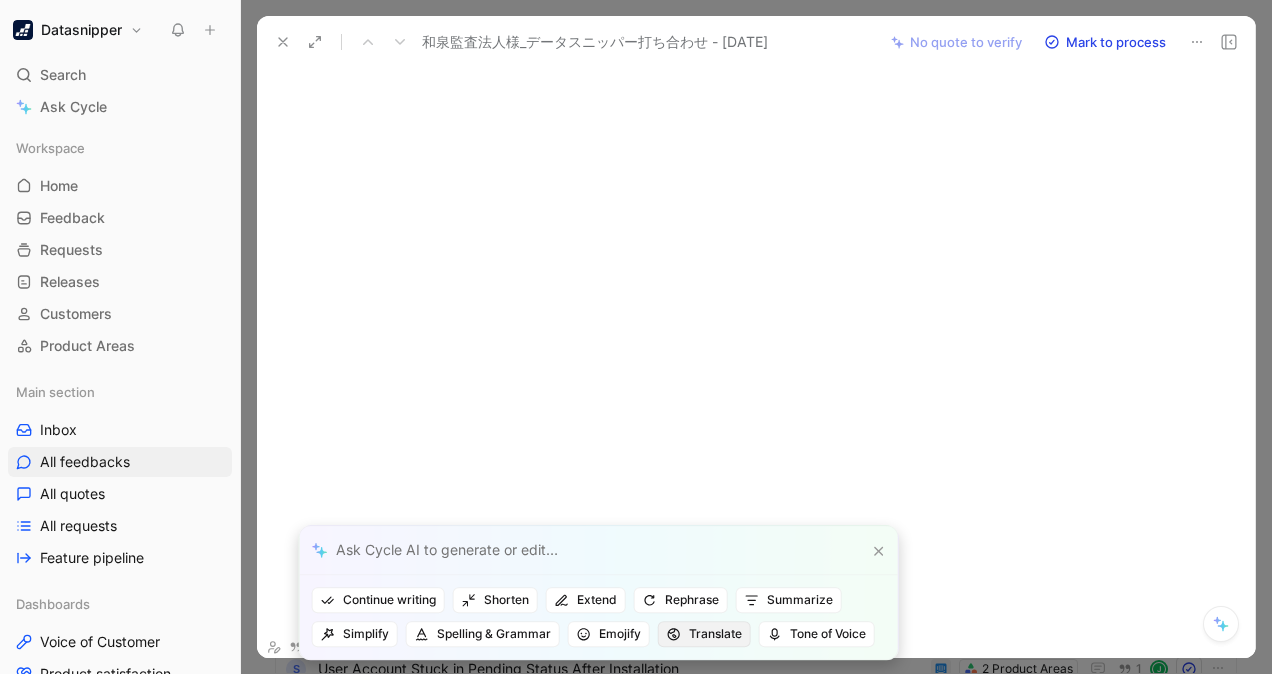 click on "Translate" at bounding box center (704, 634) 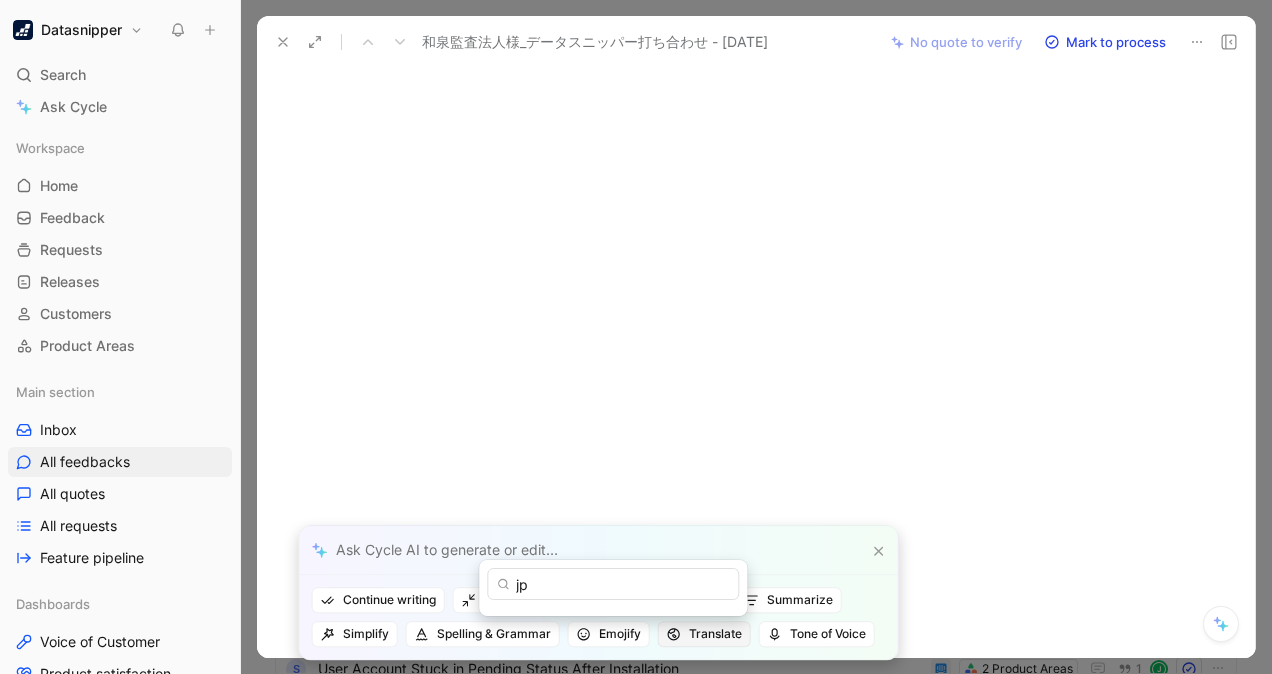 type on "j" 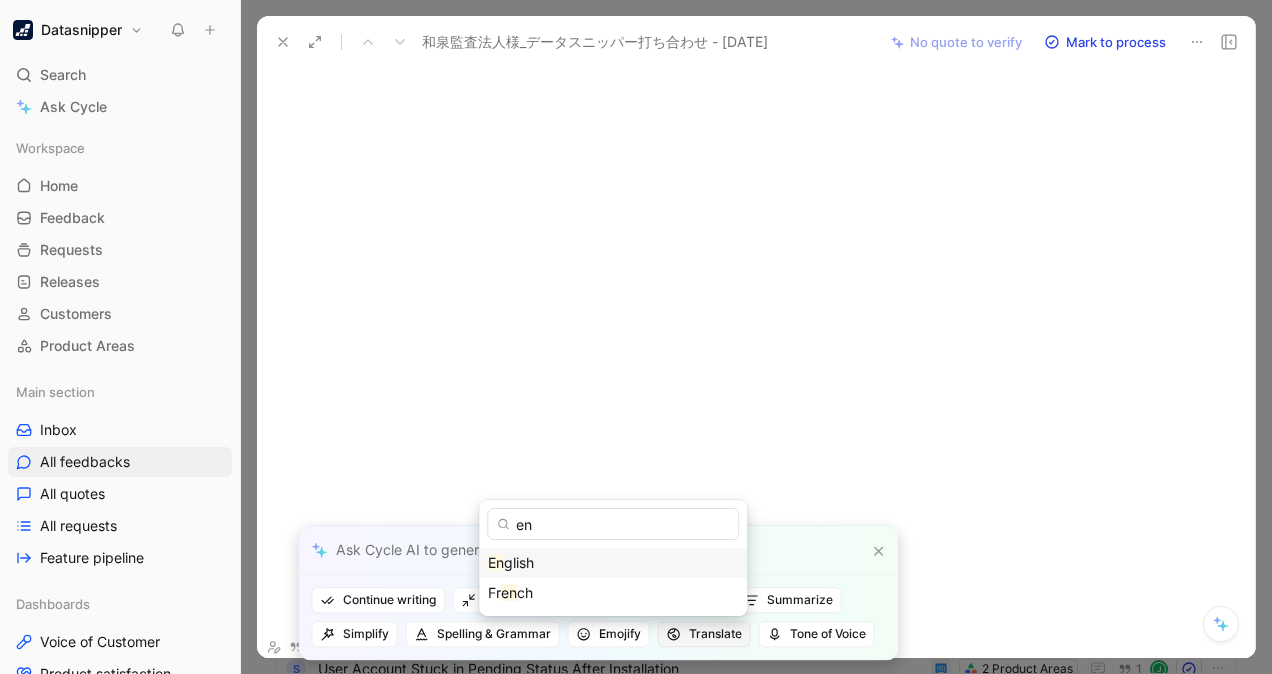 type on "en" 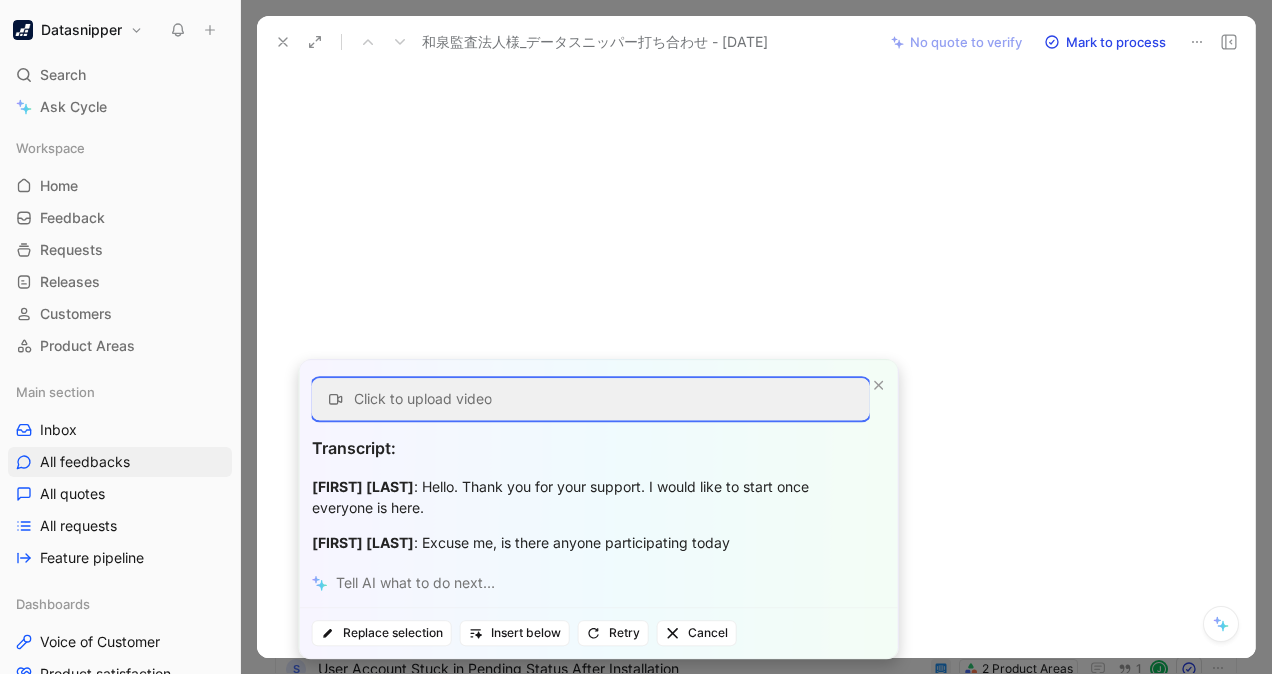click on "Click to upload video Transcript: Ryo Kusayama : Hello. Thank you for your support. I would like to start once everyone is here. Ryo Kusayama : Excuse me, is there anyone participating today Replace selection Insert below Retry Cancel" at bounding box center [636, 337] 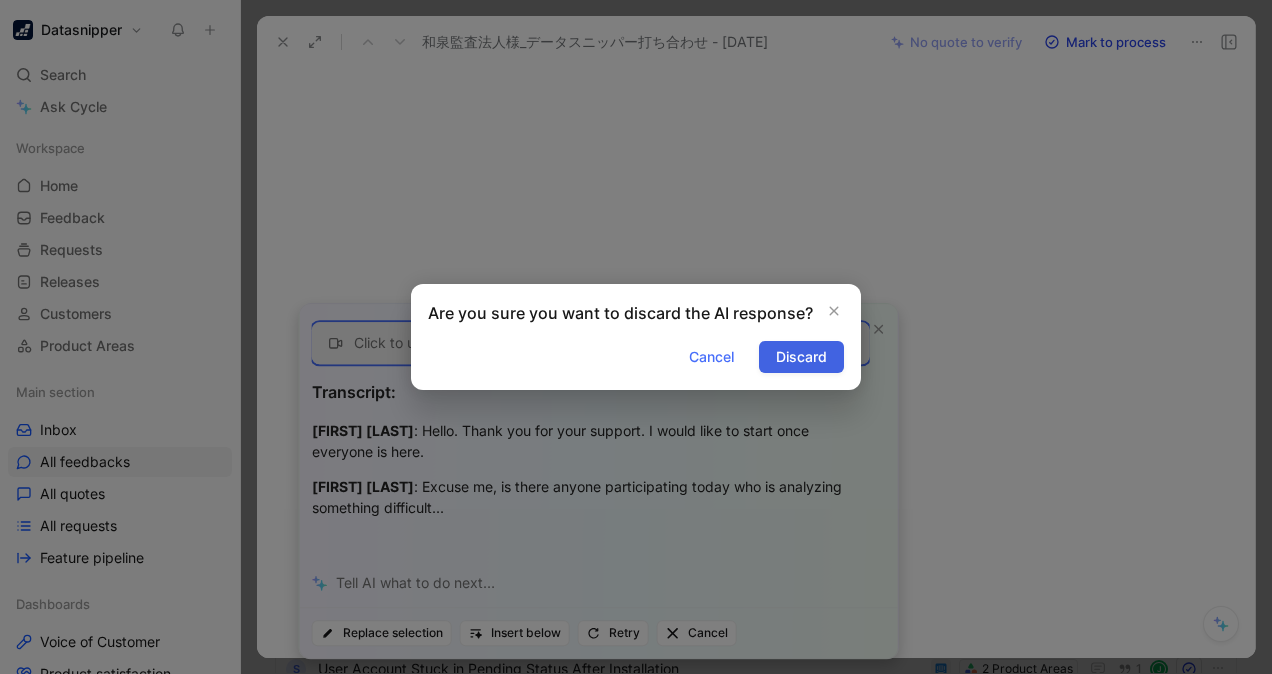 click on "Discard" at bounding box center (801, 357) 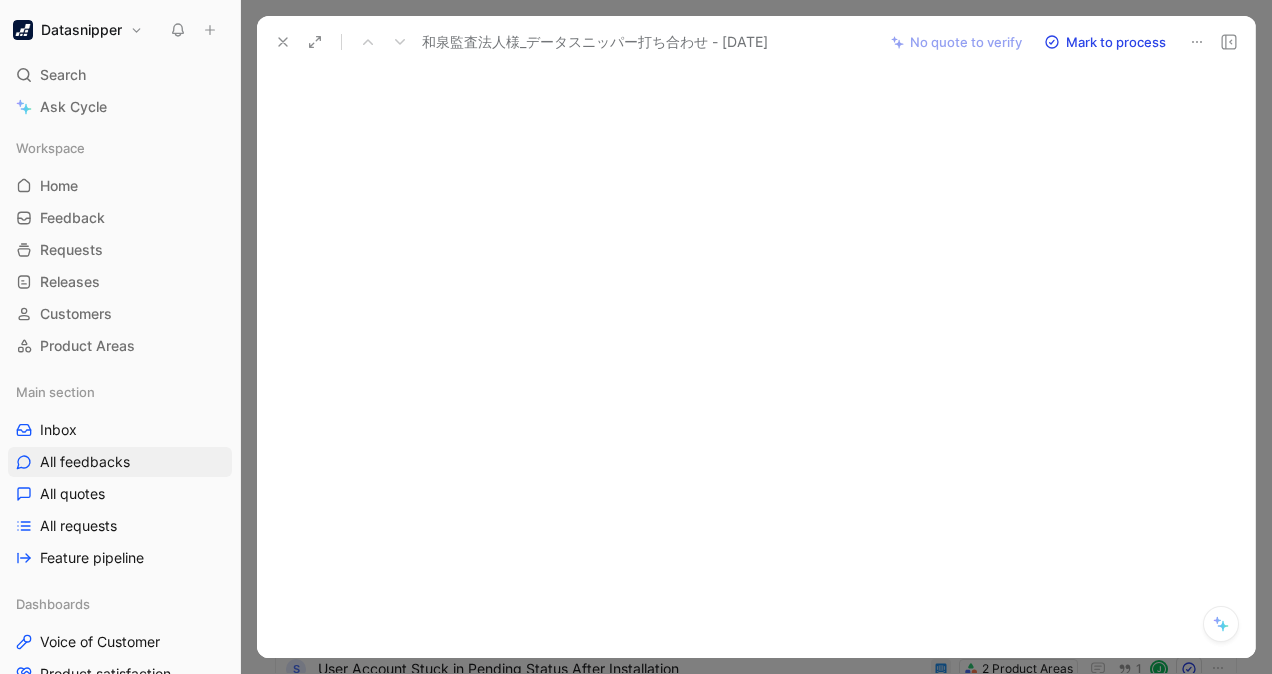 click on "和泉監査法人様_データスニッパー打ち合わせ - [DATE]" at bounding box center [570, 42] 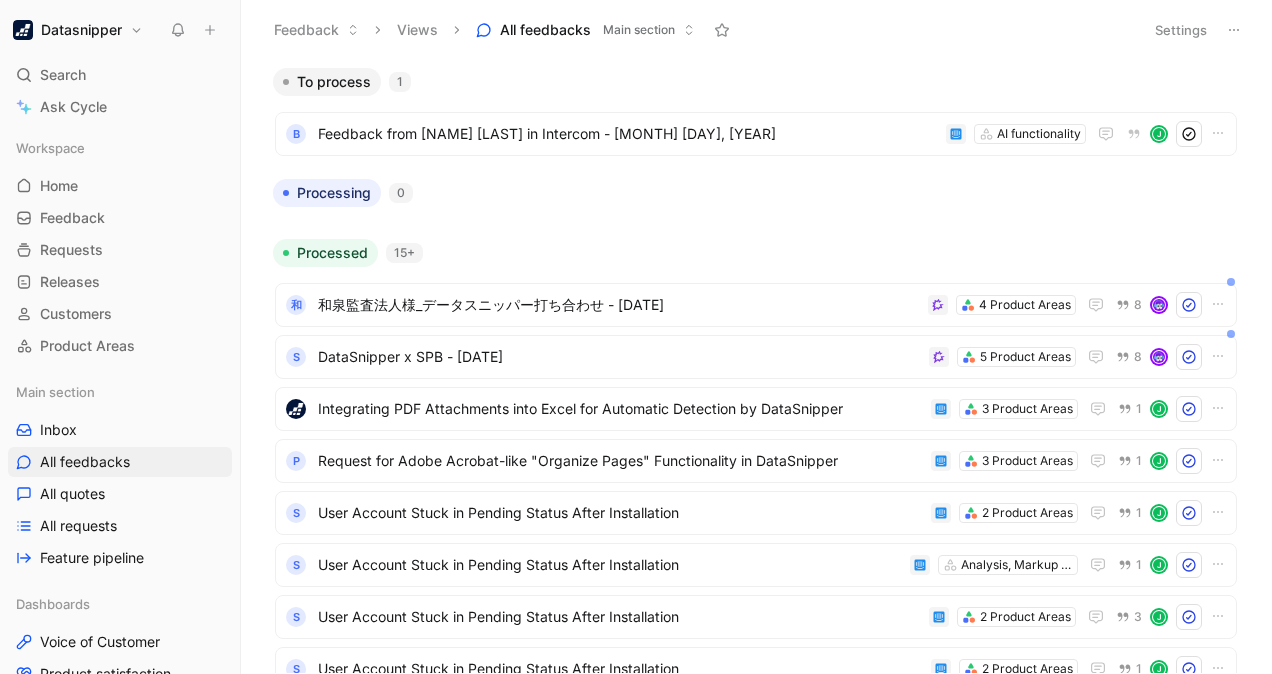 click on "Feedback Views All feedbacks Main section Settings To process 1 B Feedback from [FIRST] [LAST] in Intercom - 8/5/2025 AI functionality J Processing 0 Processed 15+ 和 和泉監査法人様_データスニッパー打ち合わせ - 8/8/2025 4 Product Areas 8 S DataSnipper x SPB - 8/8/2025 5 Product Areas 8 Integrating PDF Attachments into Excel for Automatic Detection by DataSnipper 3 Product Areas 1 J P Request for Adobe Acrobat-like "Organize Pages" Functionality in DataSnipper 3 Product Areas 1 J S User Account Stuck in Pending Status After Installation 2 Product Areas 1 J S User Account Stuck in Pending Status After Installation Analysis, Markup & Review 1 J S User Account Stuck in Pending Status After Installation 2 Product Areas 3 J S User Account Stuck in Pending Status After Installation 2 Product Areas 1 J P License Consistency Across AVDs Confirmed 2 Product Areas J A Snipping Functionality Issue with Merged Cells in v25 Data Extraction & Snipping 1 J Copy and repeat paste 2 Product Areas 1 1 1 K 1 1 0" at bounding box center [756, 337] 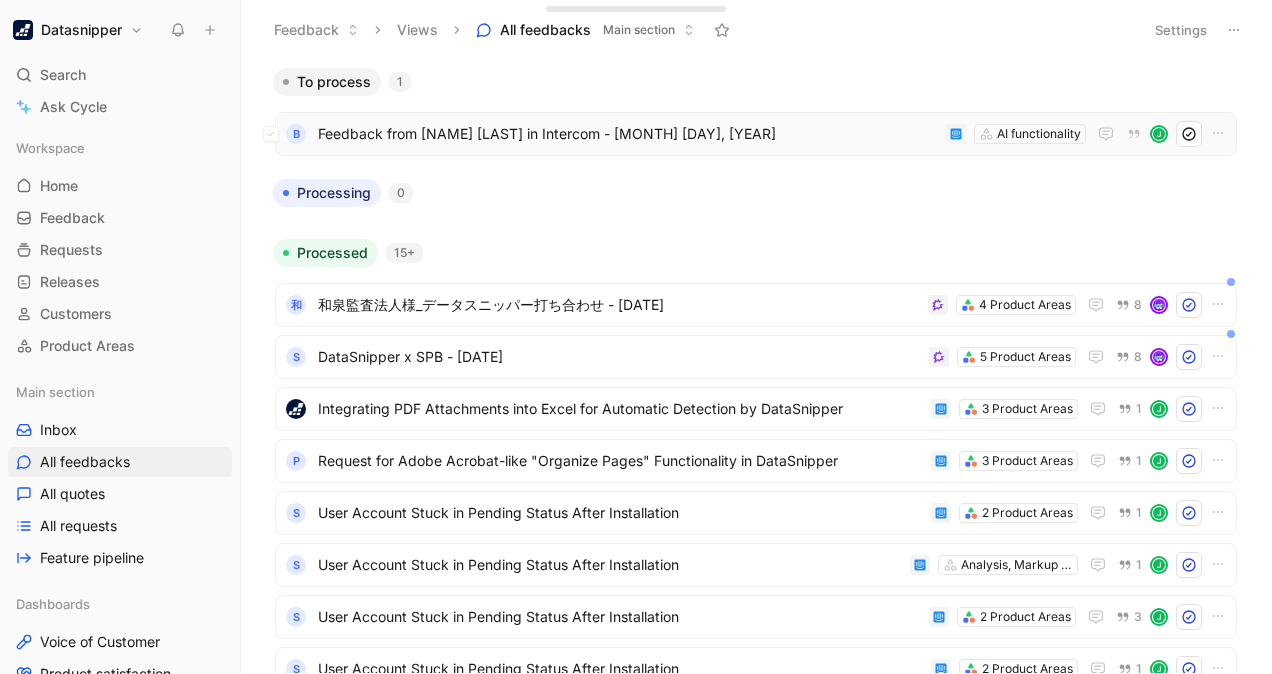 click on "Feedback from [NAME] [LAST] in Intercom - [MONTH] [DAY], [YEAR]" at bounding box center (628, 134) 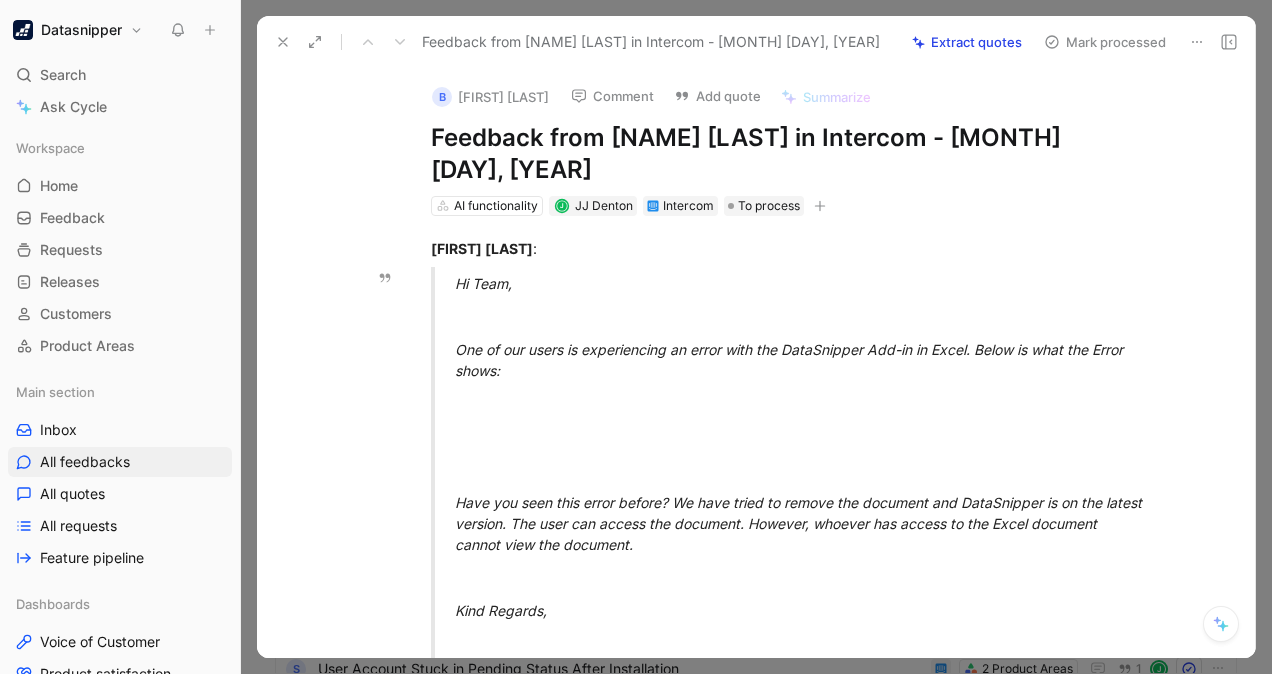 click 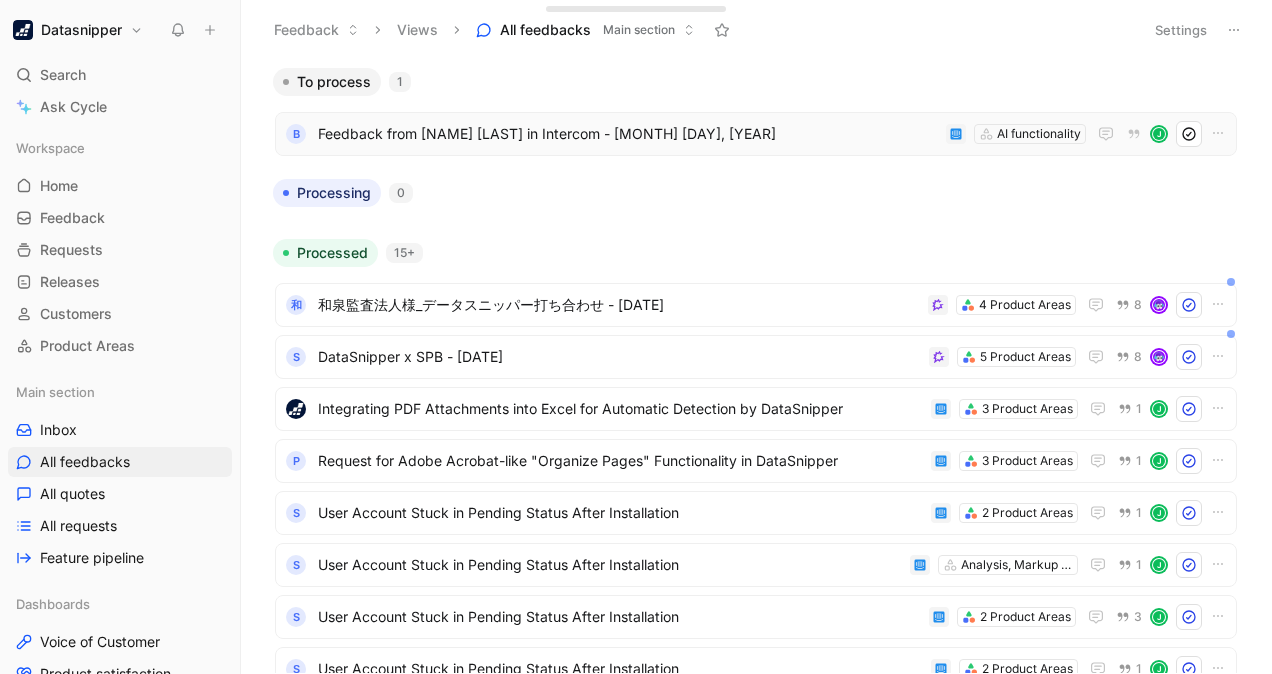 click on "B Feedback from [NAME] [LAST] in Intercom - [DATE] AI functionality J" at bounding box center [756, 134] 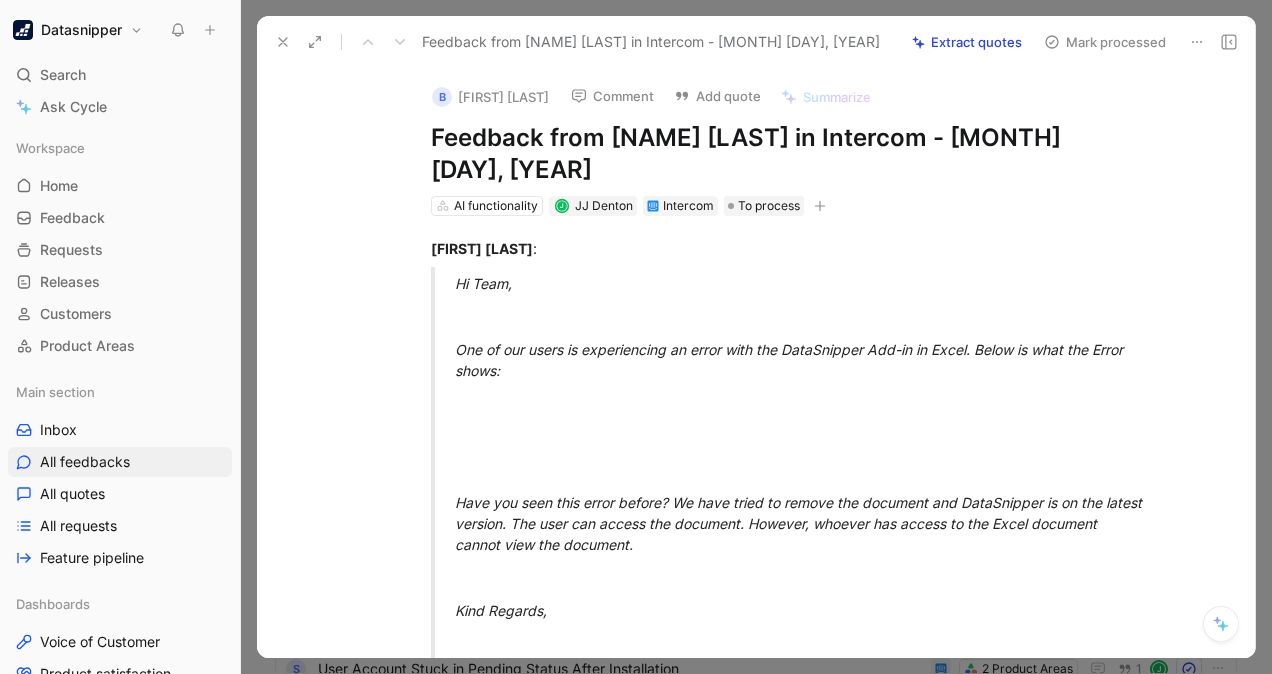 click on "Extract quotes" at bounding box center [967, 42] 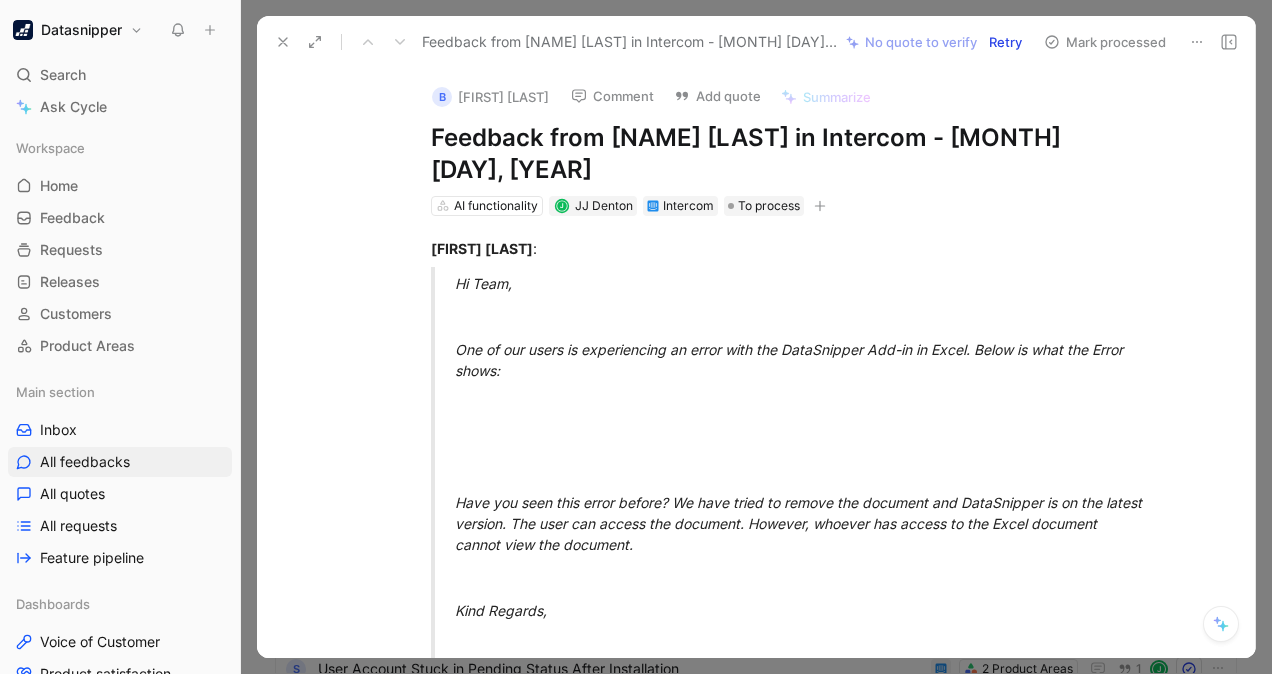 click on "Retry" at bounding box center (1005, 42) 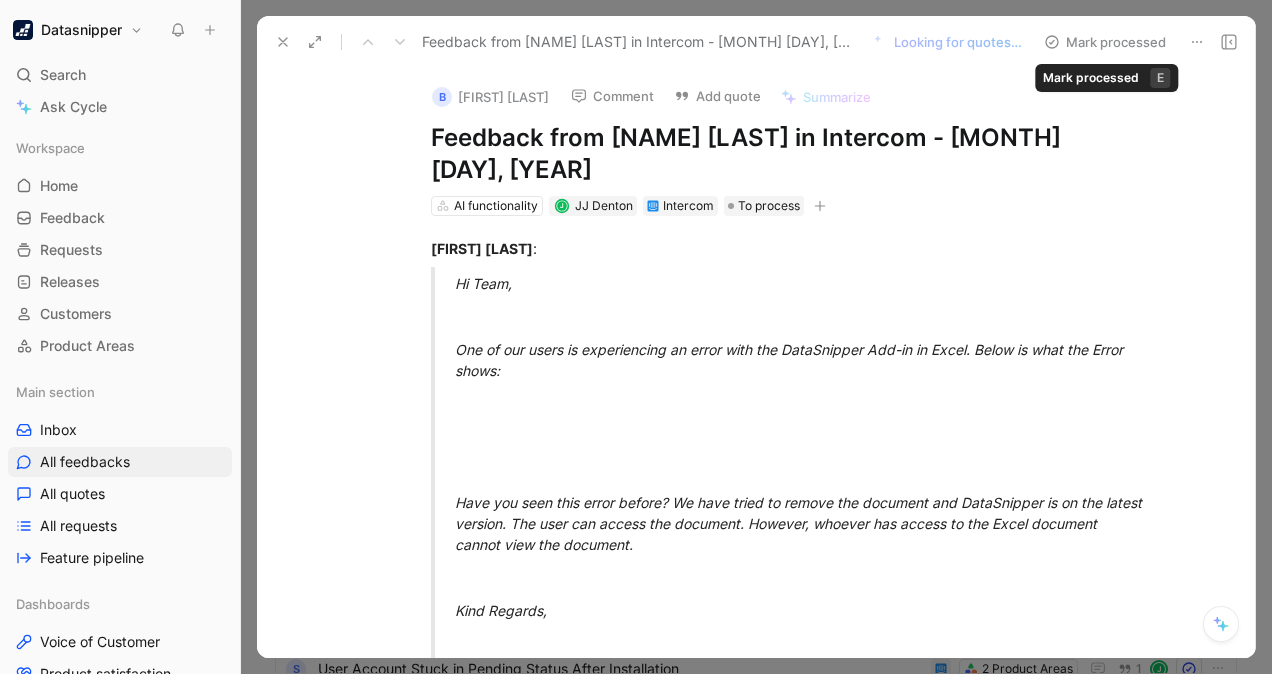 click at bounding box center (756, 337) 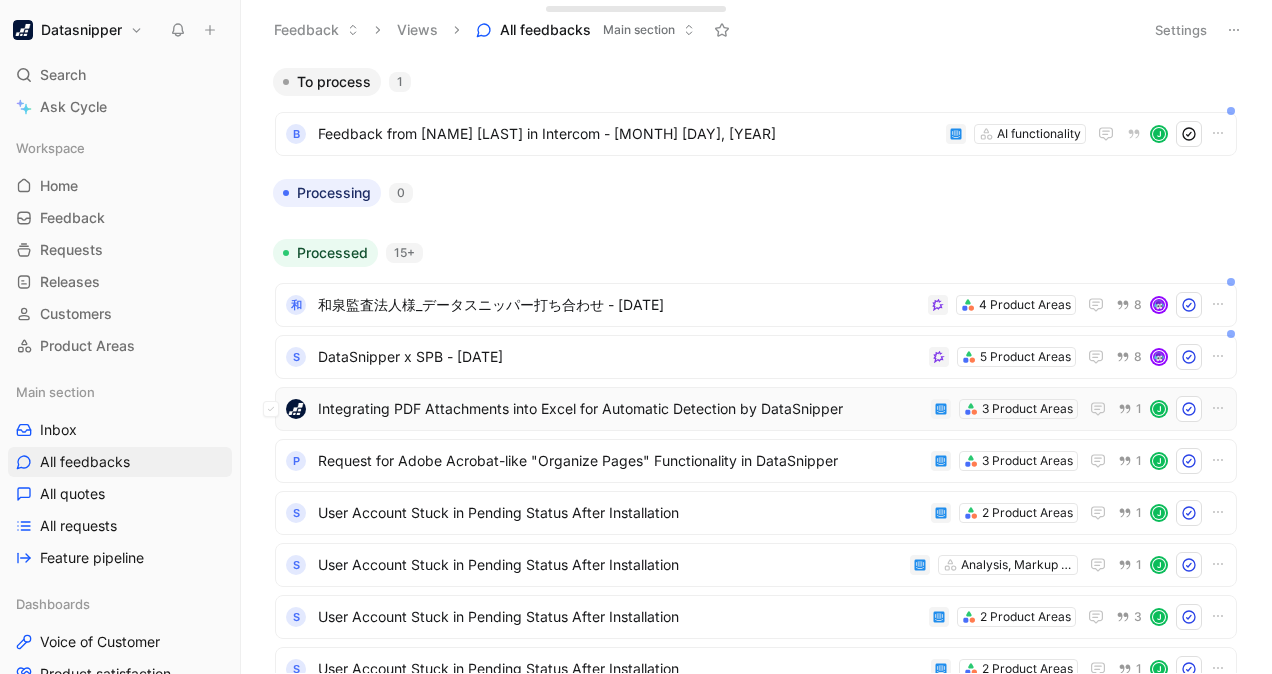 click on "Integrating PDF Attachments into Excel for Automatic Detection by DataSnipper" at bounding box center [620, 409] 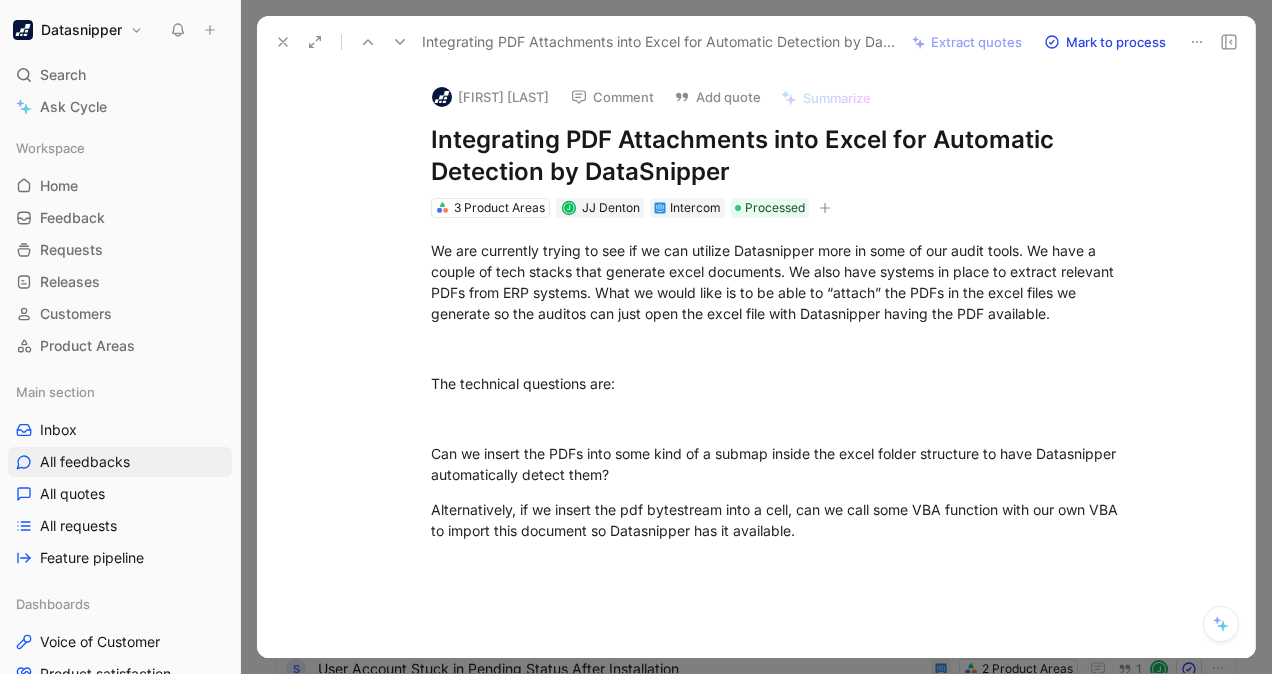 click at bounding box center [756, 337] 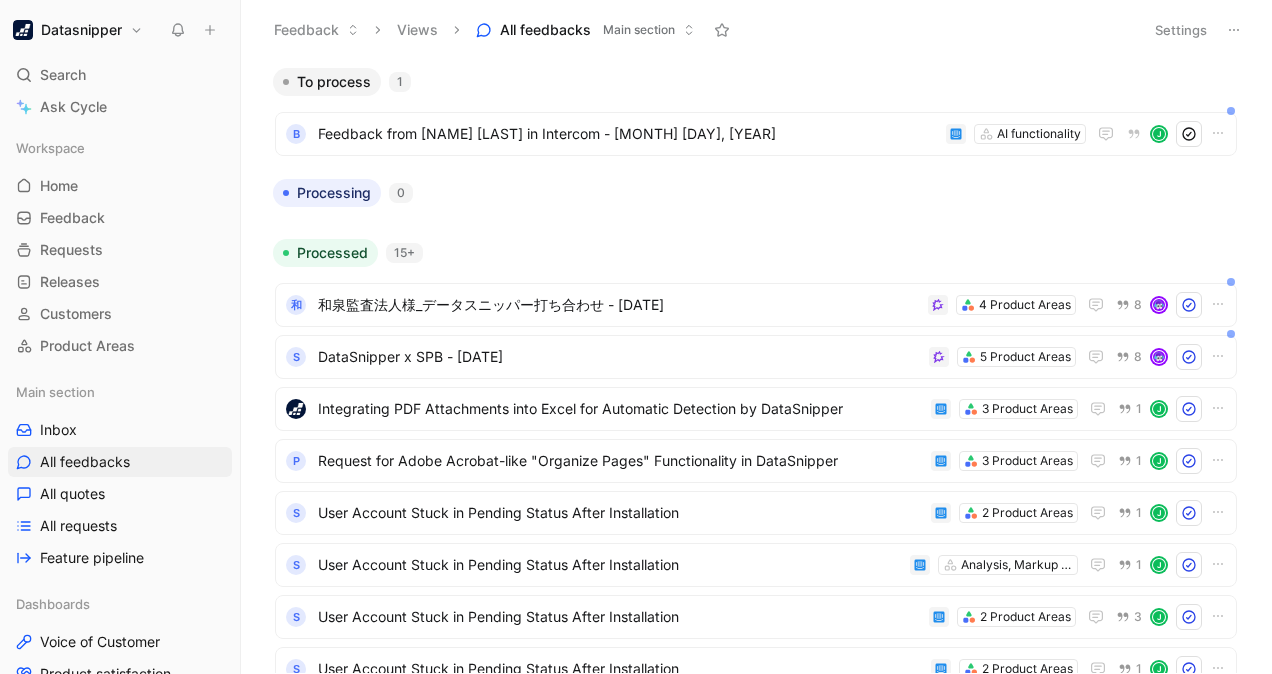 click on "Feedback Views All feedbacks Main section Settings To process 1 B Feedback from [FIRST] [LAST] in Intercom - 8/5/2025 AI functionality J Processing 0 Processed 15+ 和 和泉監査法人様_データスニッパー打ち合わせ - 8/8/2025 4 Product Areas 8 S DataSnipper x SPB - 8/8/2025 5 Product Areas 8 Integrating PDF Attachments into Excel for Automatic Detection by DataSnipper 3 Product Areas 1 J P Request for Adobe Acrobat-like "Organize Pages" Functionality in DataSnipper 3 Product Areas 1 J S User Account Stuck in Pending Status After Installation 2 Product Areas 1 J S User Account Stuck in Pending Status After Installation Analysis, Markup & Review 1 J S User Account Stuck in Pending Status After Installation 2 Product Areas 3 J S User Account Stuck in Pending Status After Installation 2 Product Areas 1 J P License Consistency Across AVDs Confirmed 2 Product Areas J A Snipping Functionality Issue with Merged Cells in v25 Data Extraction & Snipping 1 J Copy and repeat paste 2 Product Areas 1 1 1 K 1 1 0" at bounding box center (756, 337) 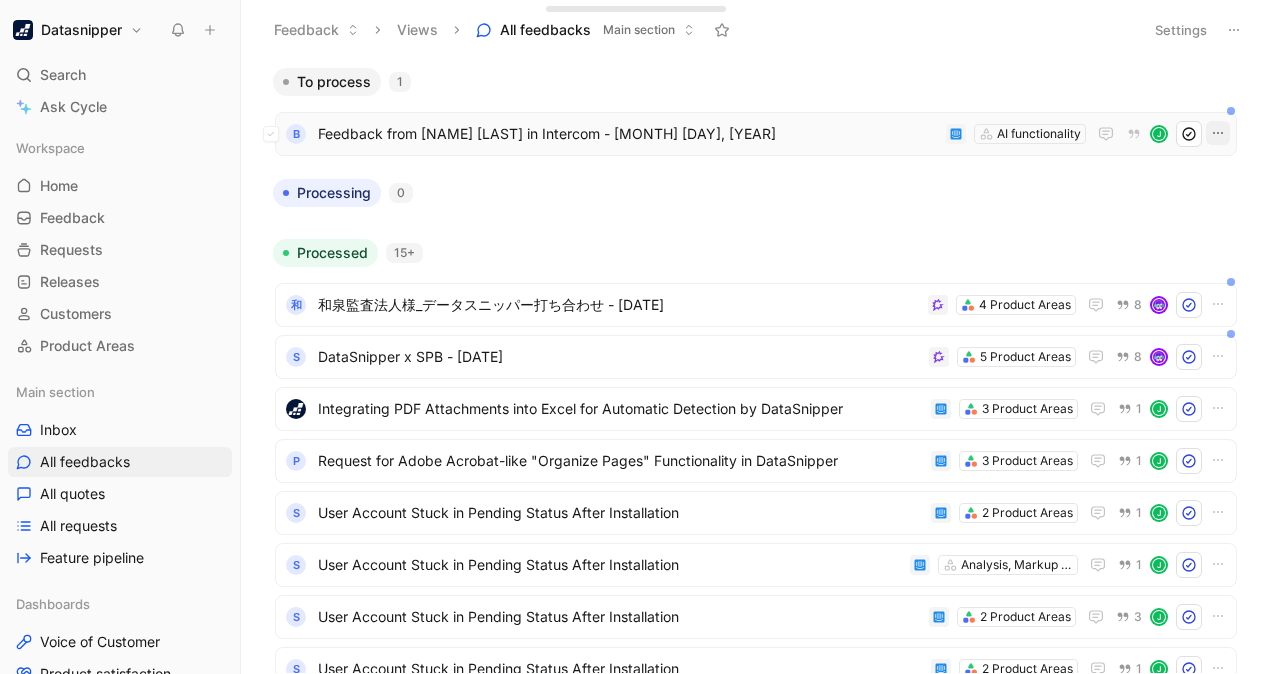 click 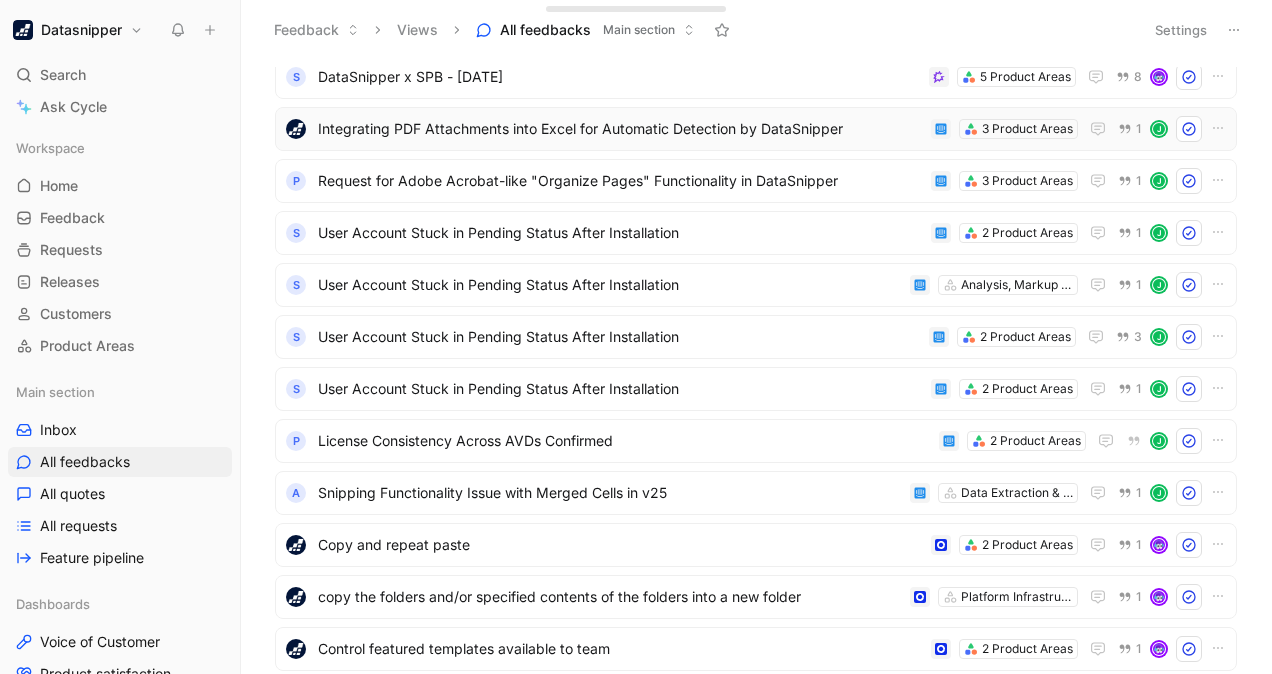 scroll, scrollTop: 0, scrollLeft: 0, axis: both 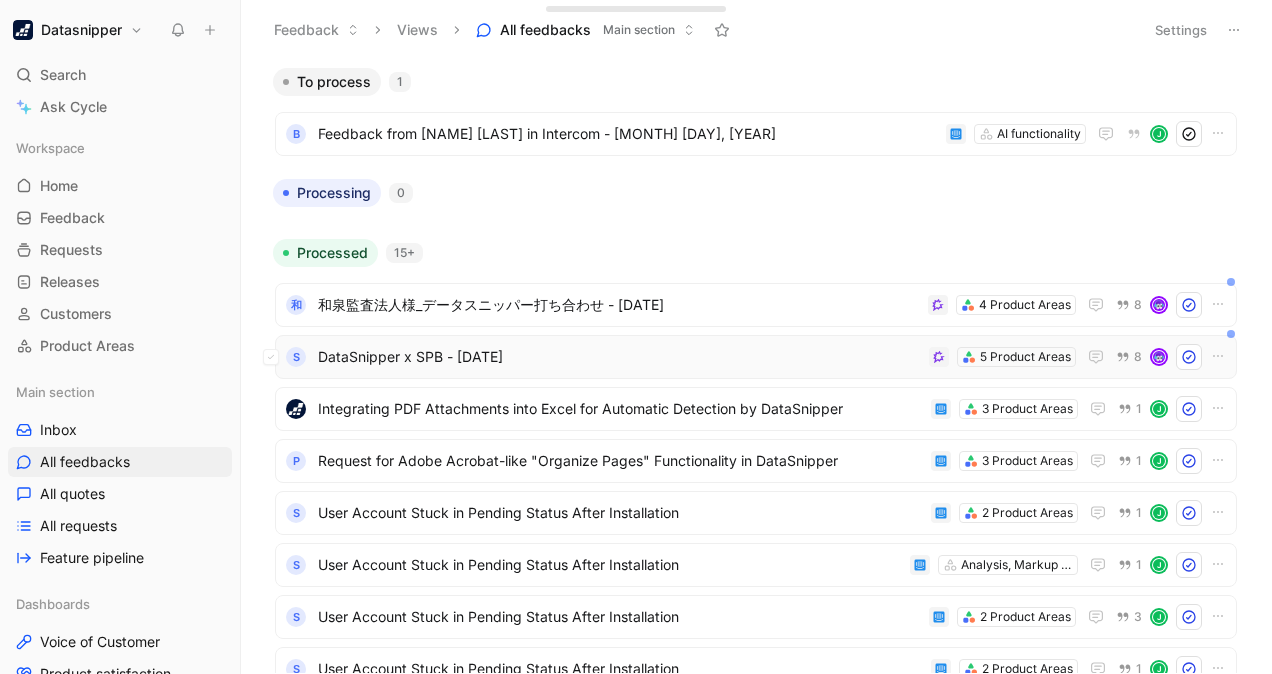 click on "DataSnipper x SPB - [DATE]" at bounding box center [619, 357] 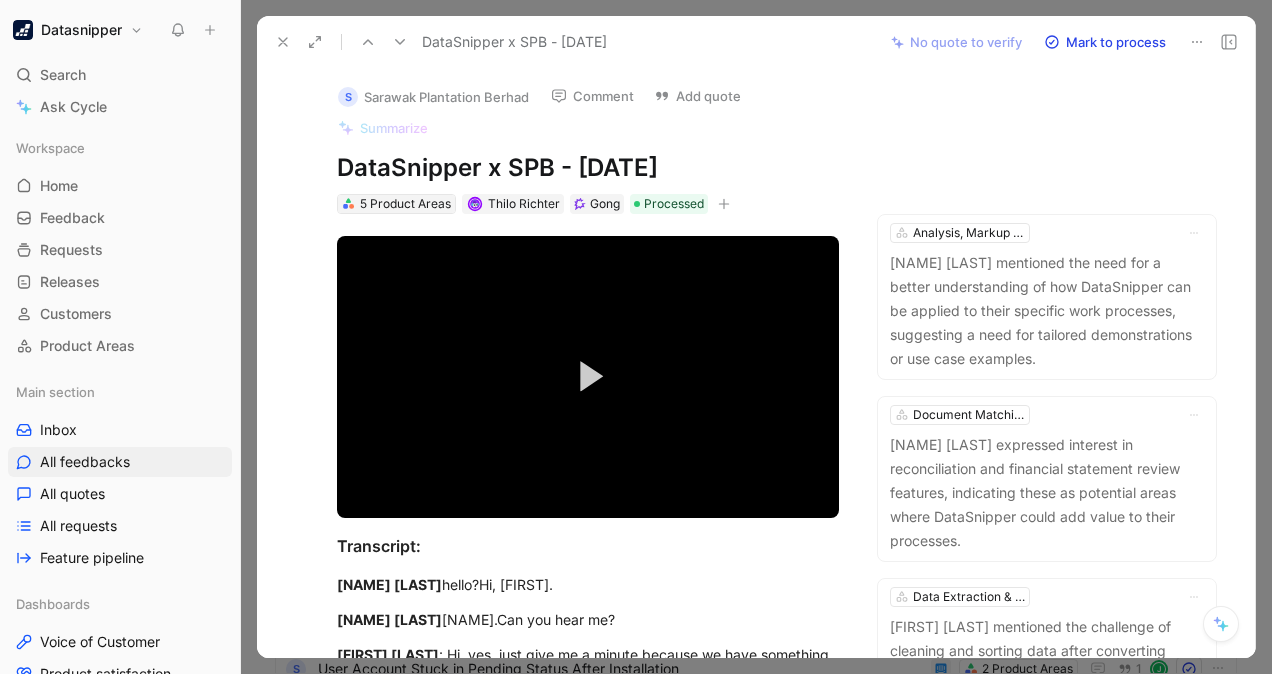 click on "5 Product Areas" at bounding box center [405, 204] 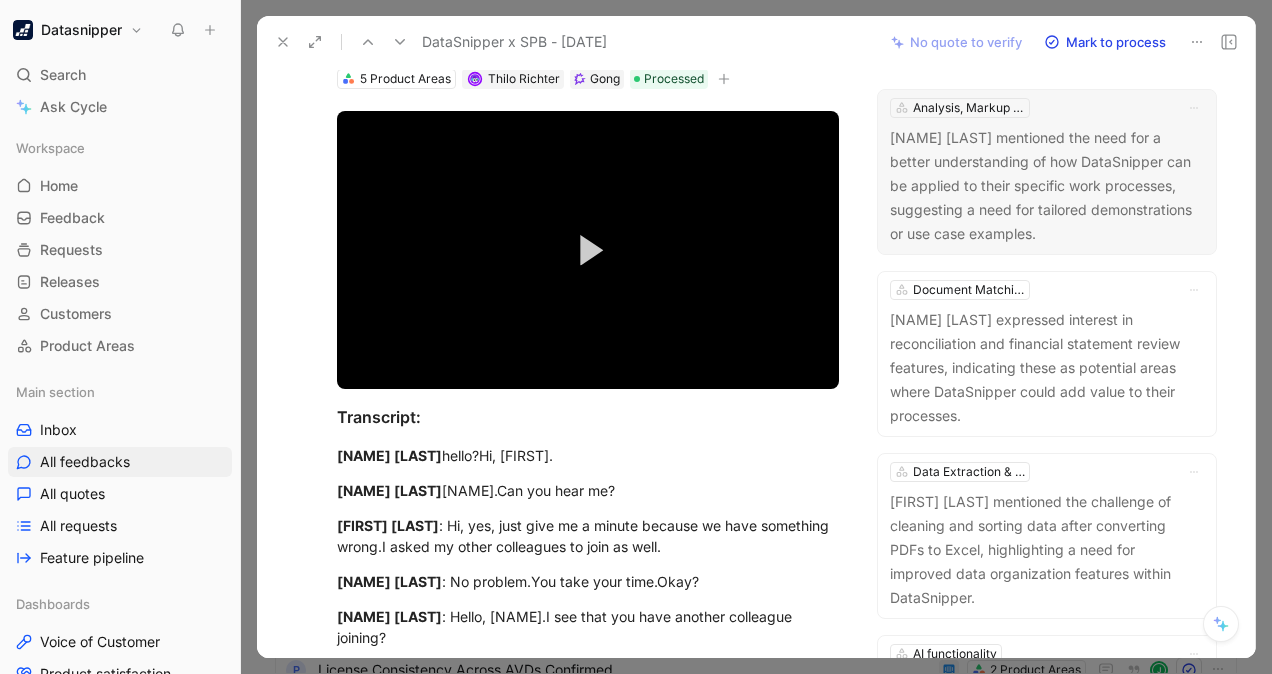 scroll, scrollTop: 0, scrollLeft: 0, axis: both 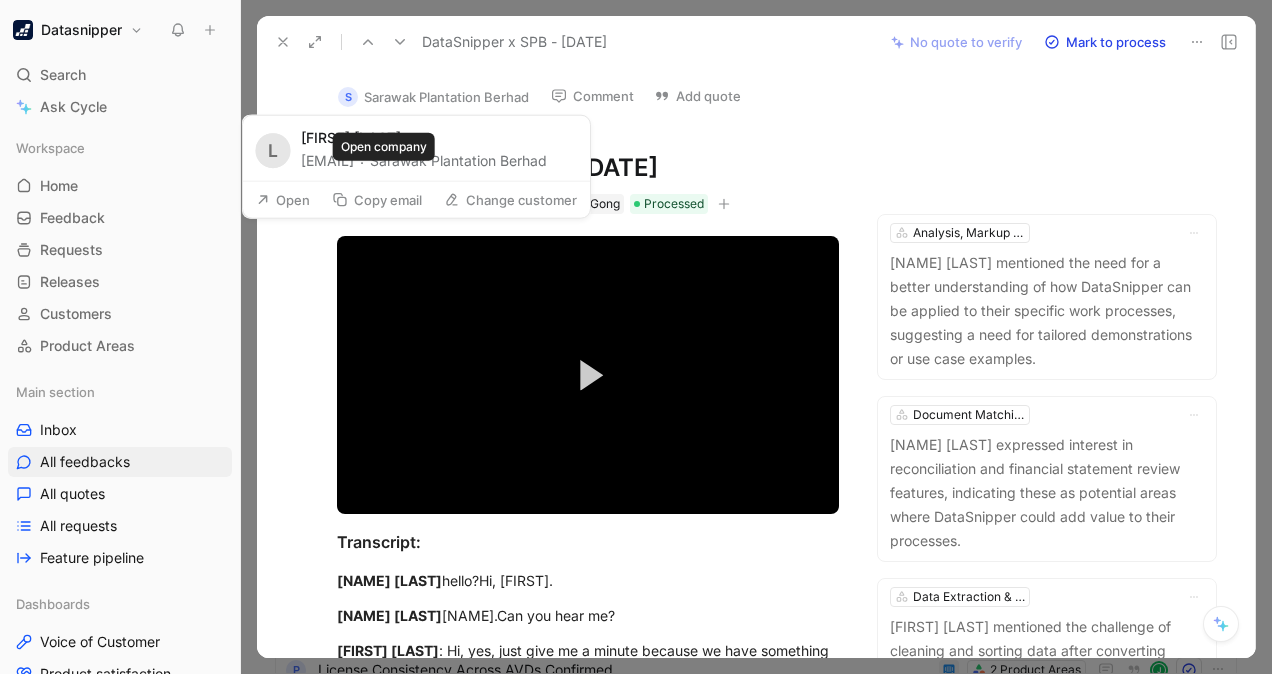 click on "Sarawak Plantation Berhad" at bounding box center (458, 161) 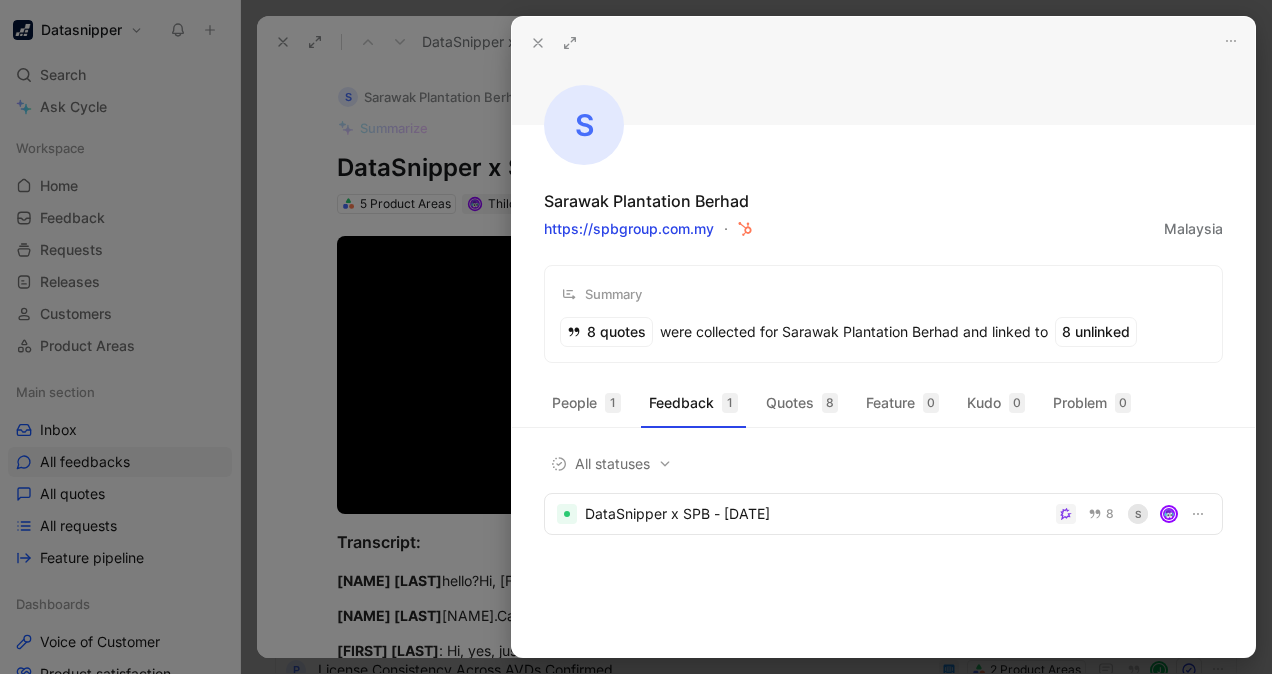click at bounding box center [636, 337] 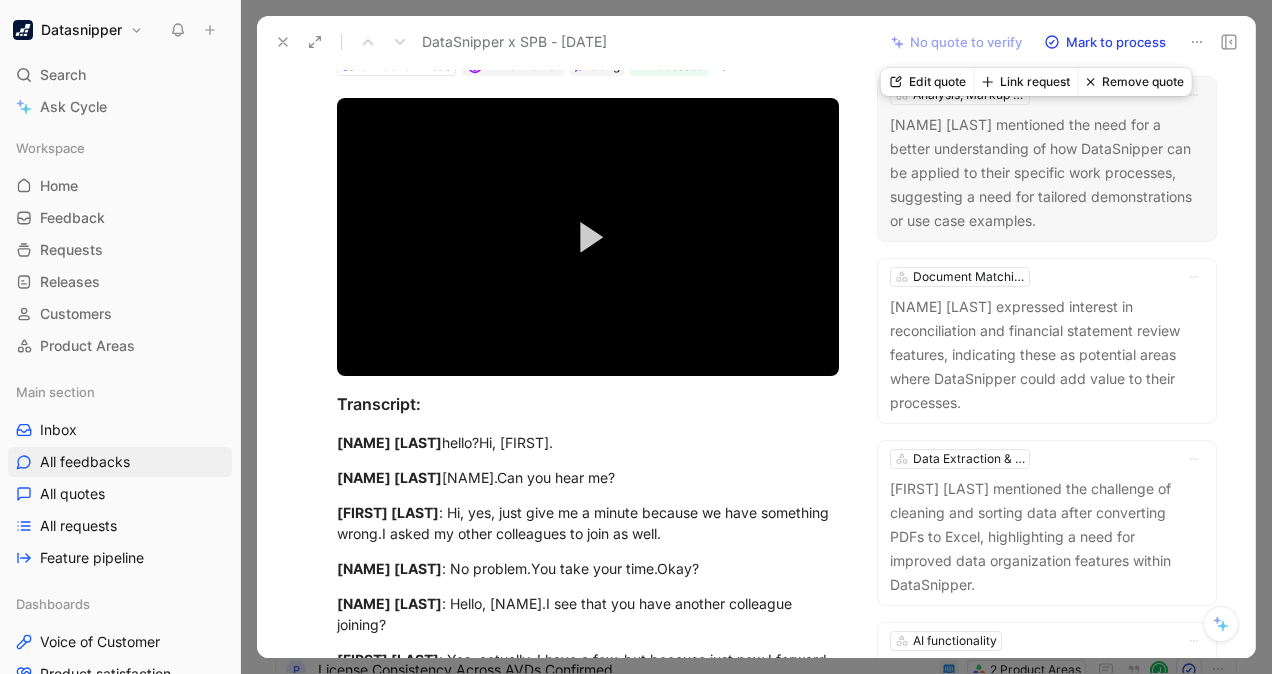 scroll, scrollTop: 0, scrollLeft: 0, axis: both 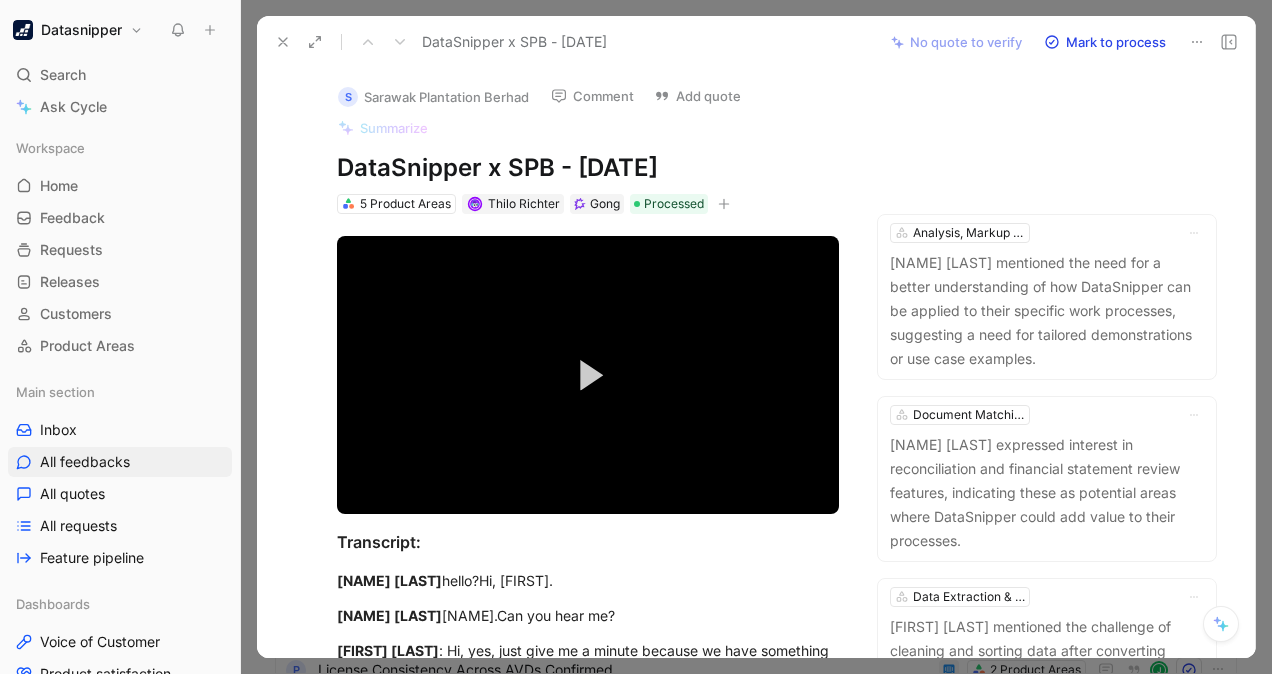 click on "Datasnipper Search Ctrl K Ask Cycle Workspace Home G then H Feedback G then F Requests G then R Releases G then L Customers Product Areas Main section Inbox All feedbacks All quotes All requests Feature pipeline Dashboards Voice of Customer Product satisfaction Feature view Trends
To pick up a draggable item, press the space bar.
While dragging, use the arrow keys to move the item.
Press space again to drop the item in its new position, or press escape to cancel.
Help center Invite member" at bounding box center [120, 337] 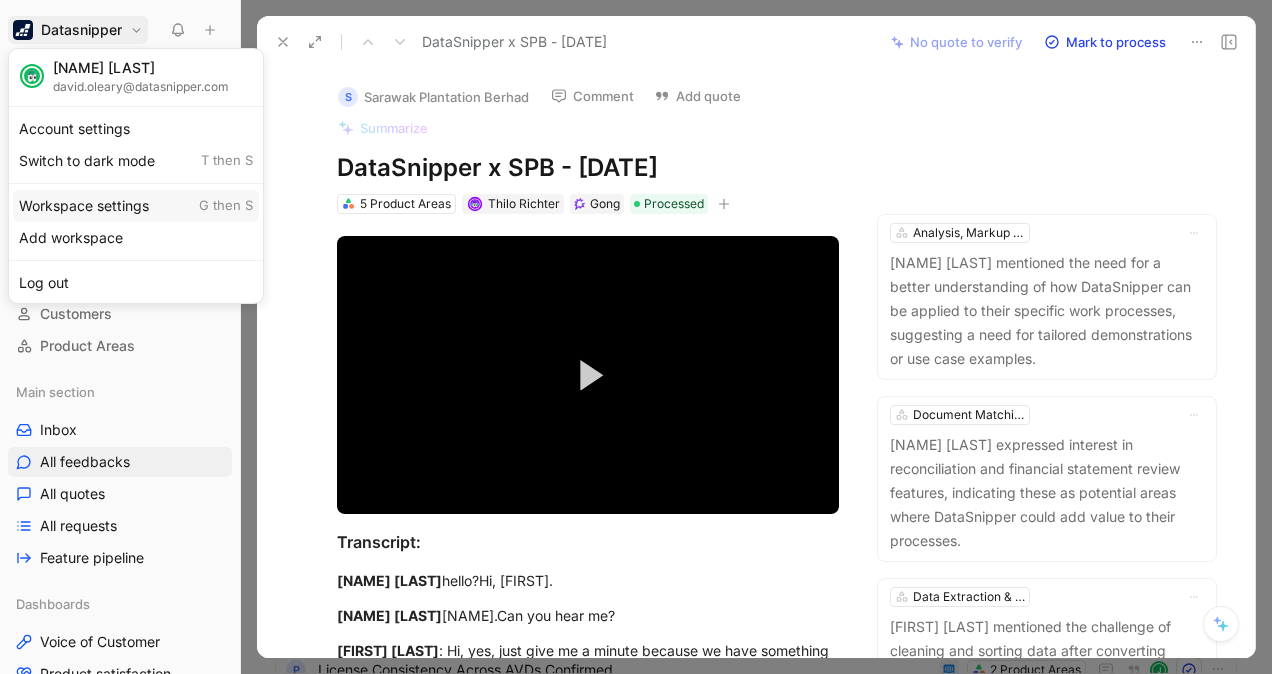 click on "Workspace settings G then S" at bounding box center [136, 206] 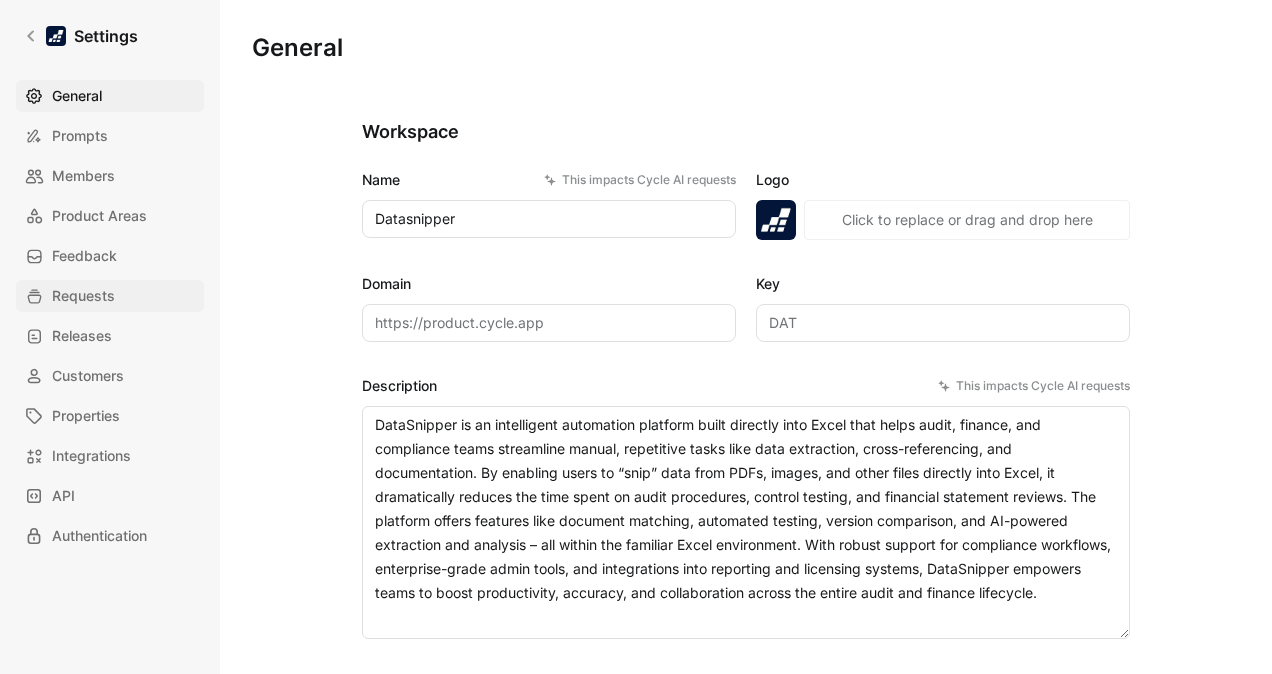 click on "Requests" at bounding box center [83, 296] 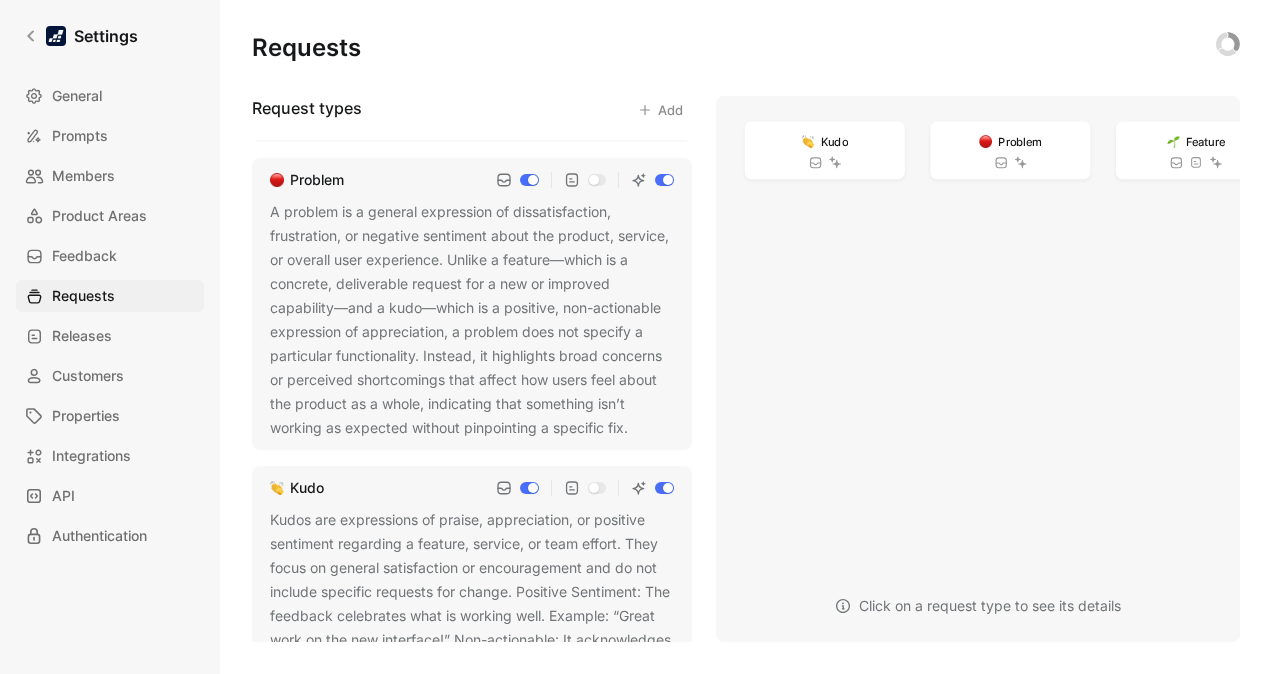 scroll, scrollTop: 309, scrollLeft: 0, axis: vertical 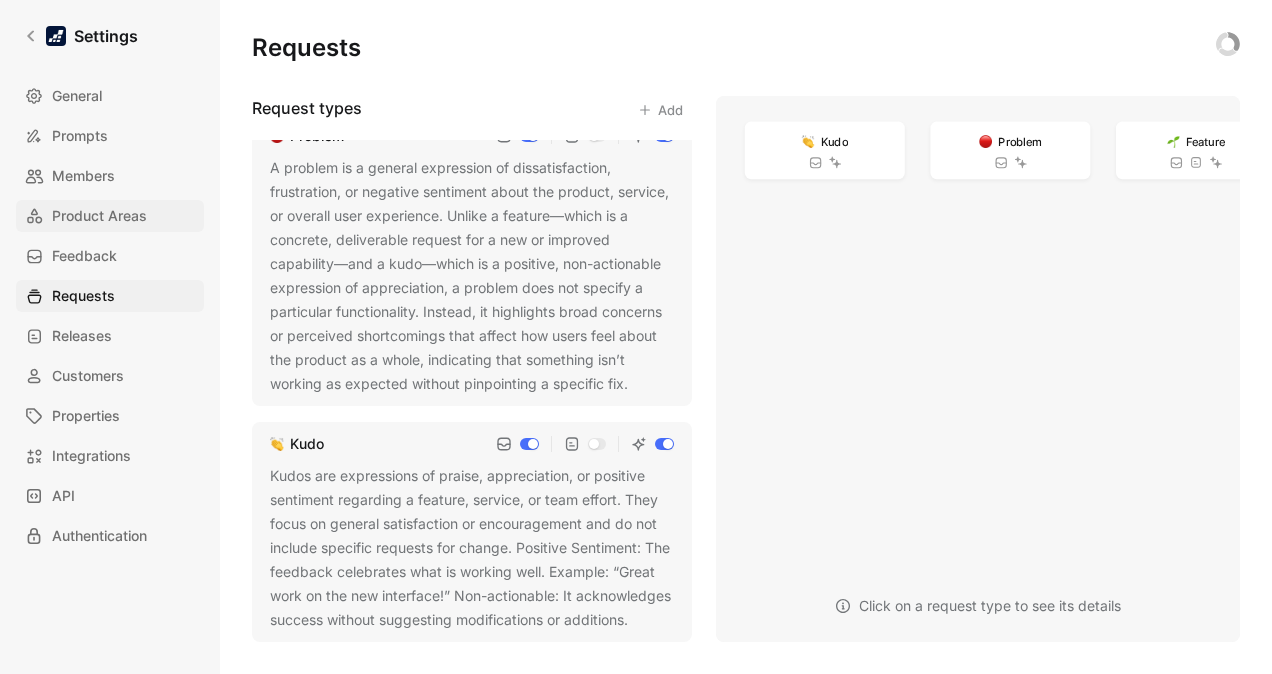 click on "Product Areas" at bounding box center (99, 216) 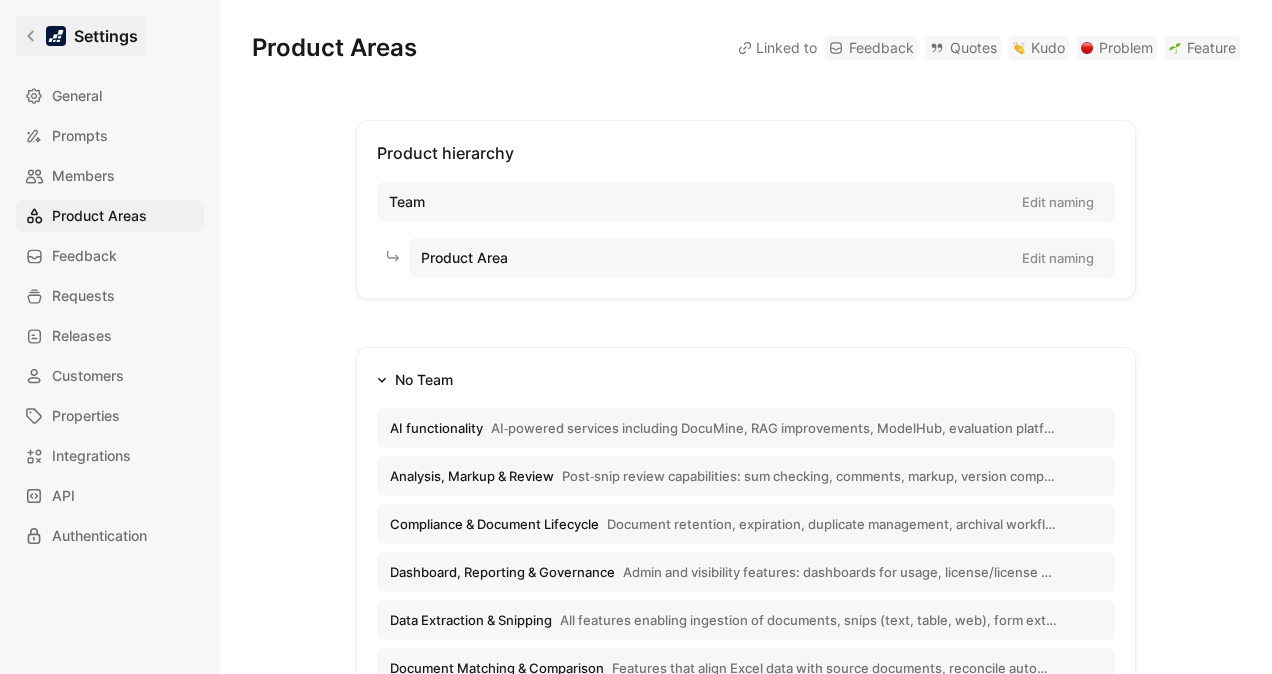 click 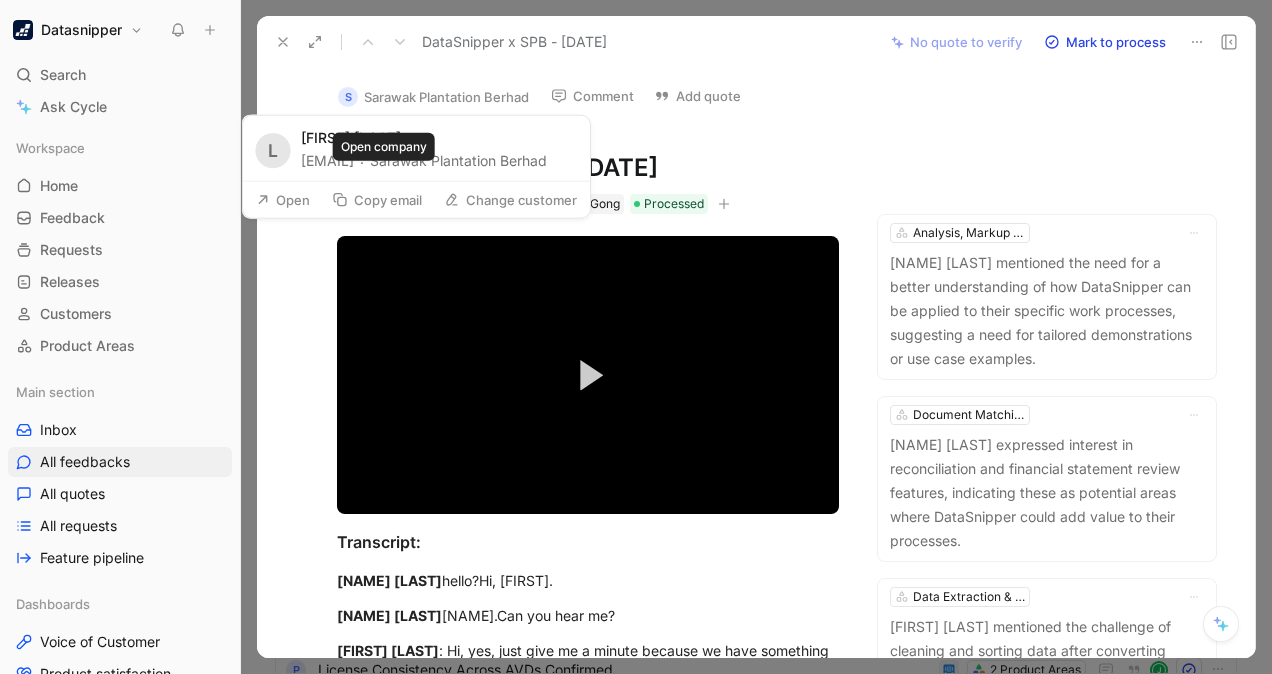 click on "Sarawak Plantation Berhad" at bounding box center (458, 161) 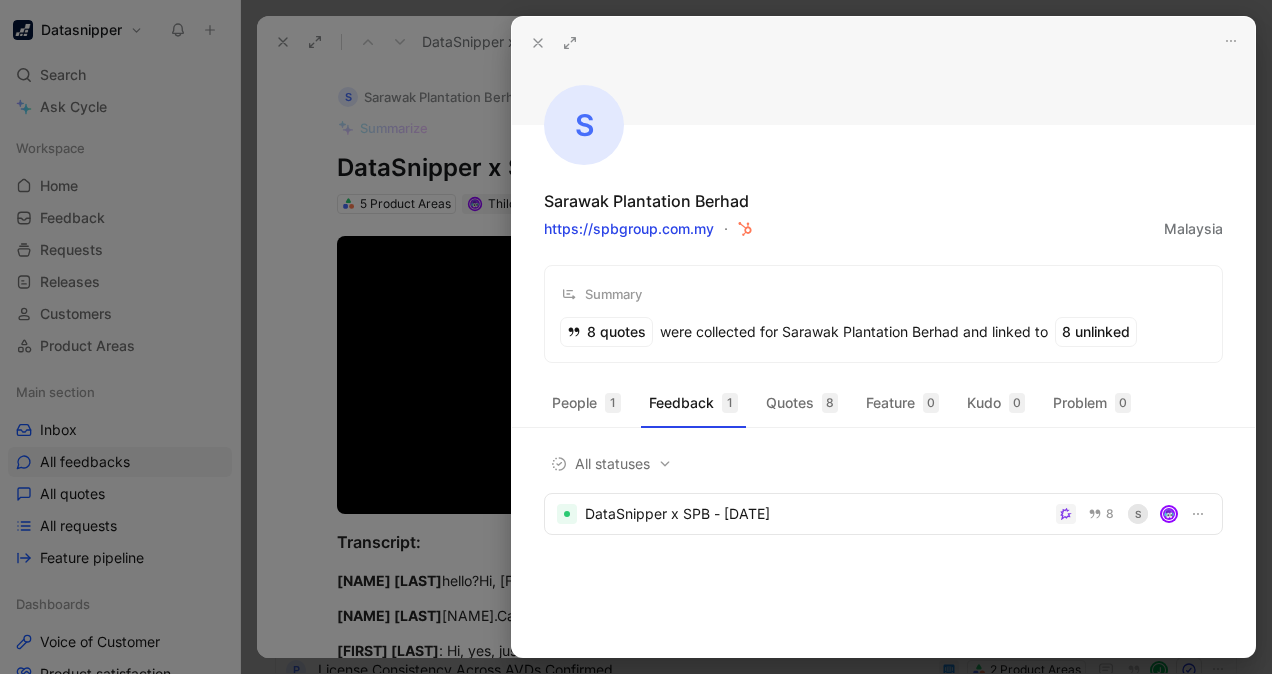click 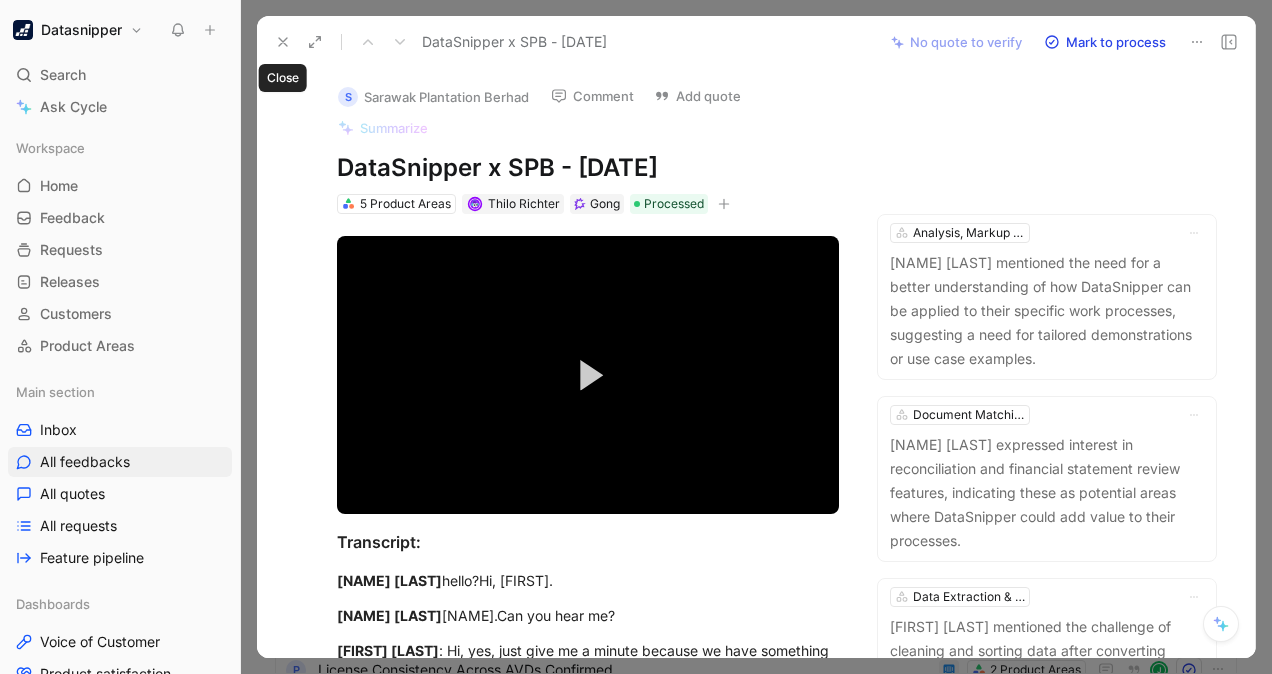 click 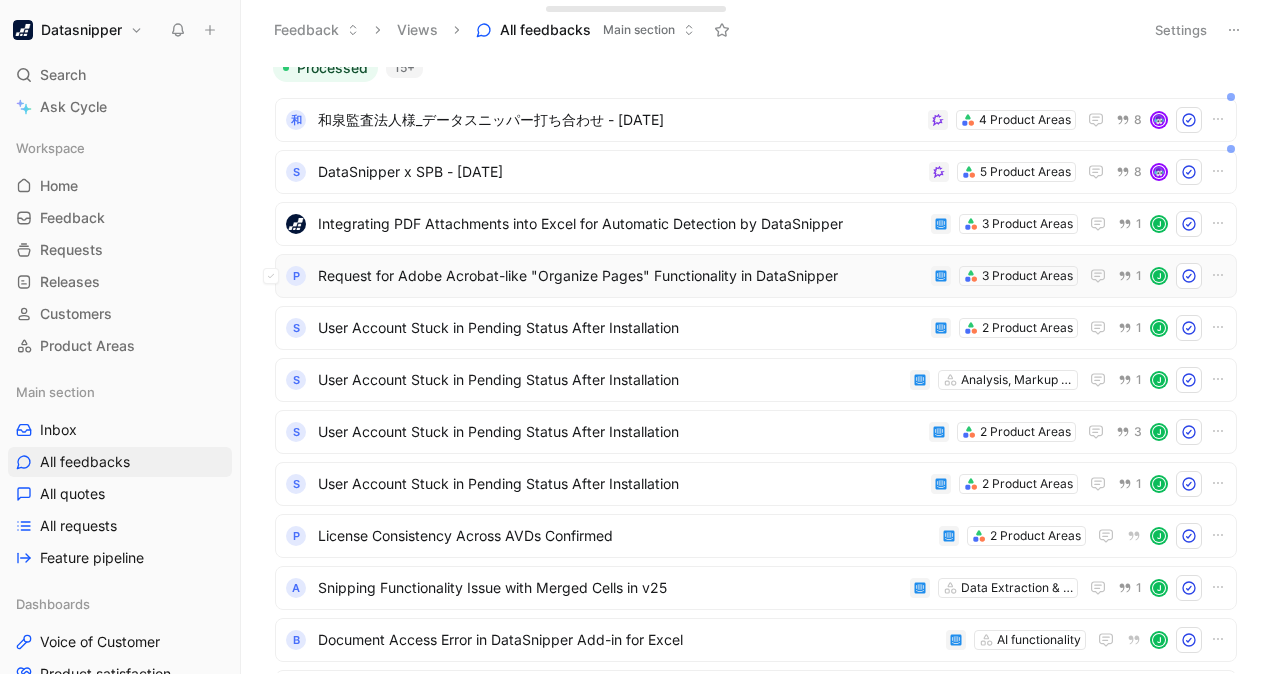 scroll, scrollTop: 0, scrollLeft: 0, axis: both 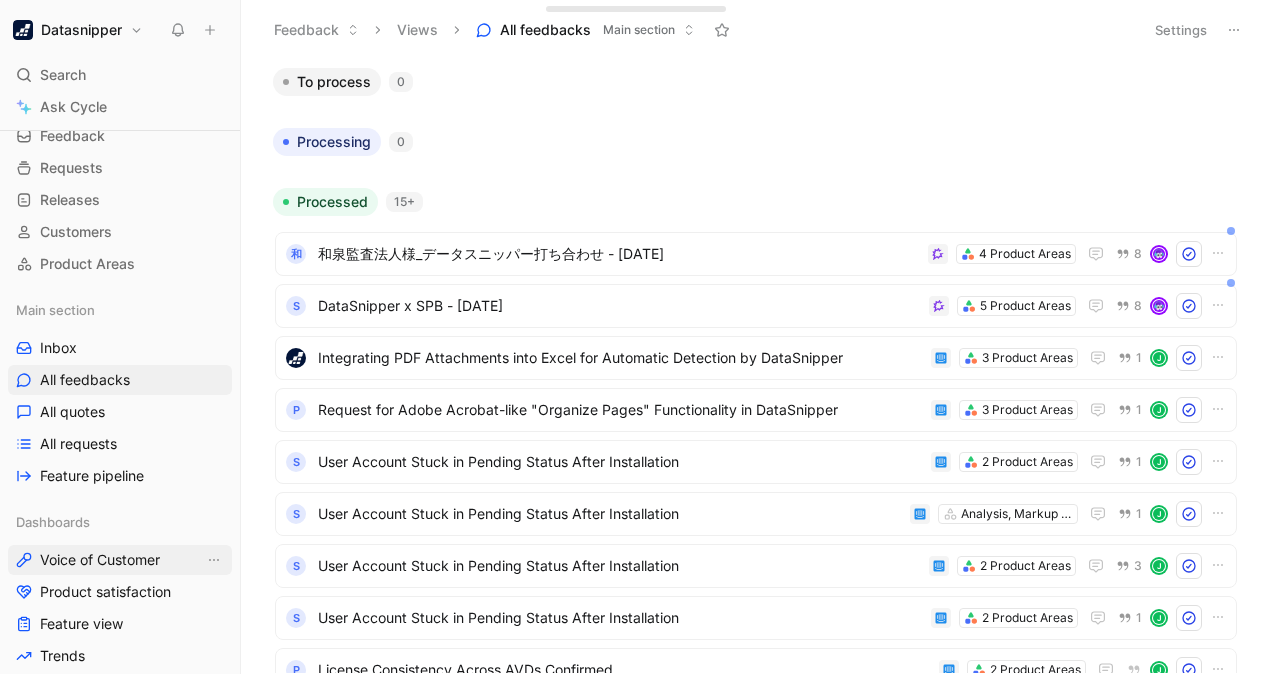 click on "Voice of Customer" at bounding box center (100, 560) 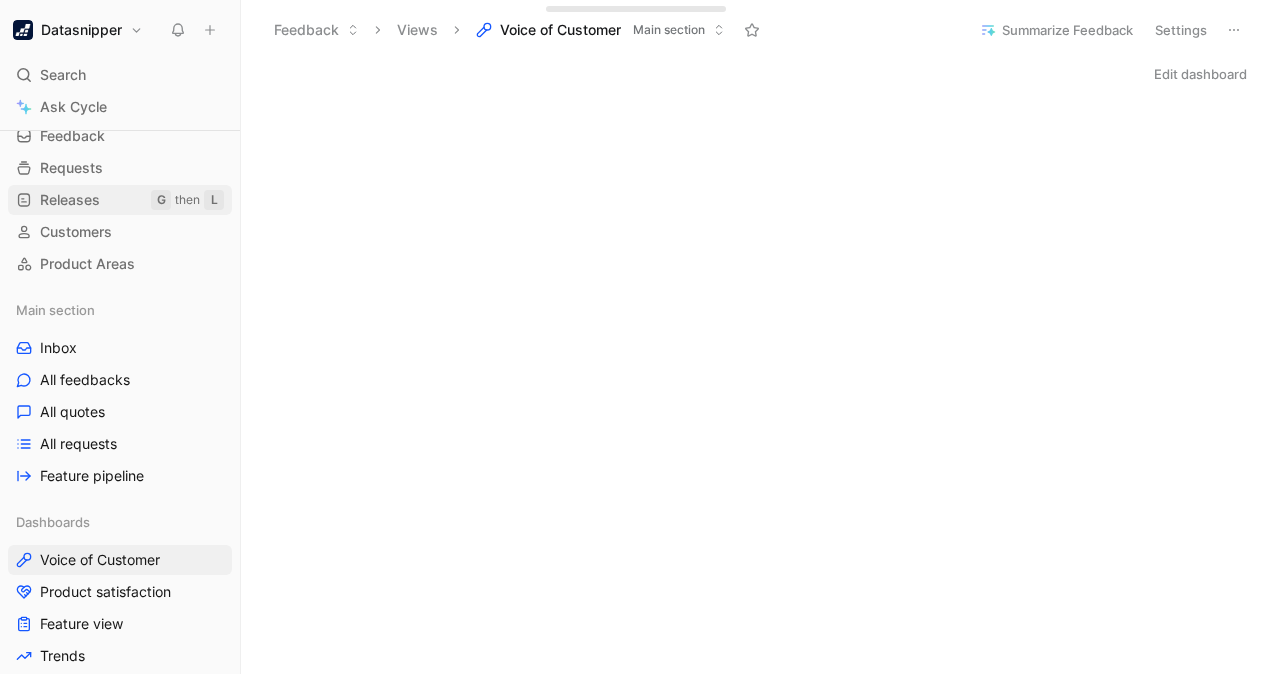 scroll, scrollTop: 0, scrollLeft: 0, axis: both 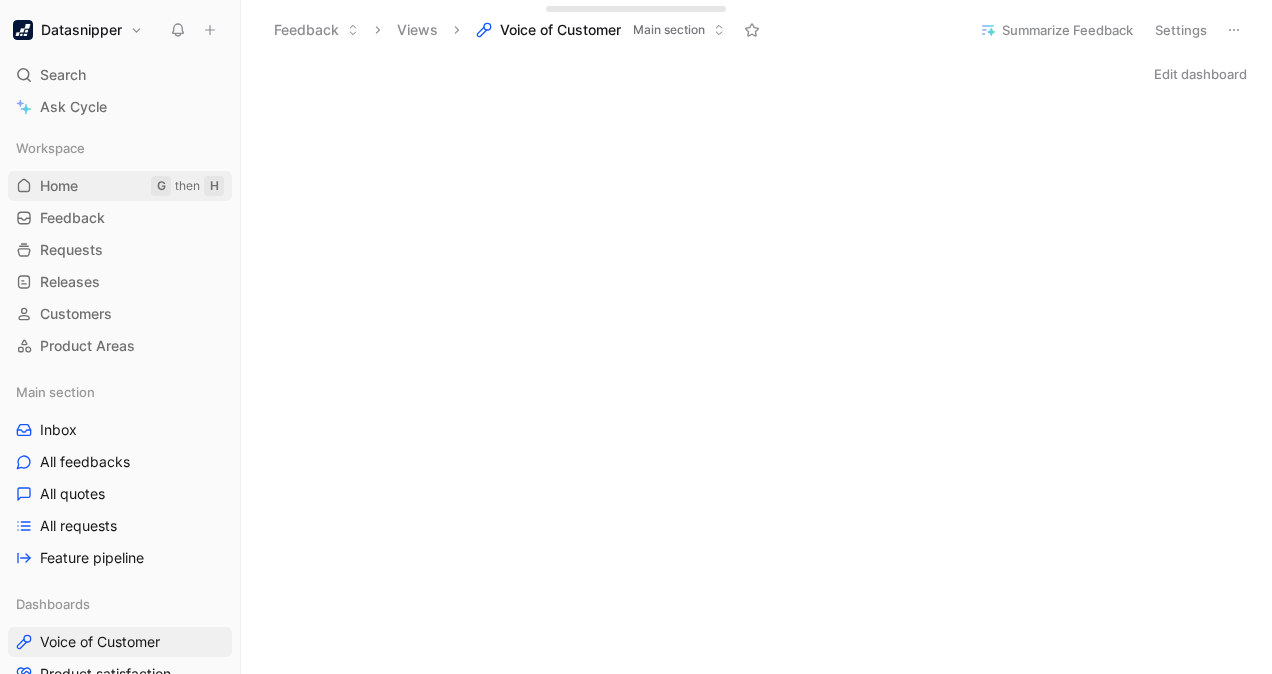 click on "Home G then H" at bounding box center [120, 186] 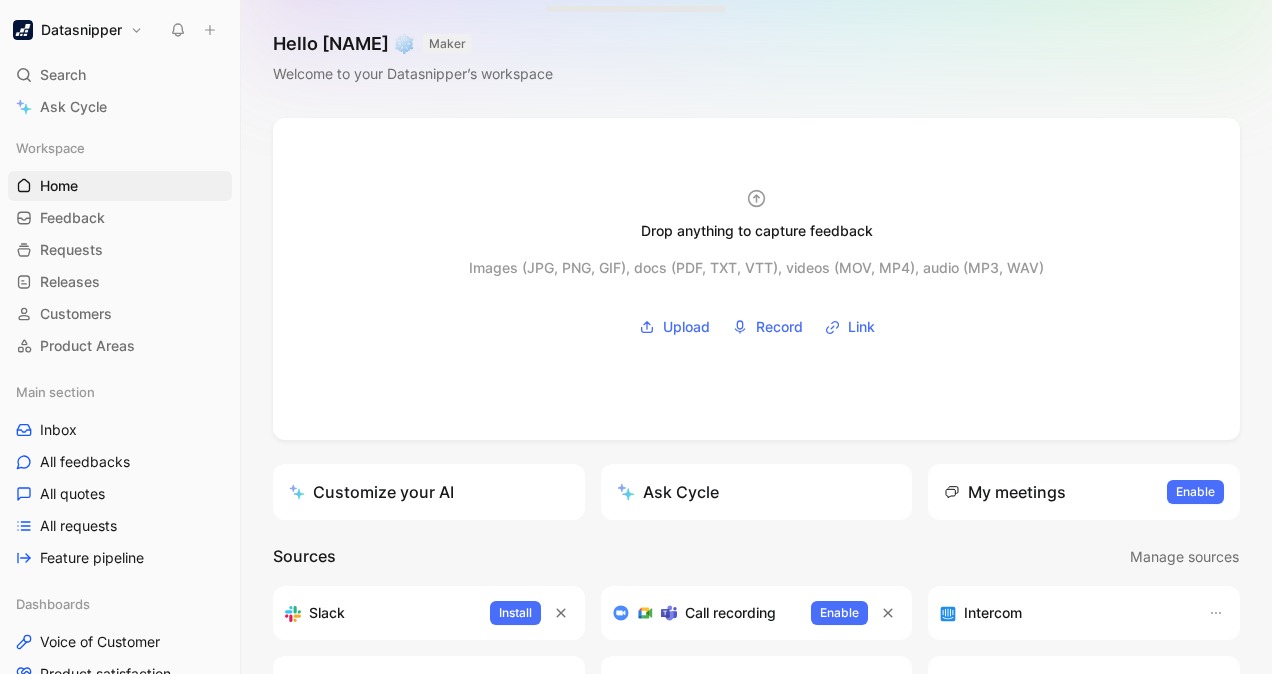 click on "Datasnipper" at bounding box center (81, 30) 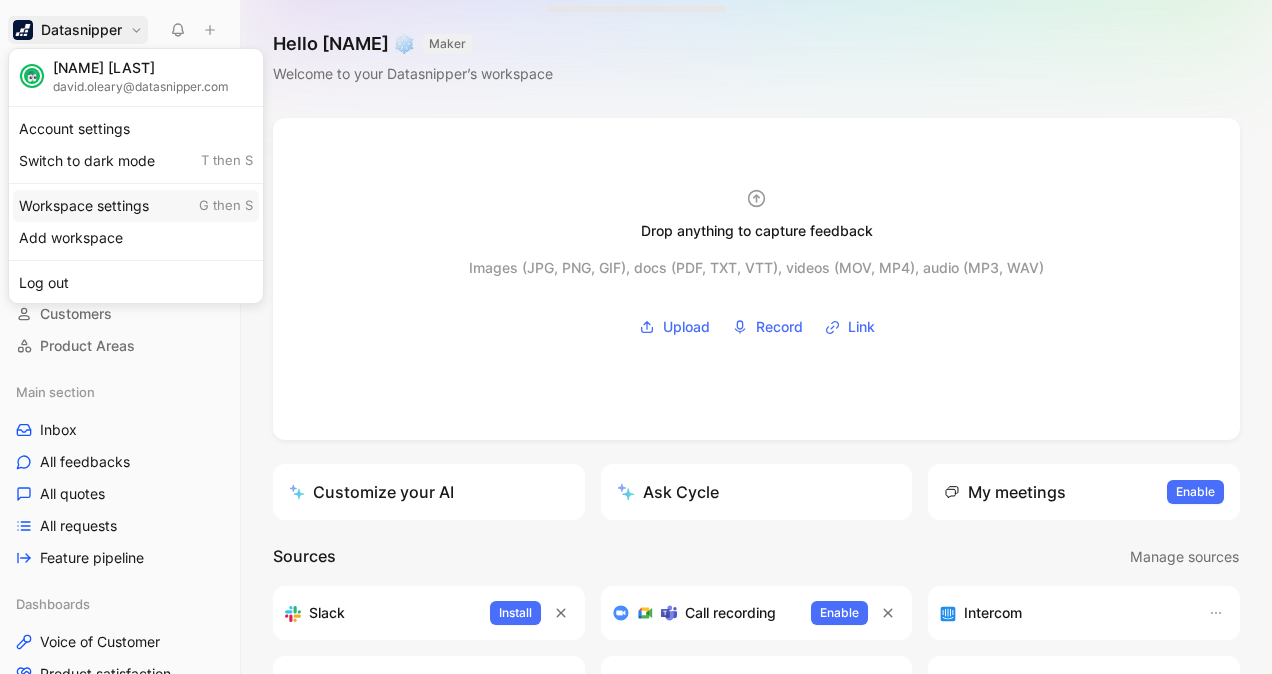 click on "Workspace settings G then S" at bounding box center (136, 206) 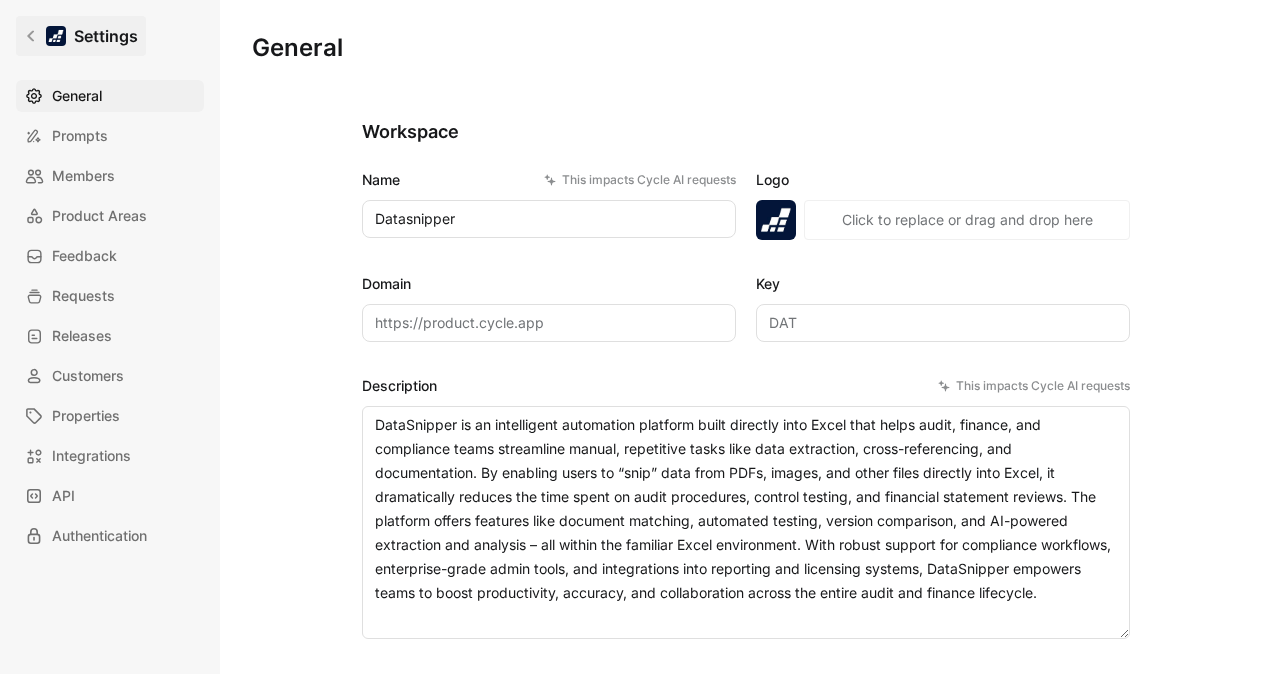 click 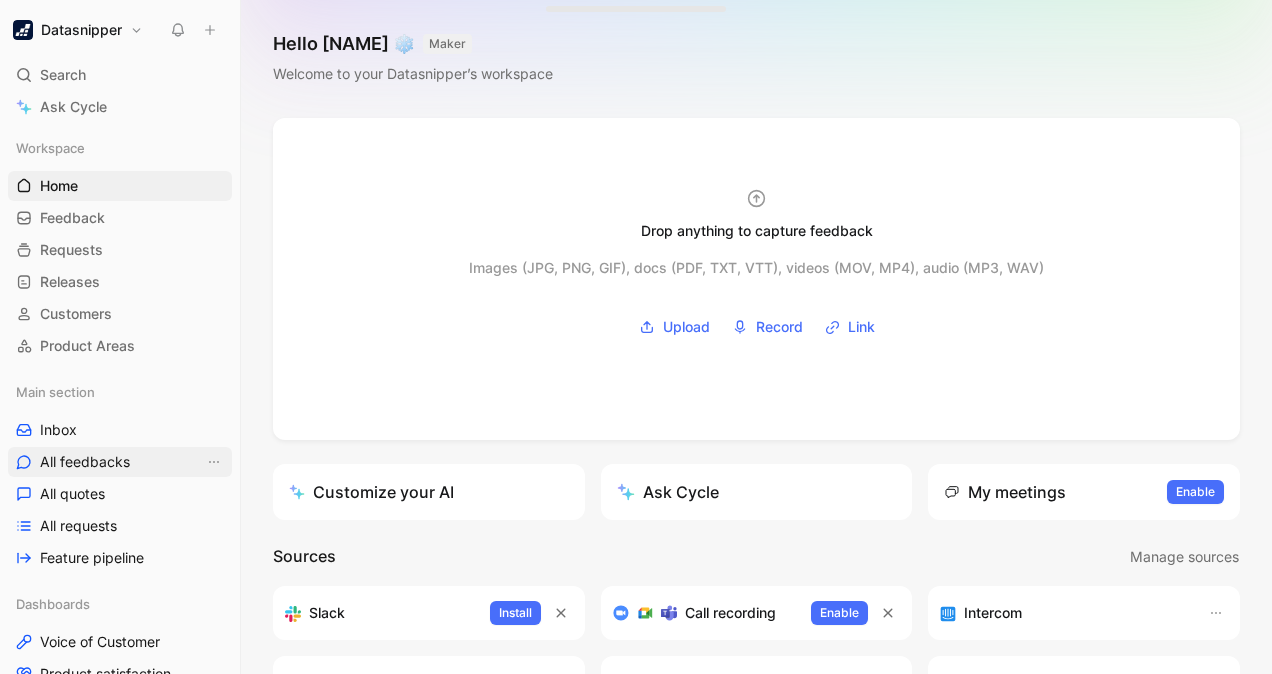 click on "All feedbacks" at bounding box center (85, 462) 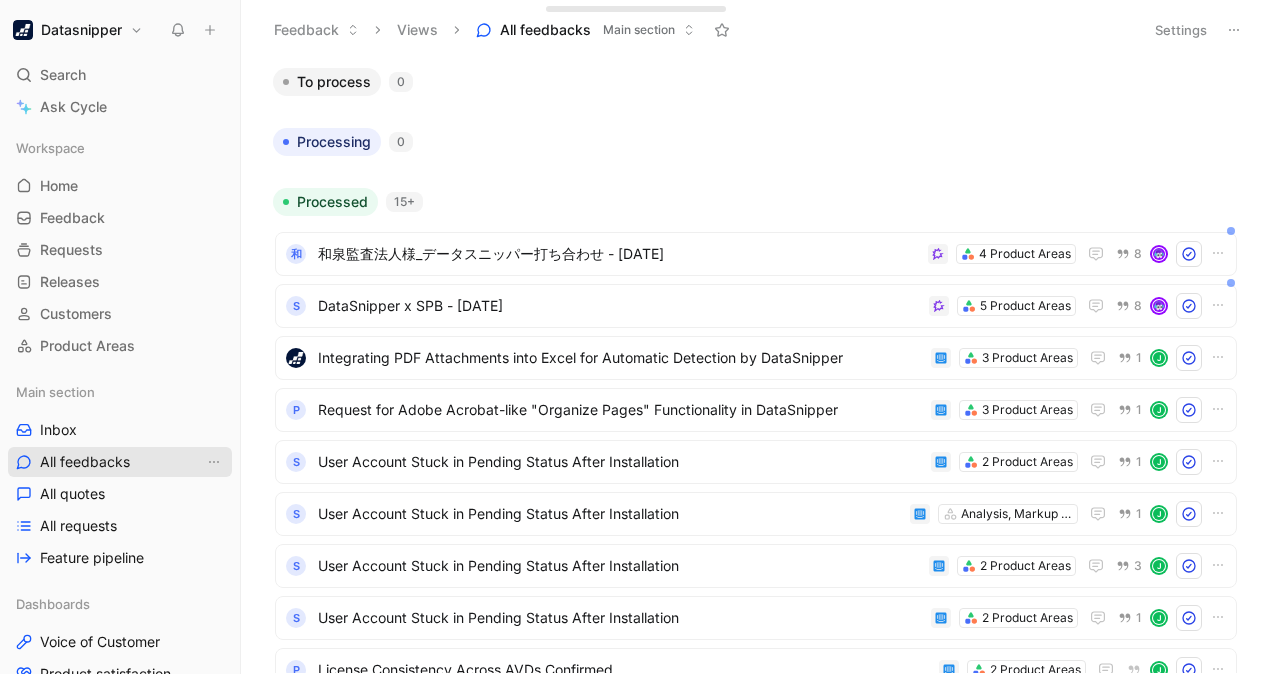 scroll, scrollTop: 534, scrollLeft: 0, axis: vertical 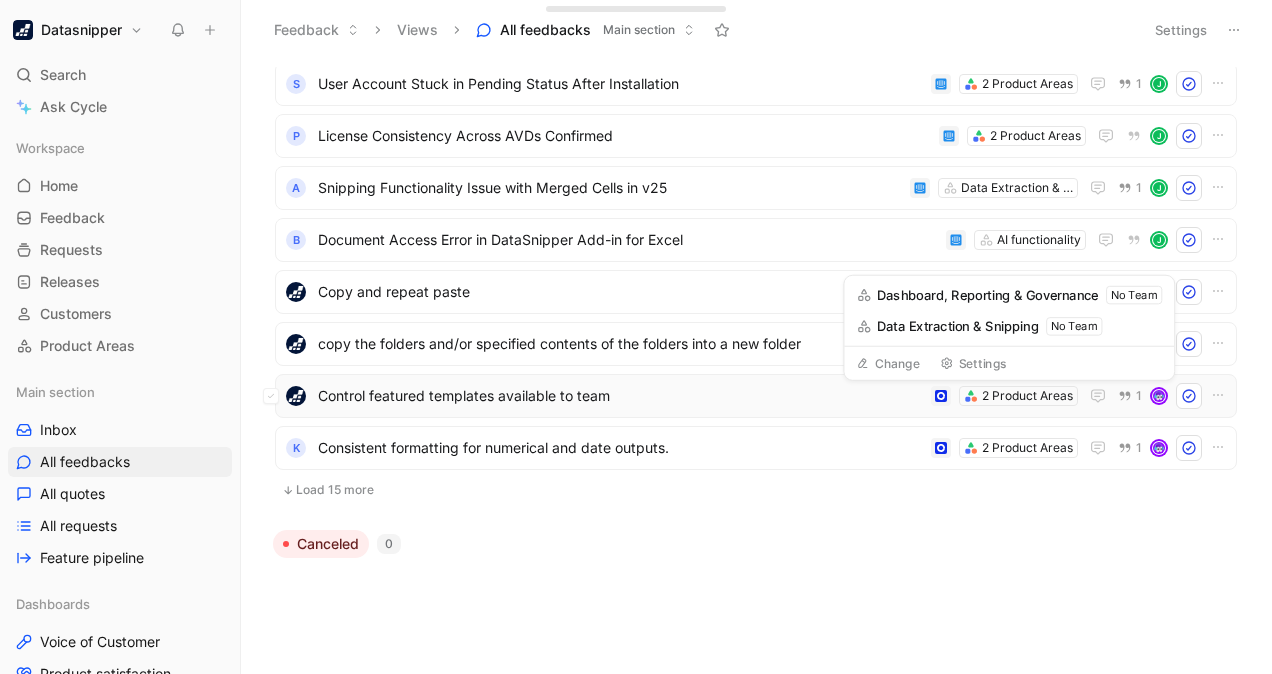 click on "Control featured templates available to team 2 Product Areas 1" at bounding box center (756, 396) 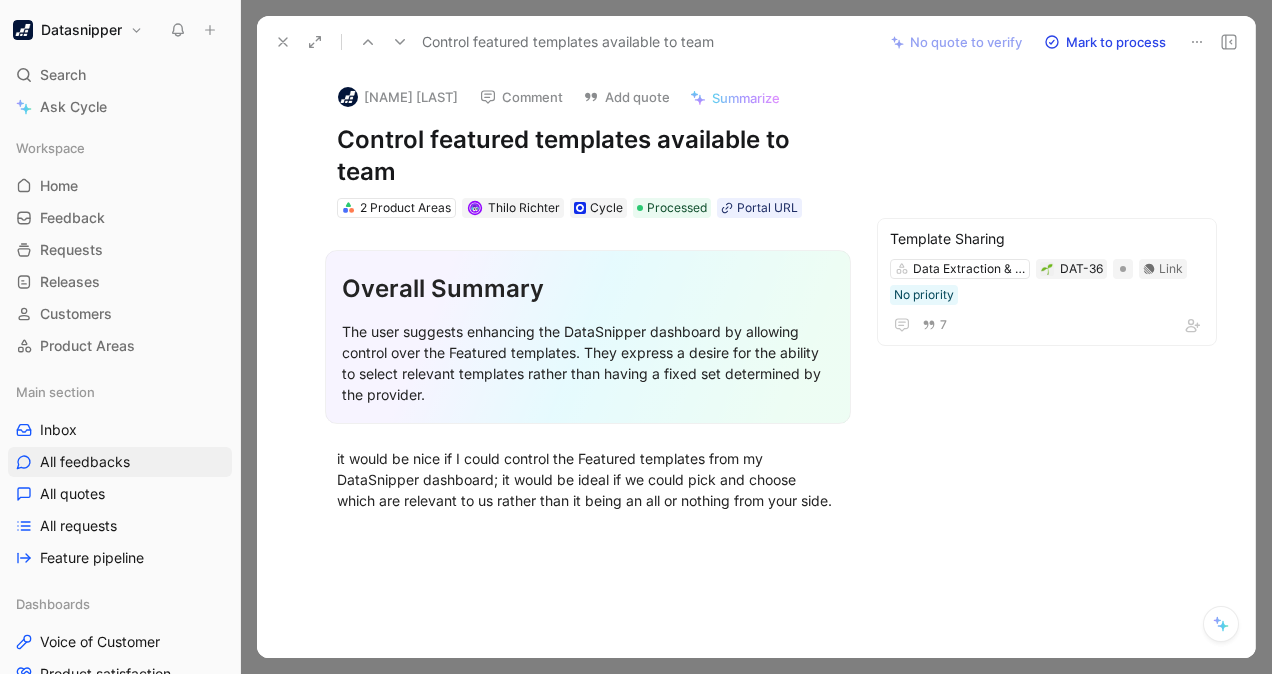 click on "[NAME] [LAST] Comment Add quote Summarize Control featured templates available to team 2 Product Areas [NAME] [LAST] Cycle Processed Portal URL Template Sharing Data Extraction & Snipping DAT-36 Link No priority 7 Overall Summary The user suggests enhancing the DataSnipper dashboard by allowing control over the Featured templates. They express a desire for the ability to select relevant templates rather than having a fixed set determined by the provider. it would be nice if I could control the Featured templates from my DataSnipper dashboard; it would be ideal if we could pick and choose which are relevant to us rather than it being an all or nothing from your side." at bounding box center (756, 363) 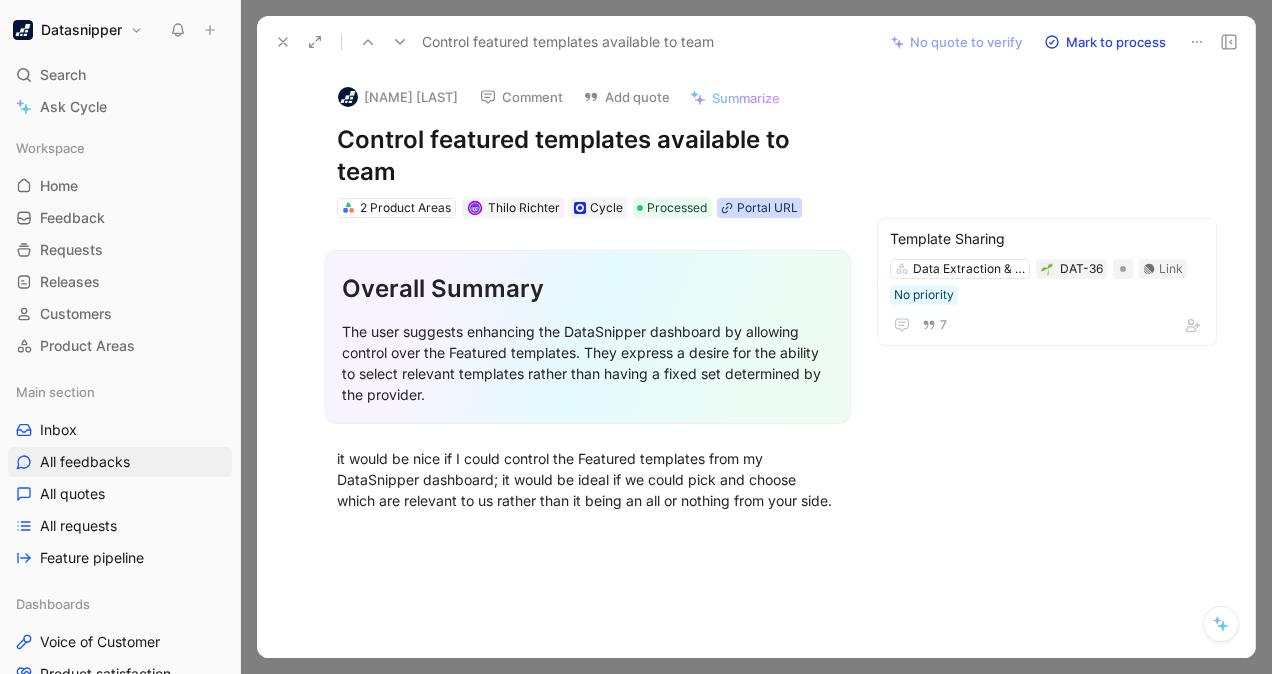 click on "Portal URL" at bounding box center [767, 208] 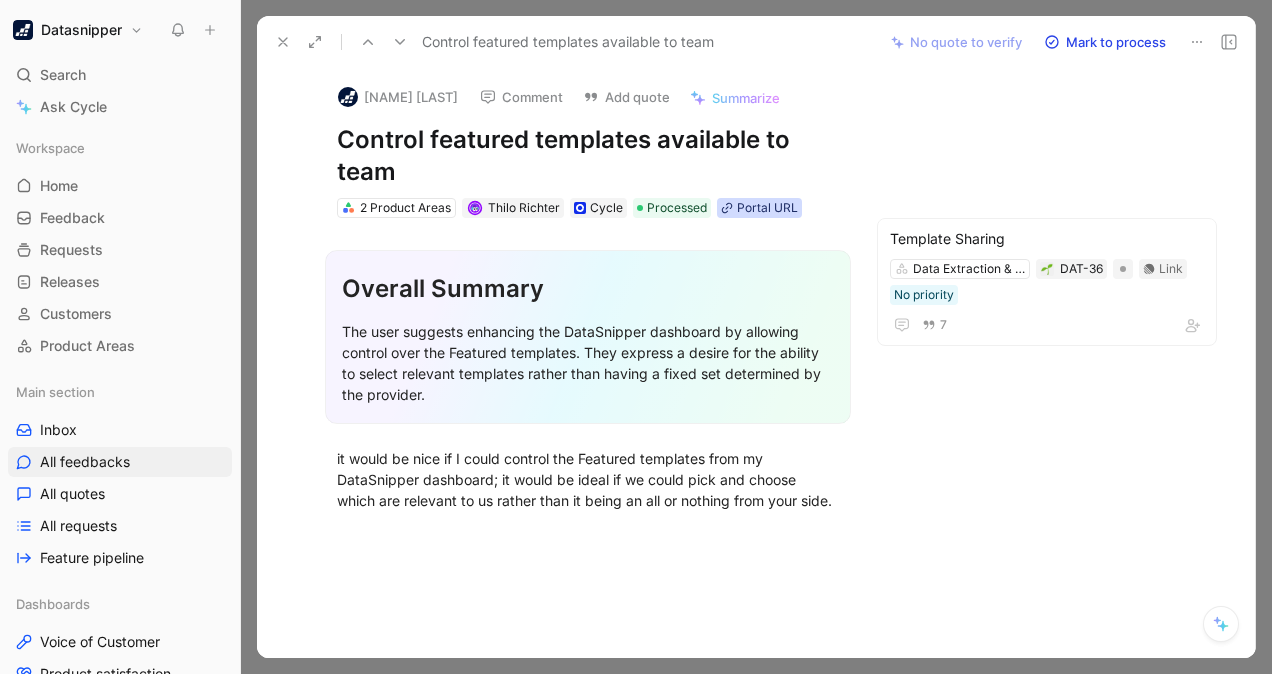 scroll, scrollTop: 0, scrollLeft: 306, axis: horizontal 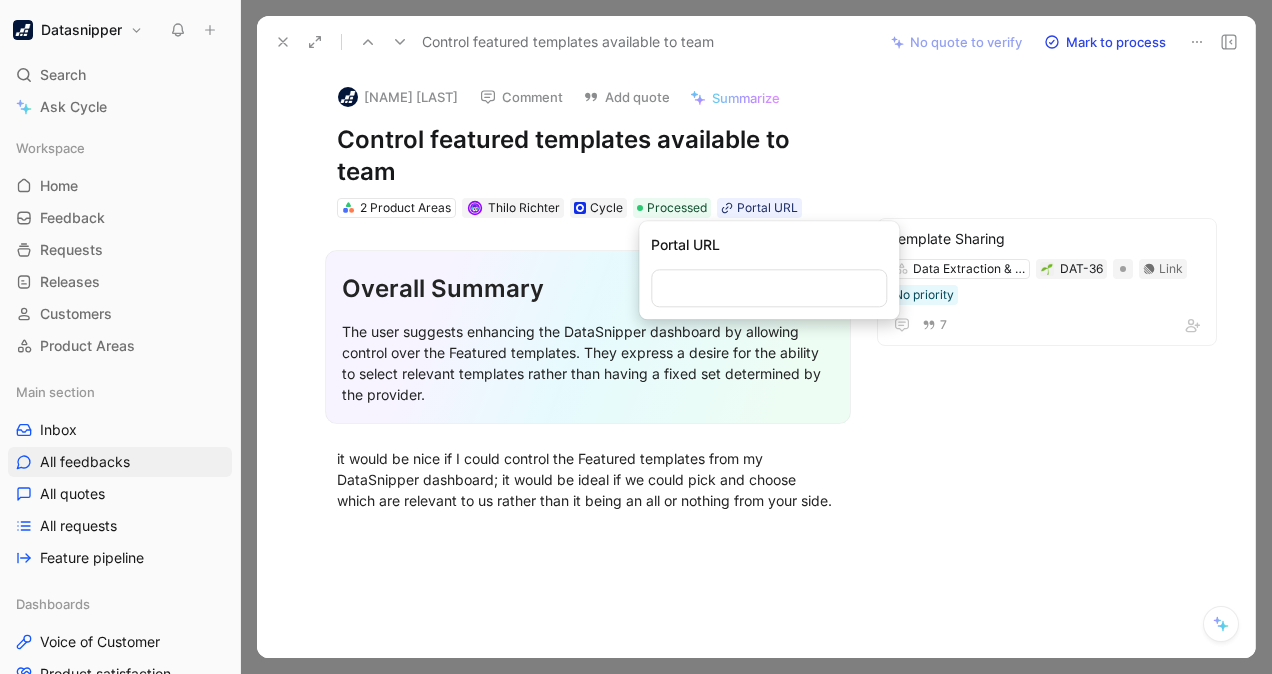 click on "https://feedback.datasnipper.com/forums/952546/suggestions/48796967" at bounding box center [769, 288] 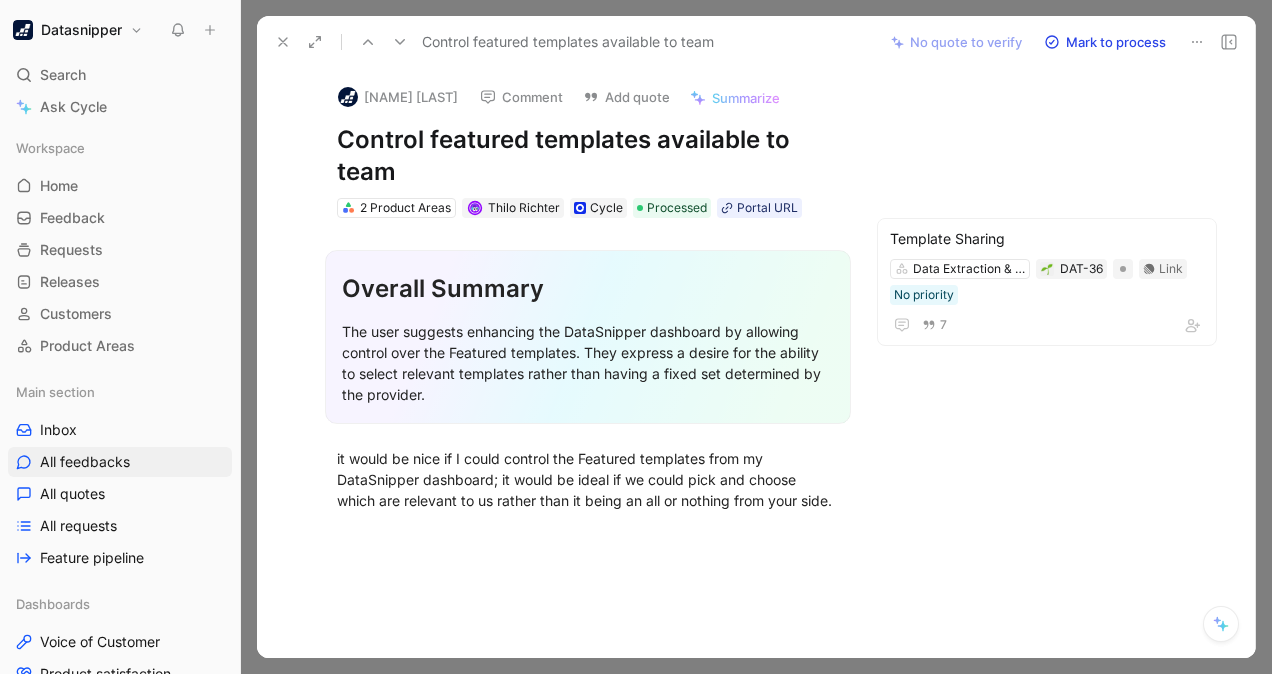 click 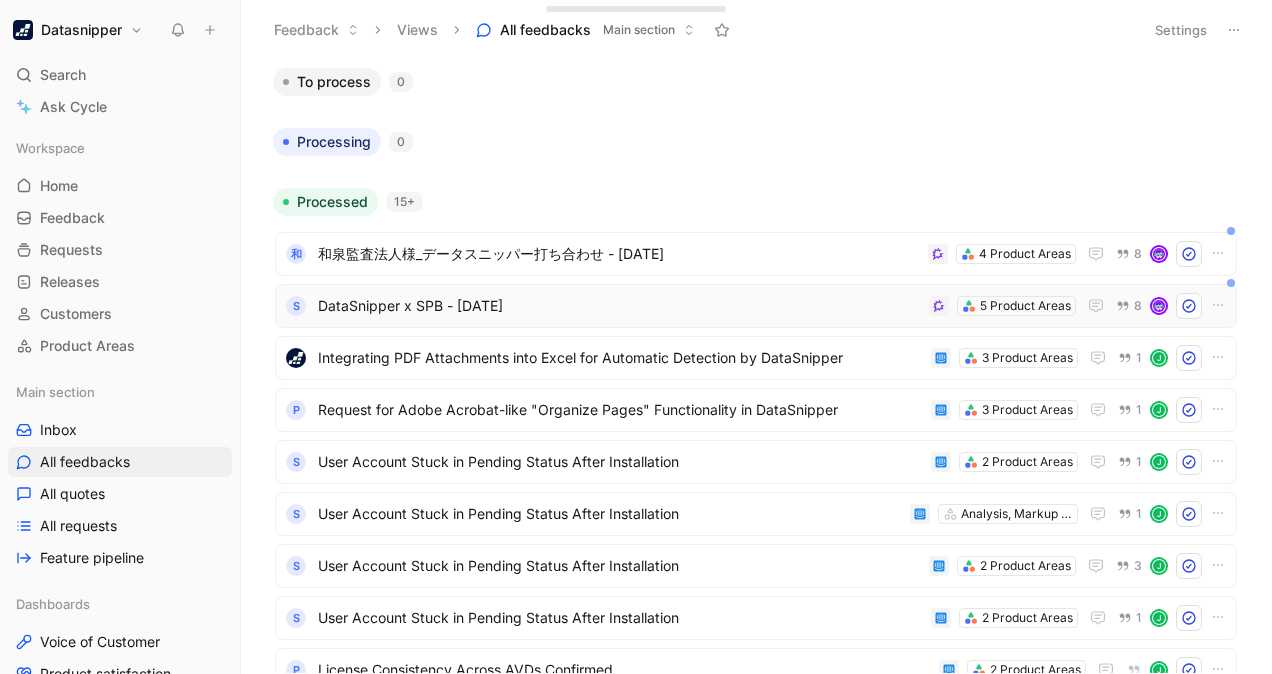 scroll, scrollTop: 534, scrollLeft: 0, axis: vertical 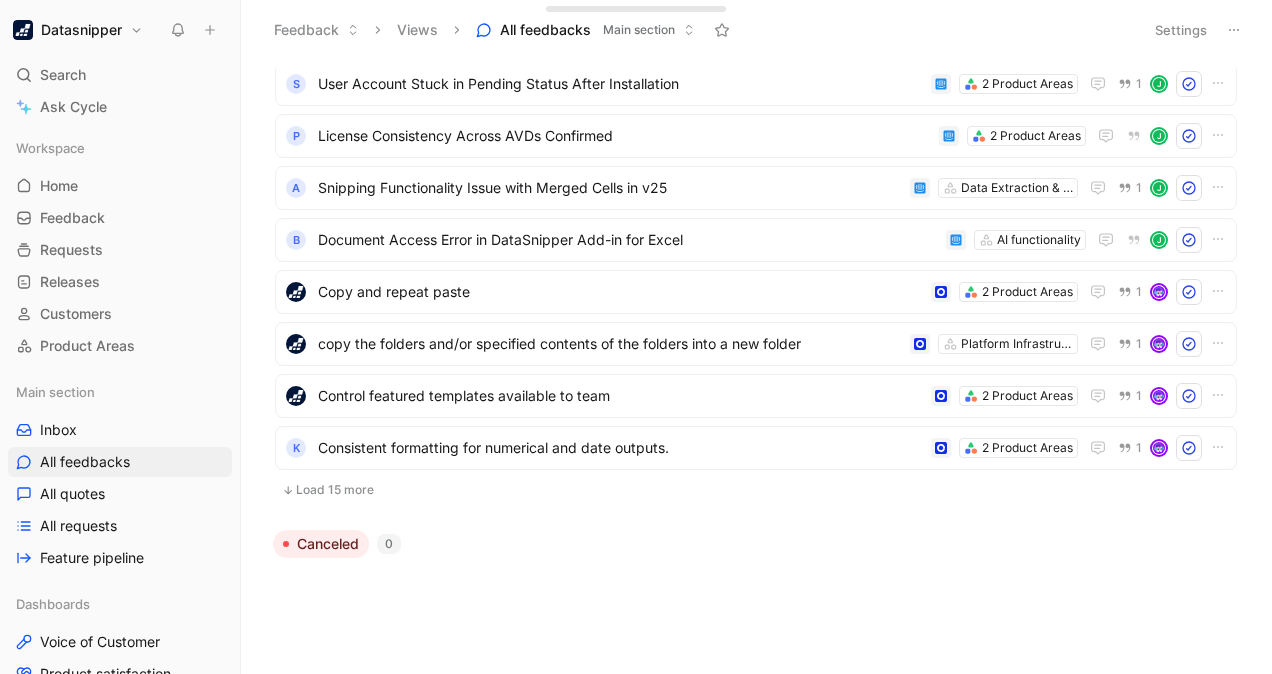 click on "Load 15 more" at bounding box center [756, 490] 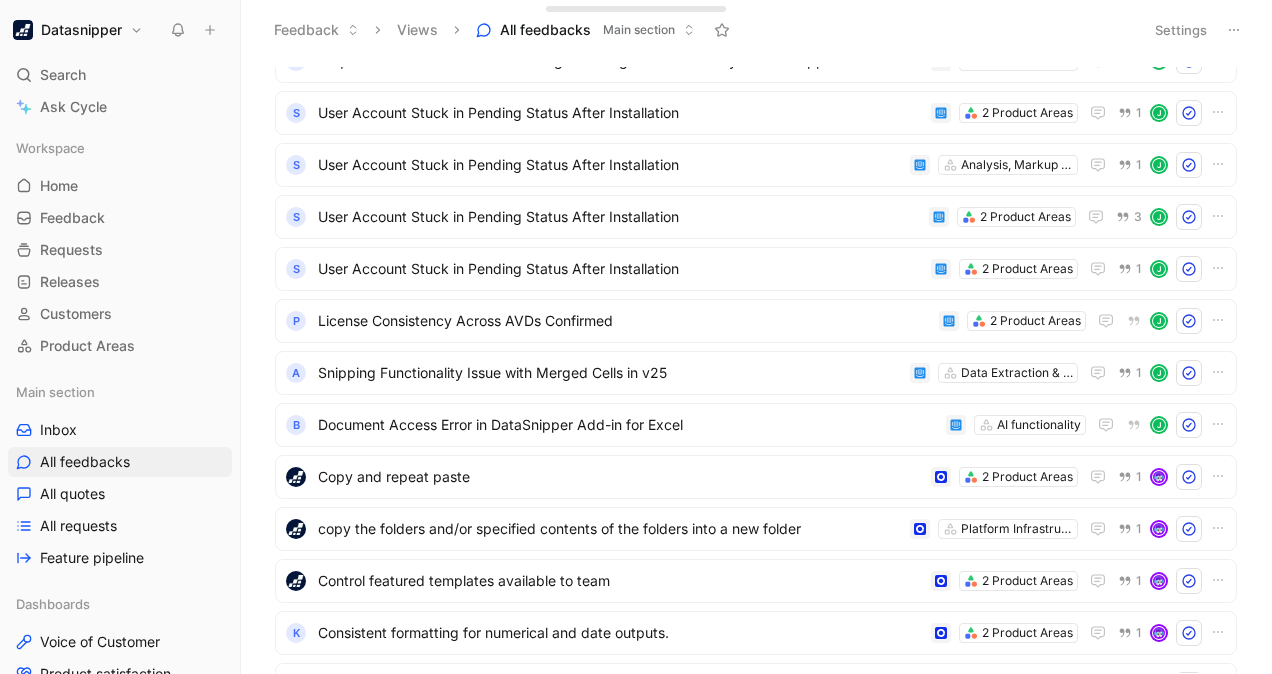scroll, scrollTop: 0, scrollLeft: 0, axis: both 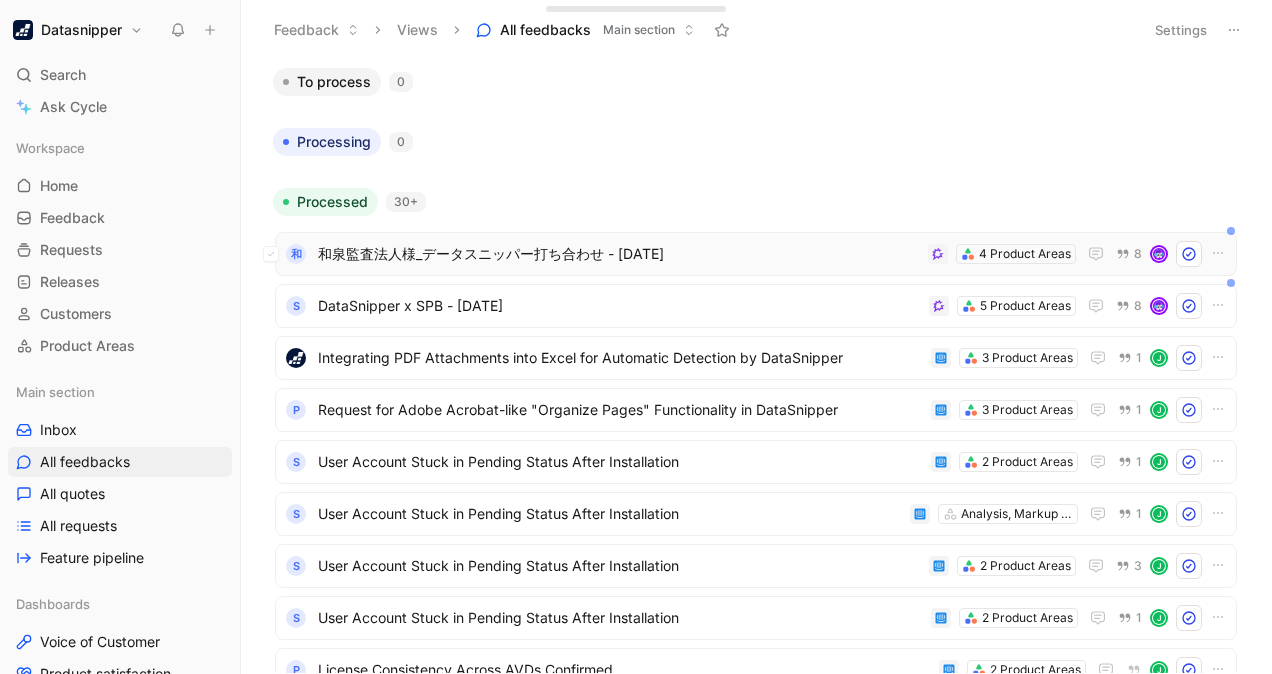 click on "和泉監査法人様_データスニッパー打ち合わせ - [DATE]" at bounding box center (619, 254) 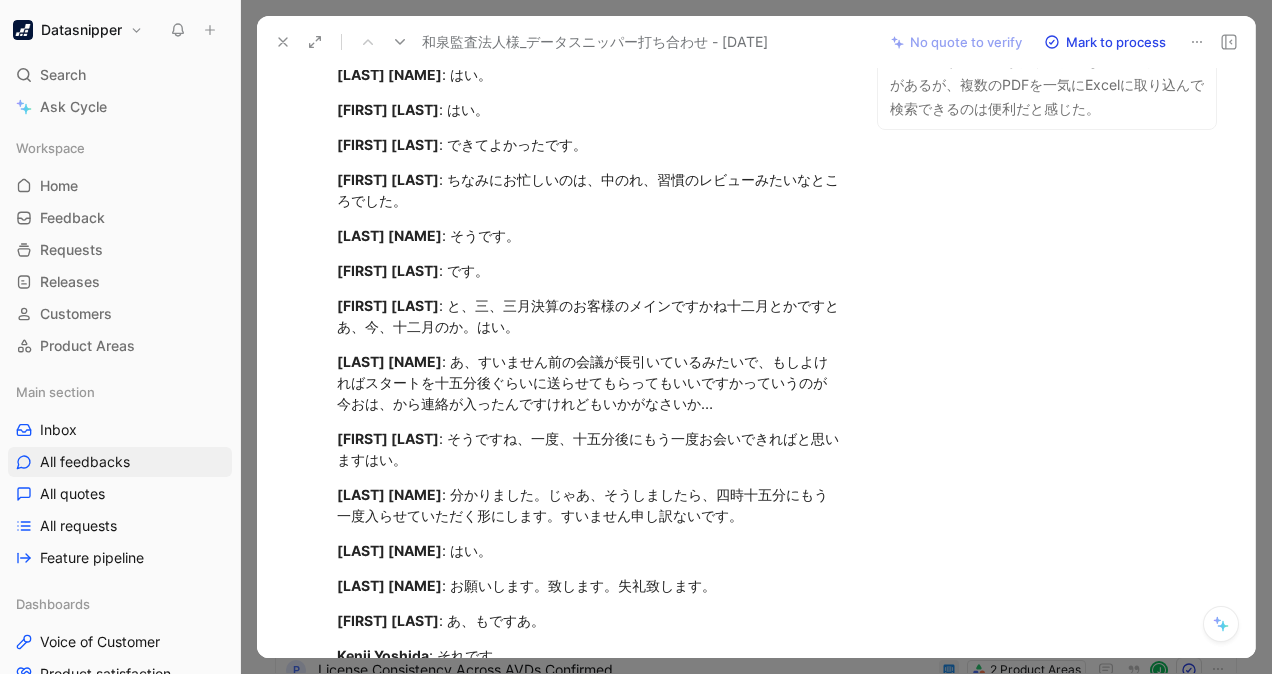 scroll, scrollTop: 0, scrollLeft: 0, axis: both 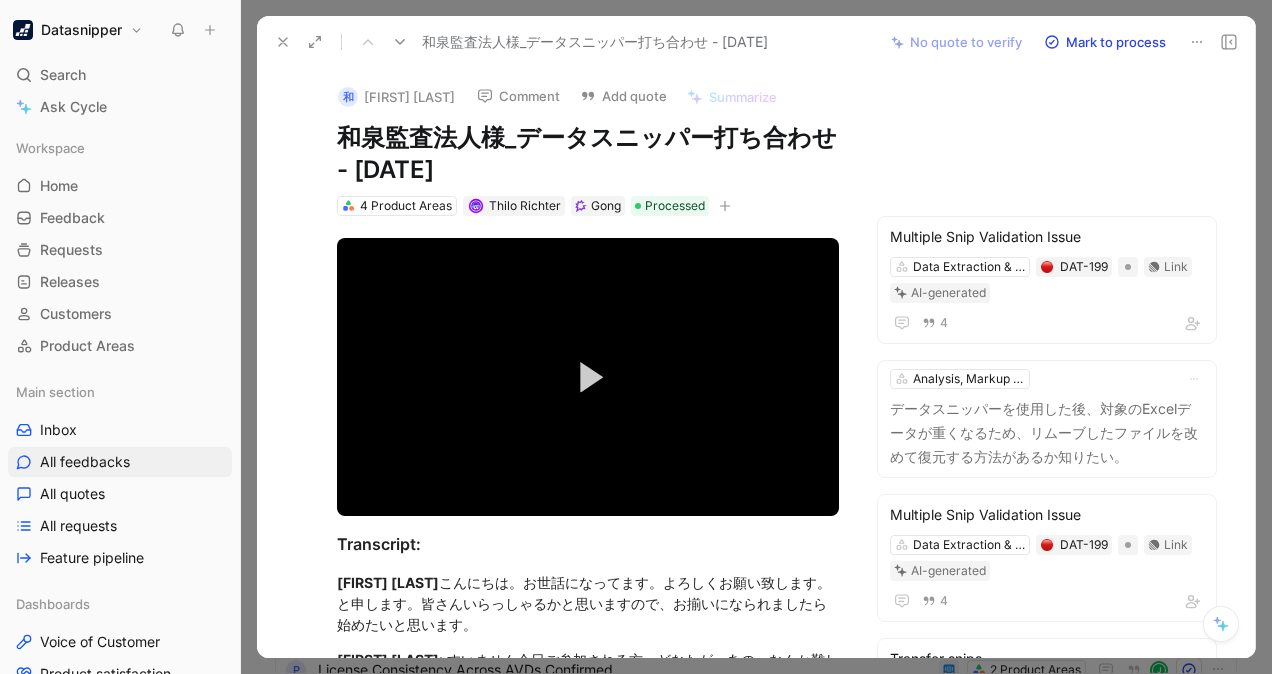 click at bounding box center (756, 337) 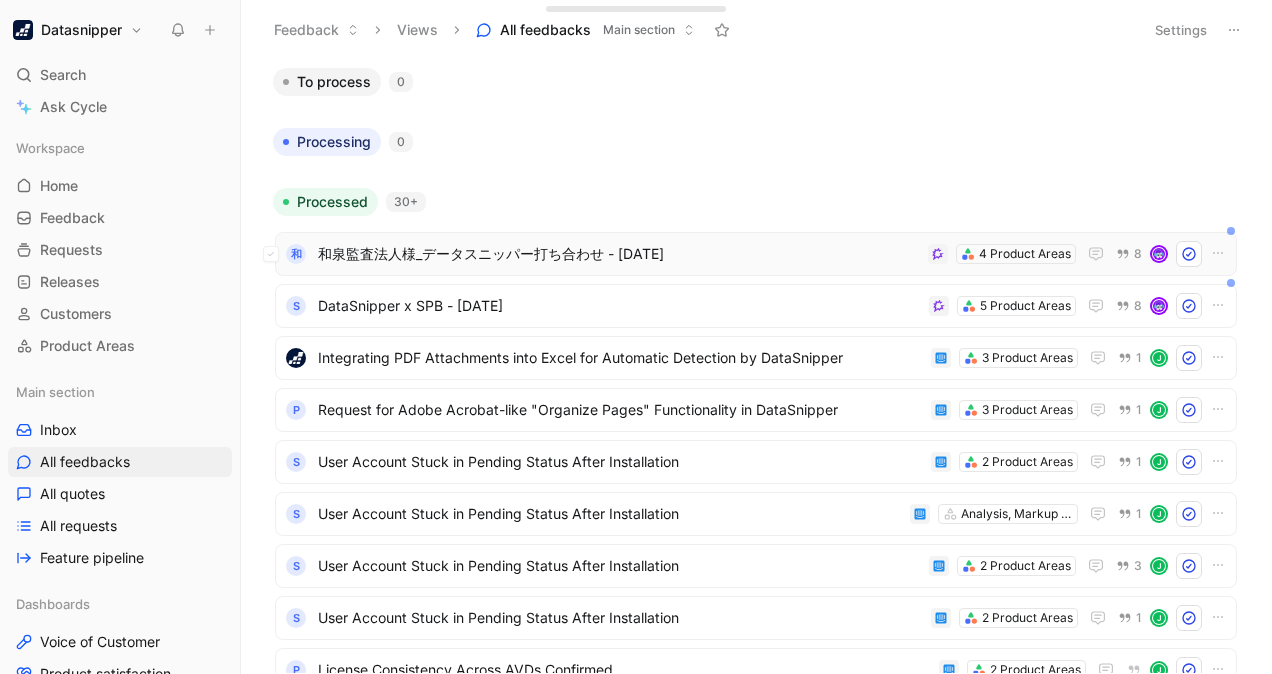 click on "和泉監査法人様_データスニッパー打ち合わせ - [DATE]" at bounding box center [619, 254] 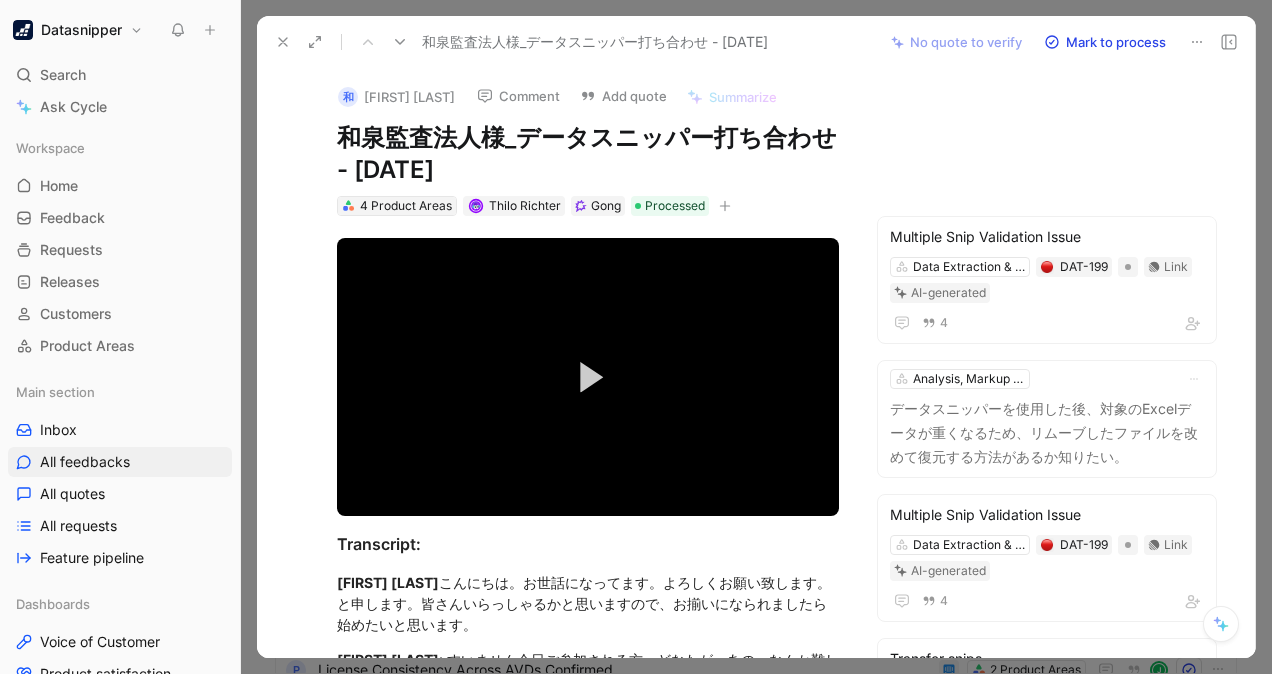 click on "4 Product Areas" at bounding box center (406, 206) 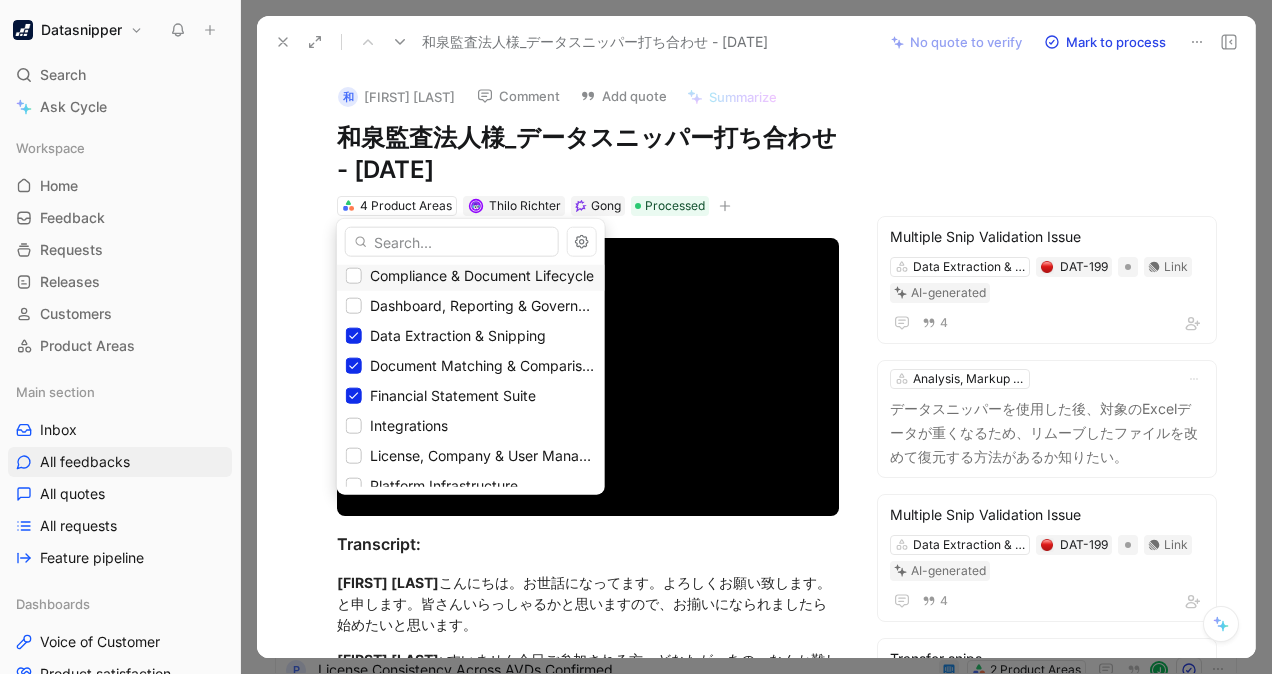scroll, scrollTop: 16, scrollLeft: 0, axis: vertical 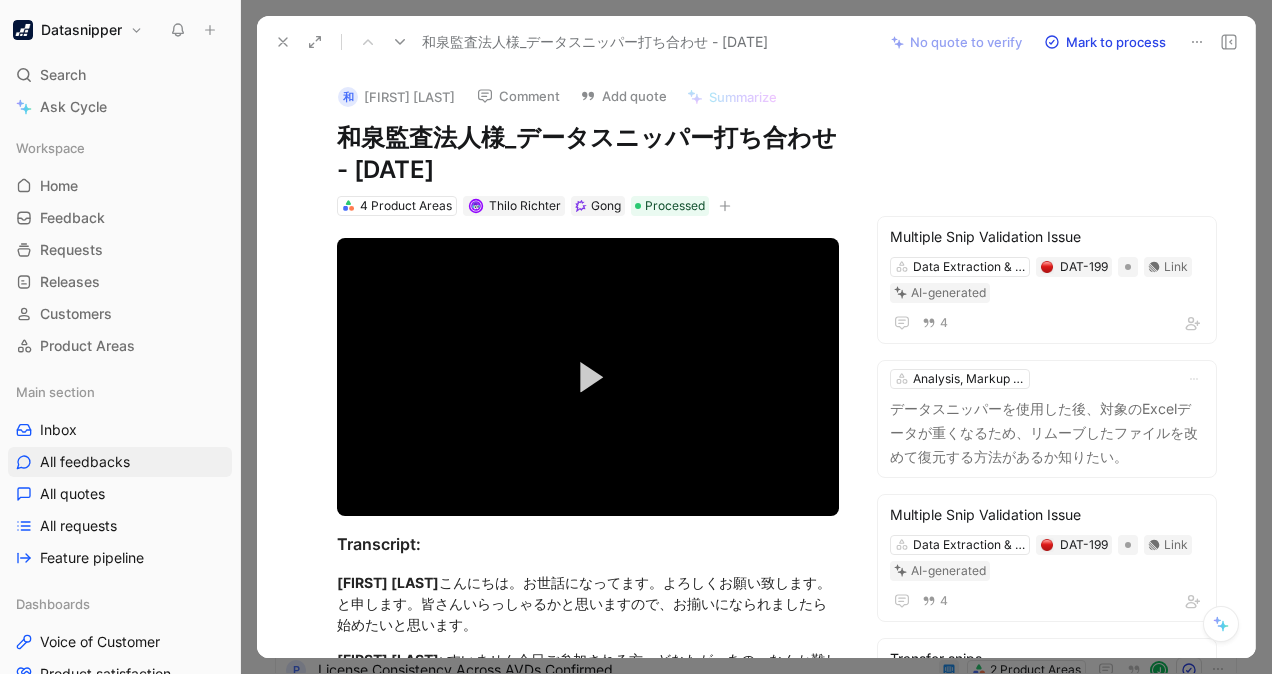 click at bounding box center [756, 337] 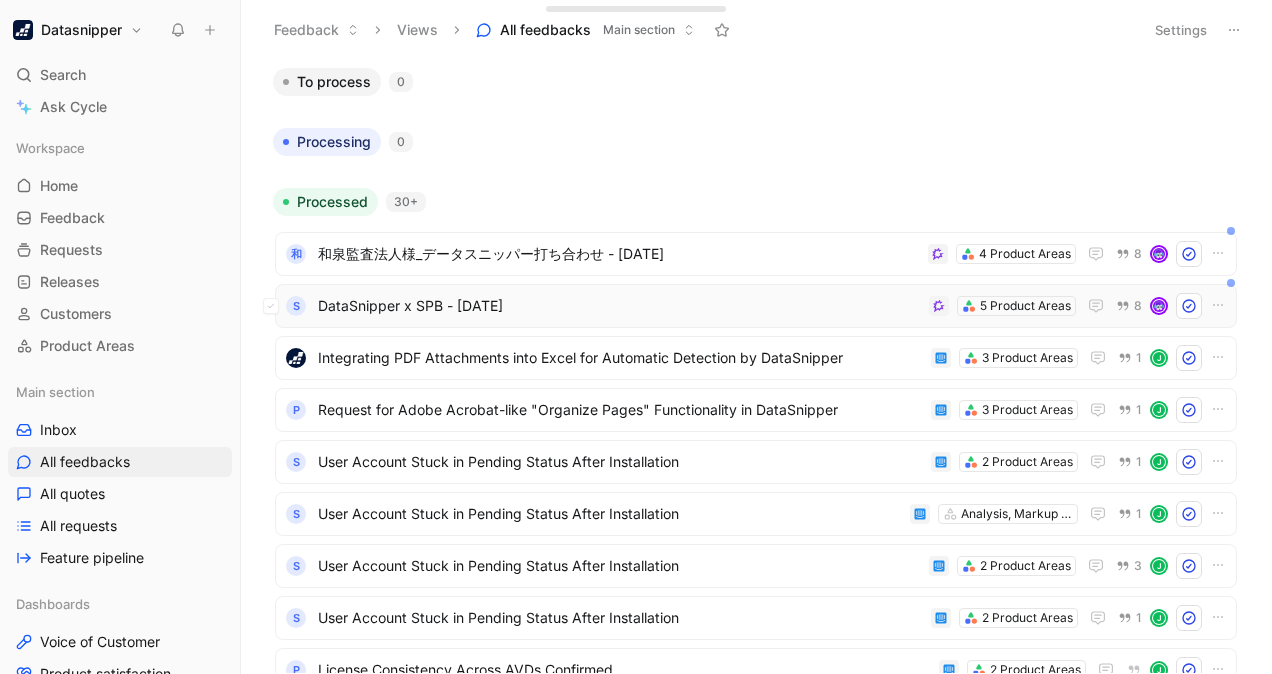 click on "DataSnipper x SPB - [DATE]" at bounding box center (619, 306) 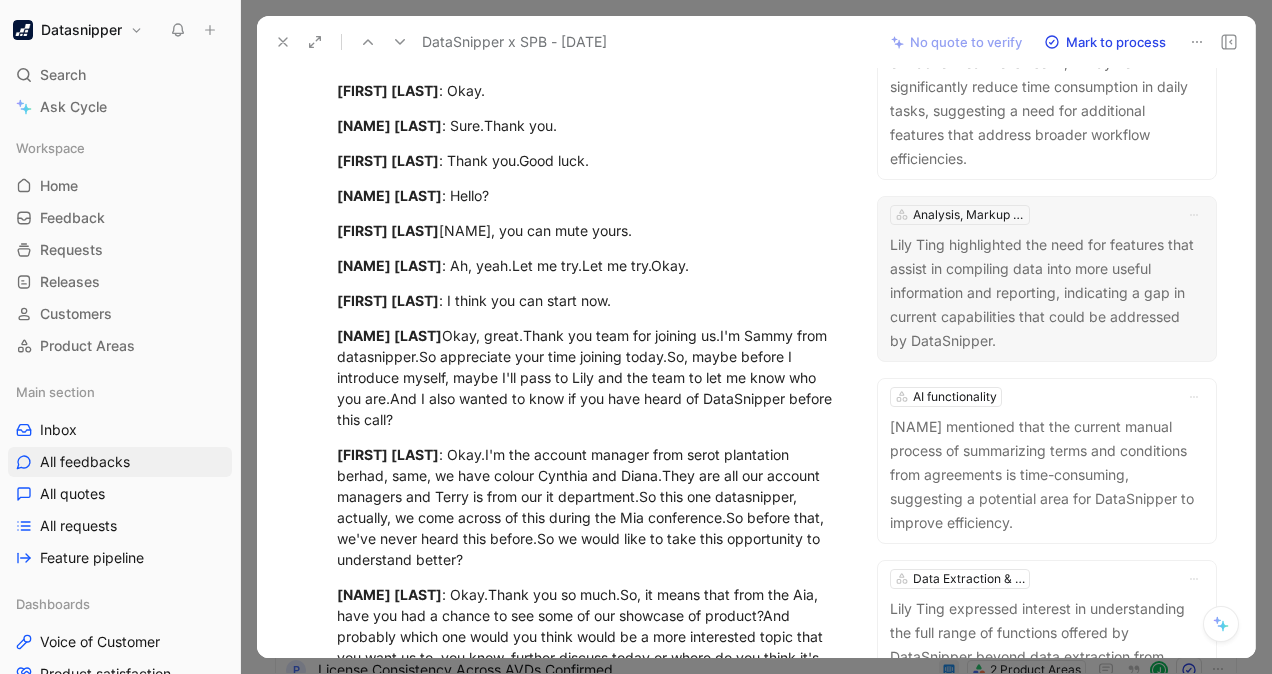 scroll, scrollTop: 951, scrollLeft: 0, axis: vertical 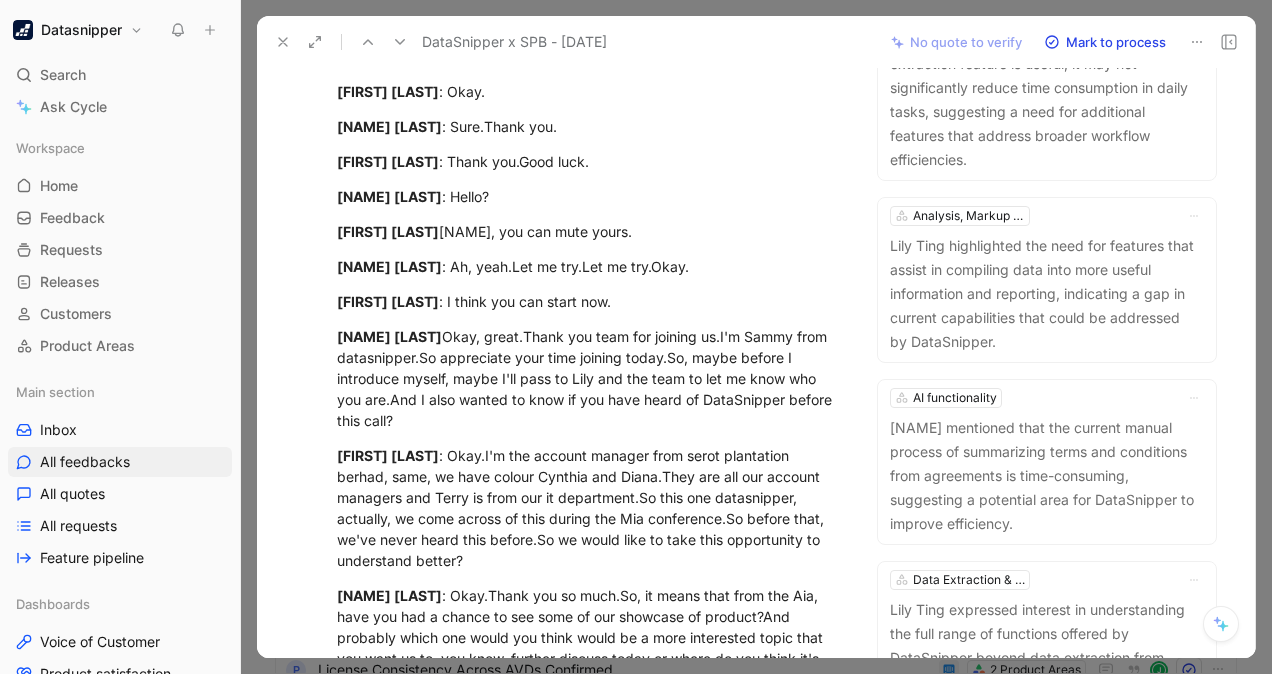 click at bounding box center [756, 337] 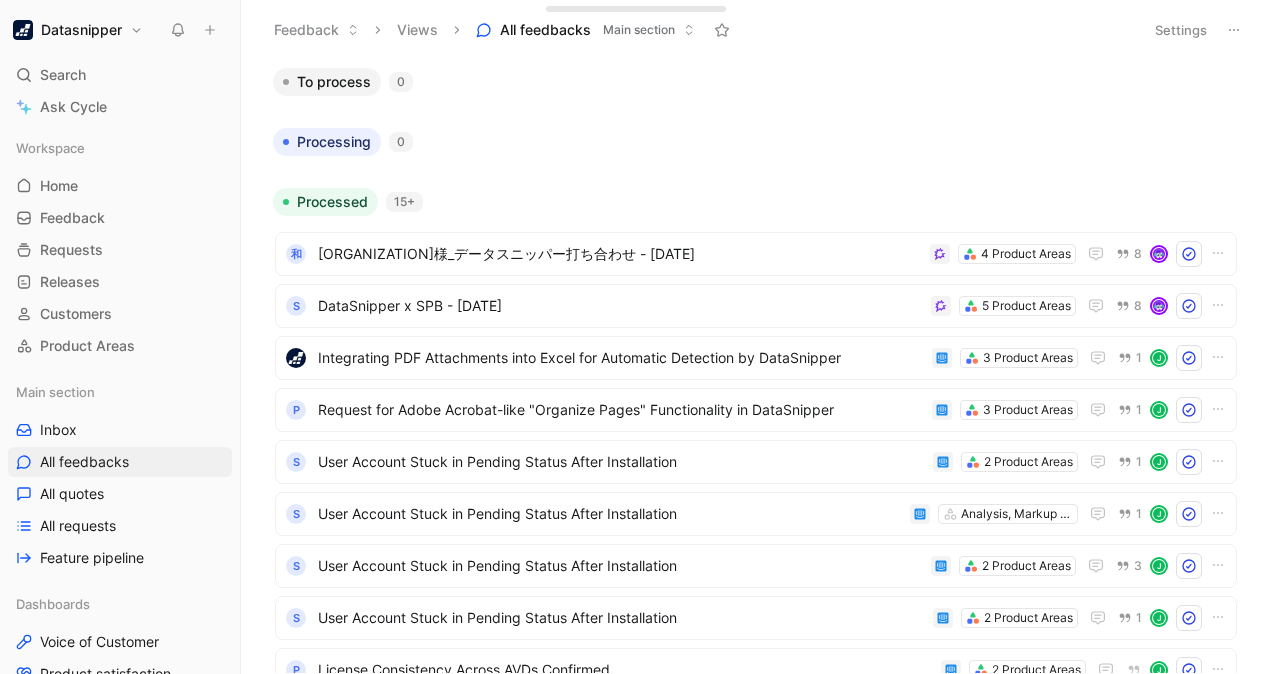 scroll, scrollTop: 0, scrollLeft: 0, axis: both 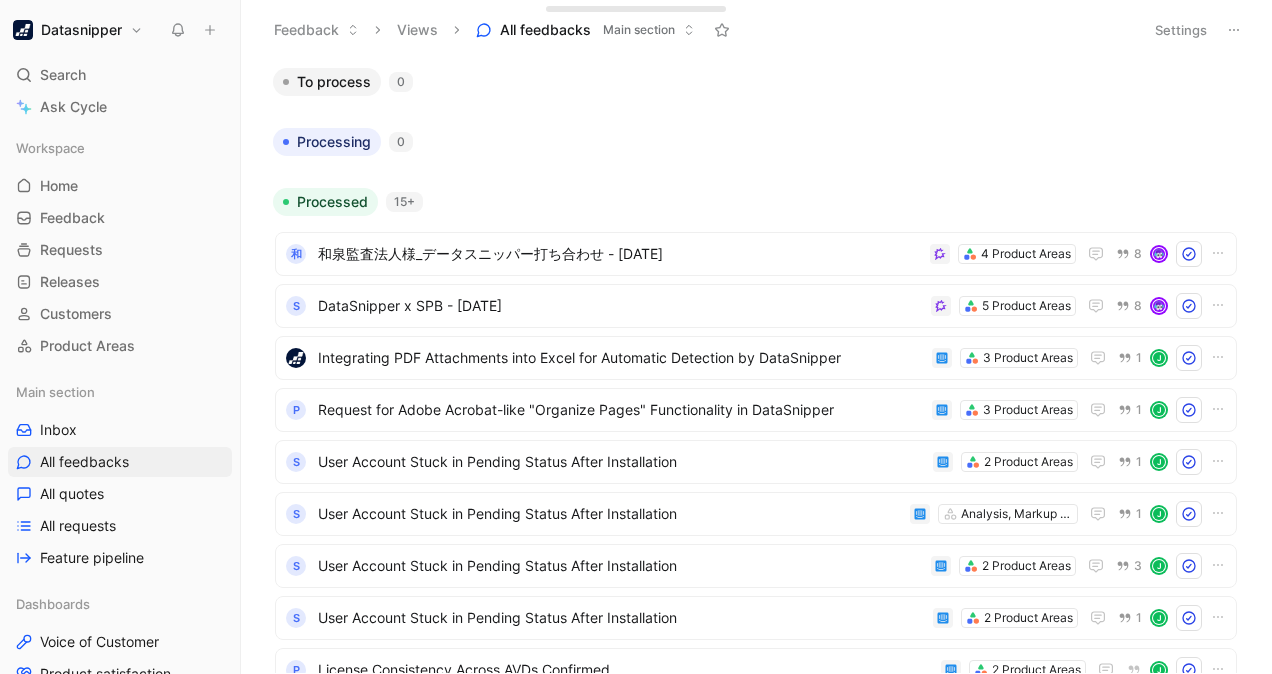 click on "Datasnipper Search Ctrl K Ask Cycle Workspace Home G then H Feedback G then F Requests G then R Releases G then L Customers Product Areas Main section Inbox All feedbacks All quotes All requests Feature pipeline Dashboards Voice of Customer Product satisfaction Feature view Trends
To pick up a draggable item, press the space bar.
While dragging, use the arrow keys to move the item.
Press space again to drop the item in its new position, or press escape to cancel.
Help center Invite member Feedback Views All feedbacks Main section Settings To process 0 Processing 0 Processed 15+ 和 和泉監査法人様_データスニッパー打ち合わせ - 8/8/2025 4 Product Areas 8 S DataSnipper x SPB - 8/8/2025 5 Product Areas 8 Integrating PDF Attachments into Excel for Automatic Detection by DataSnipper 3 Product Areas 1 J P Request for Adobe Acrobat-like "Organize Pages" Functionality in DataSnipper 3 Product Areas 1 J S User Account Stuck in Pending Status After Installation 1 J S 1" at bounding box center [636, 337] 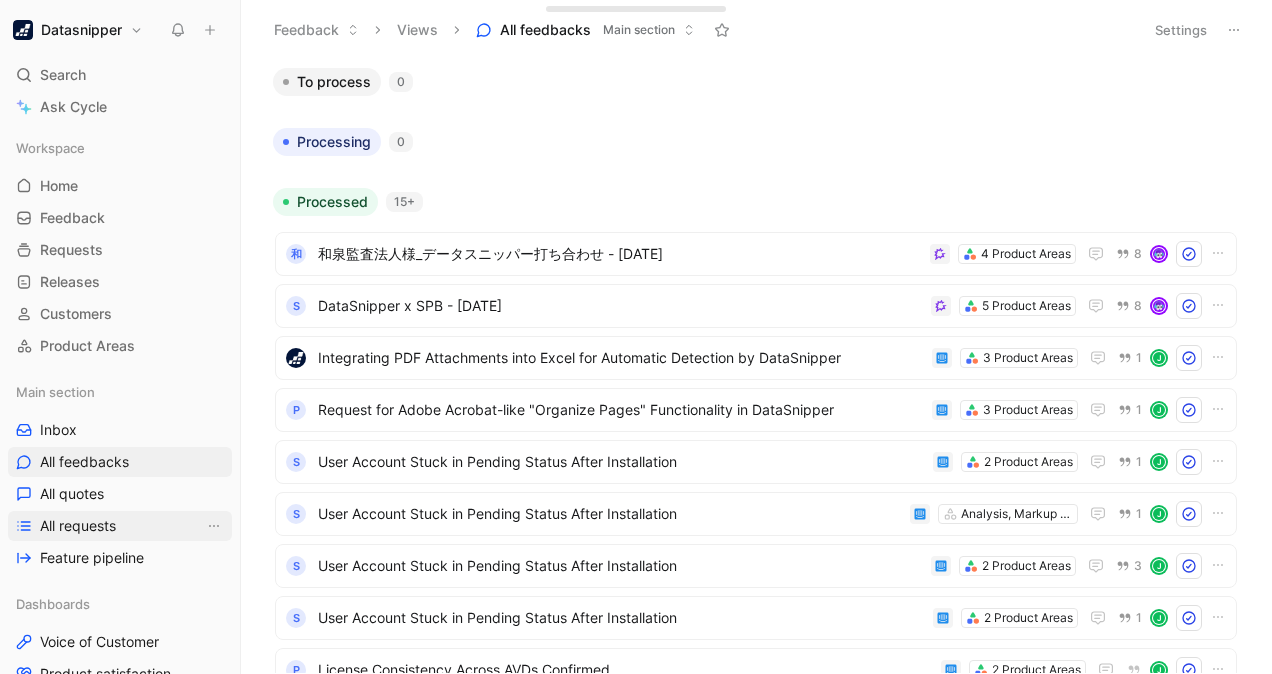 click on "All requests" at bounding box center [78, 526] 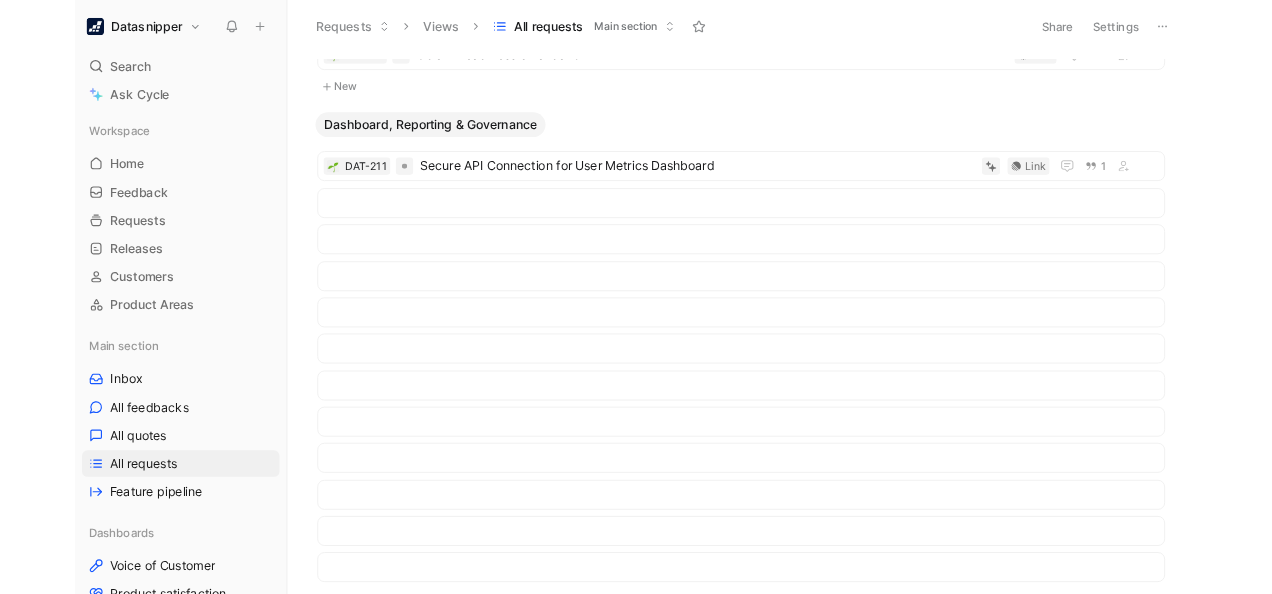 scroll, scrollTop: 0, scrollLeft: 0, axis: both 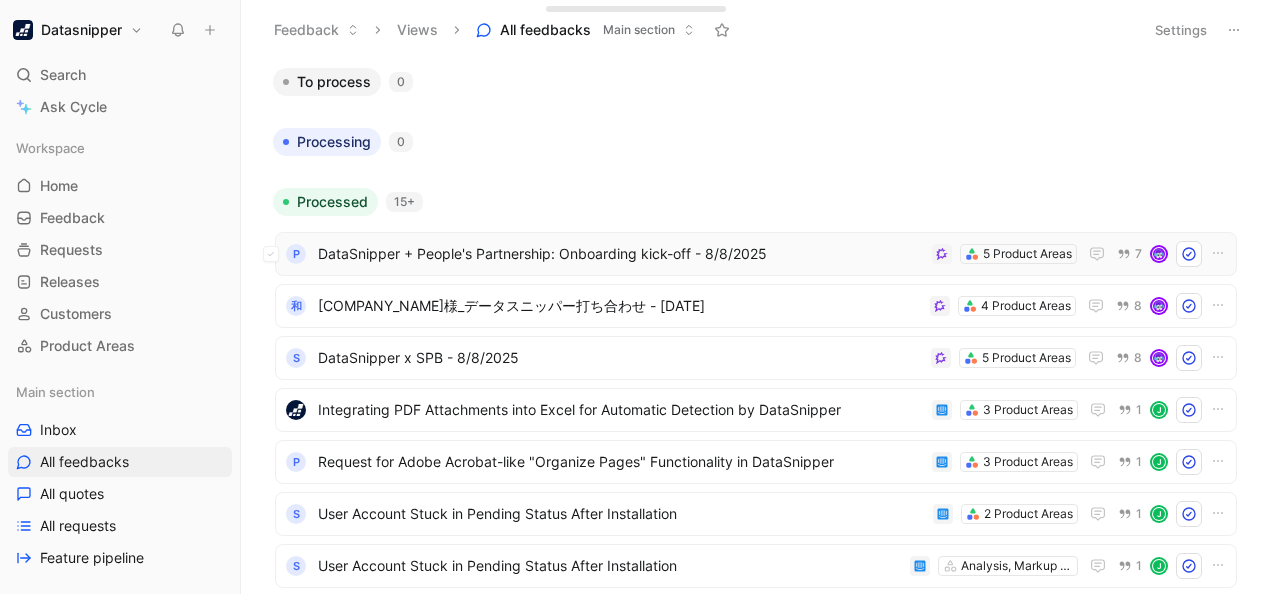 click on "DataSnipper + People's Partnership: Onboarding kick-off - 8/8/2025" at bounding box center (621, 254) 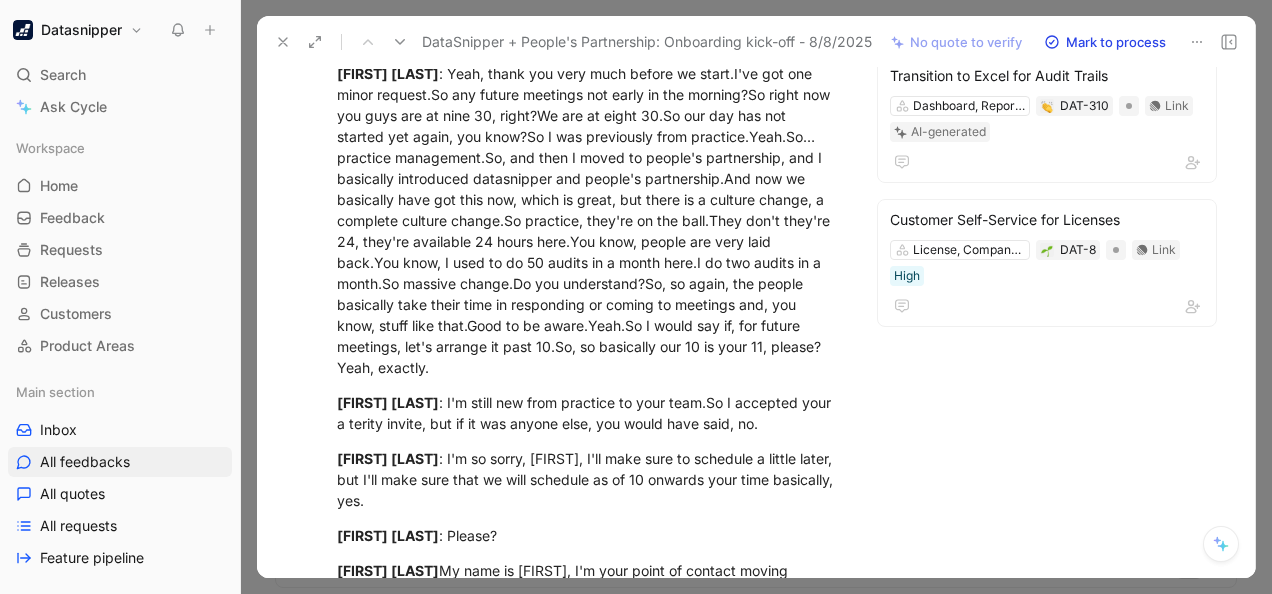 scroll, scrollTop: 881, scrollLeft: 0, axis: vertical 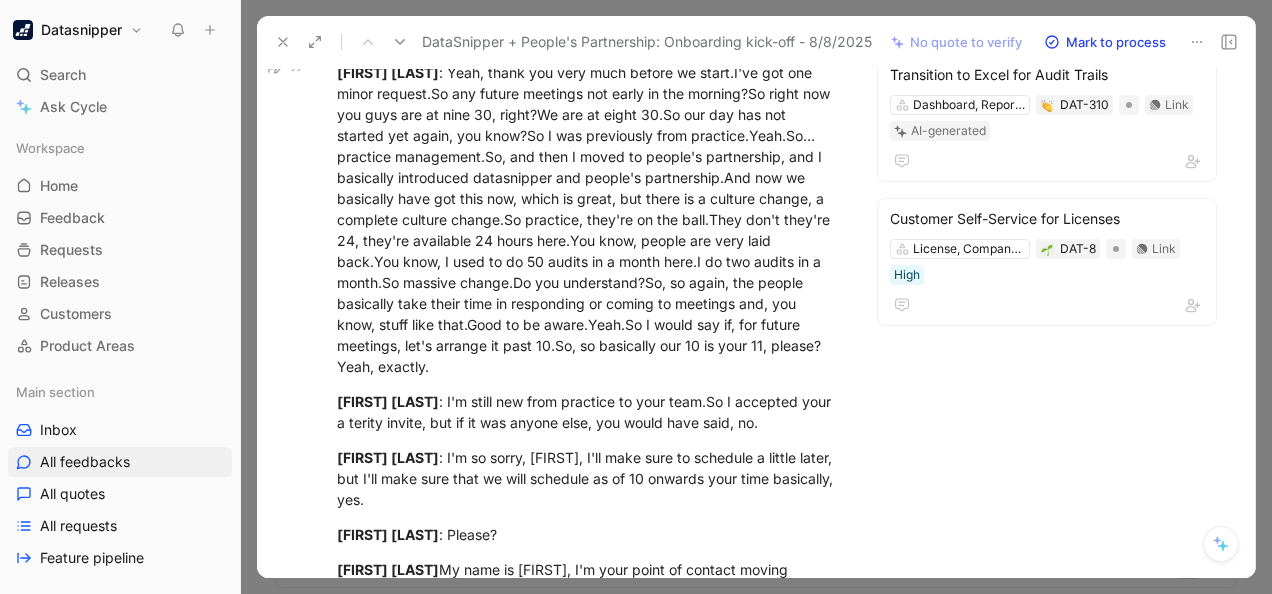 click 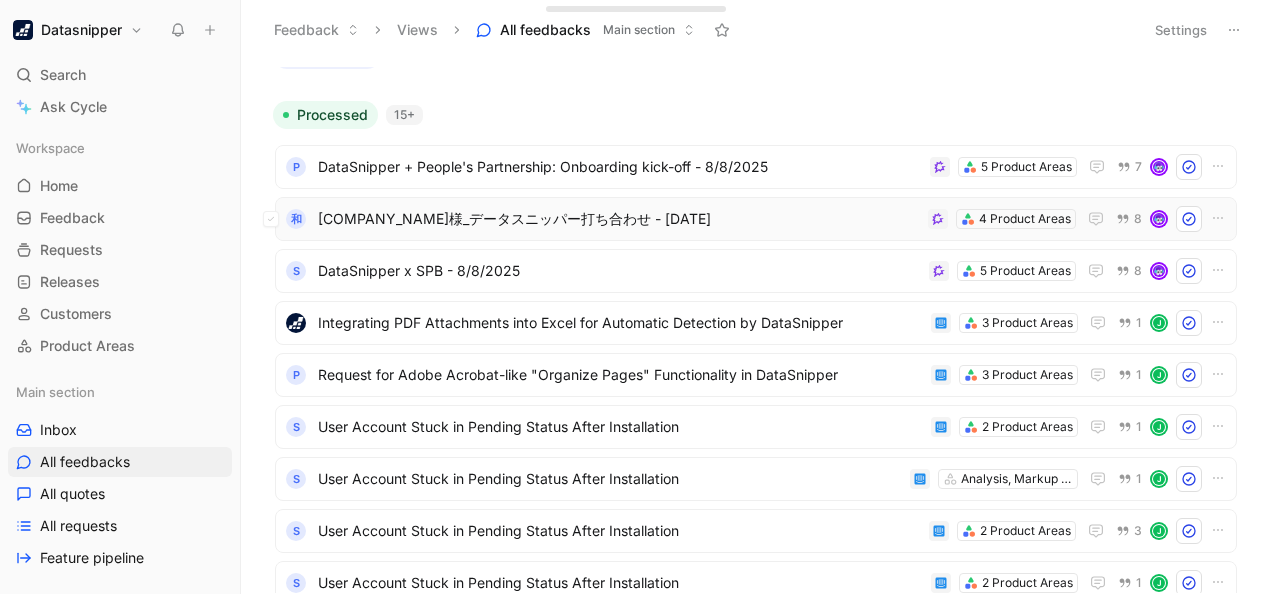 scroll, scrollTop: 98, scrollLeft: 0, axis: vertical 